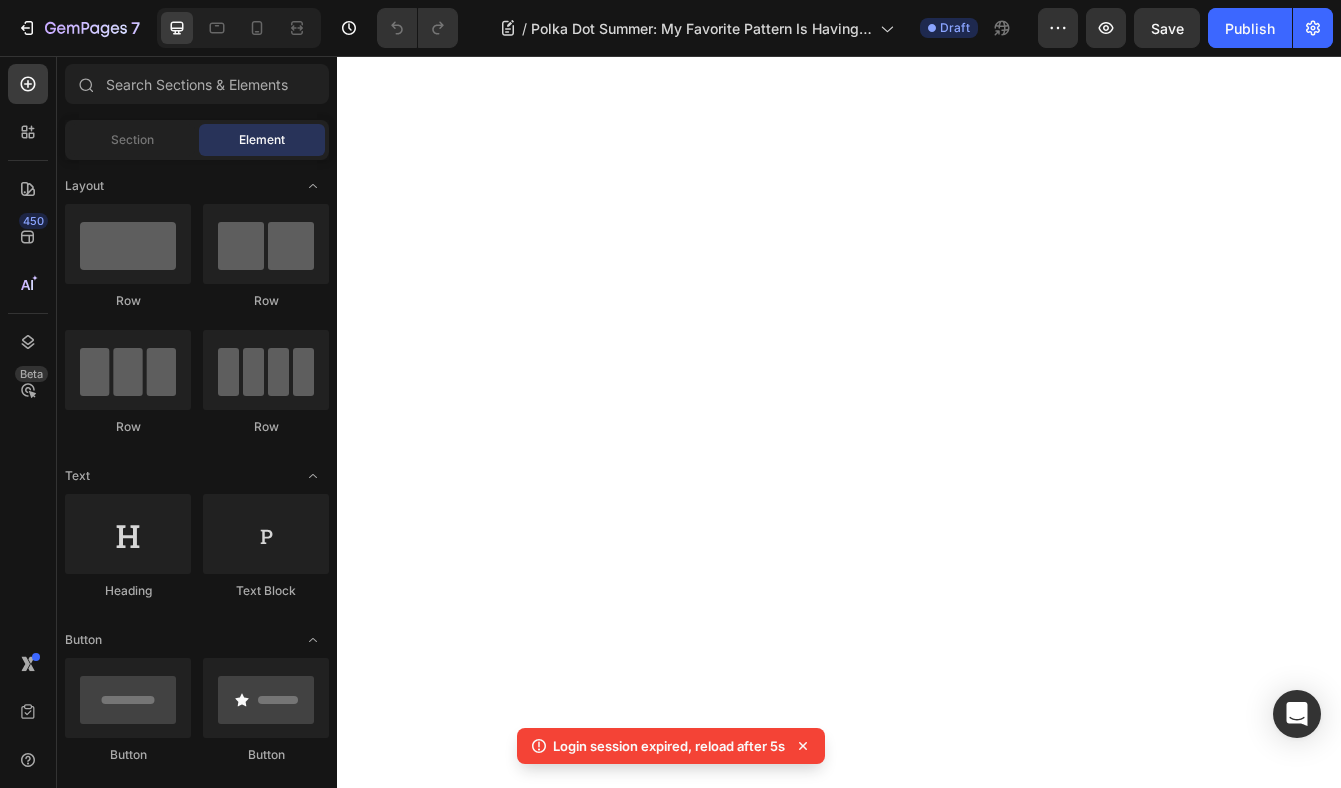 scroll, scrollTop: 0, scrollLeft: 0, axis: both 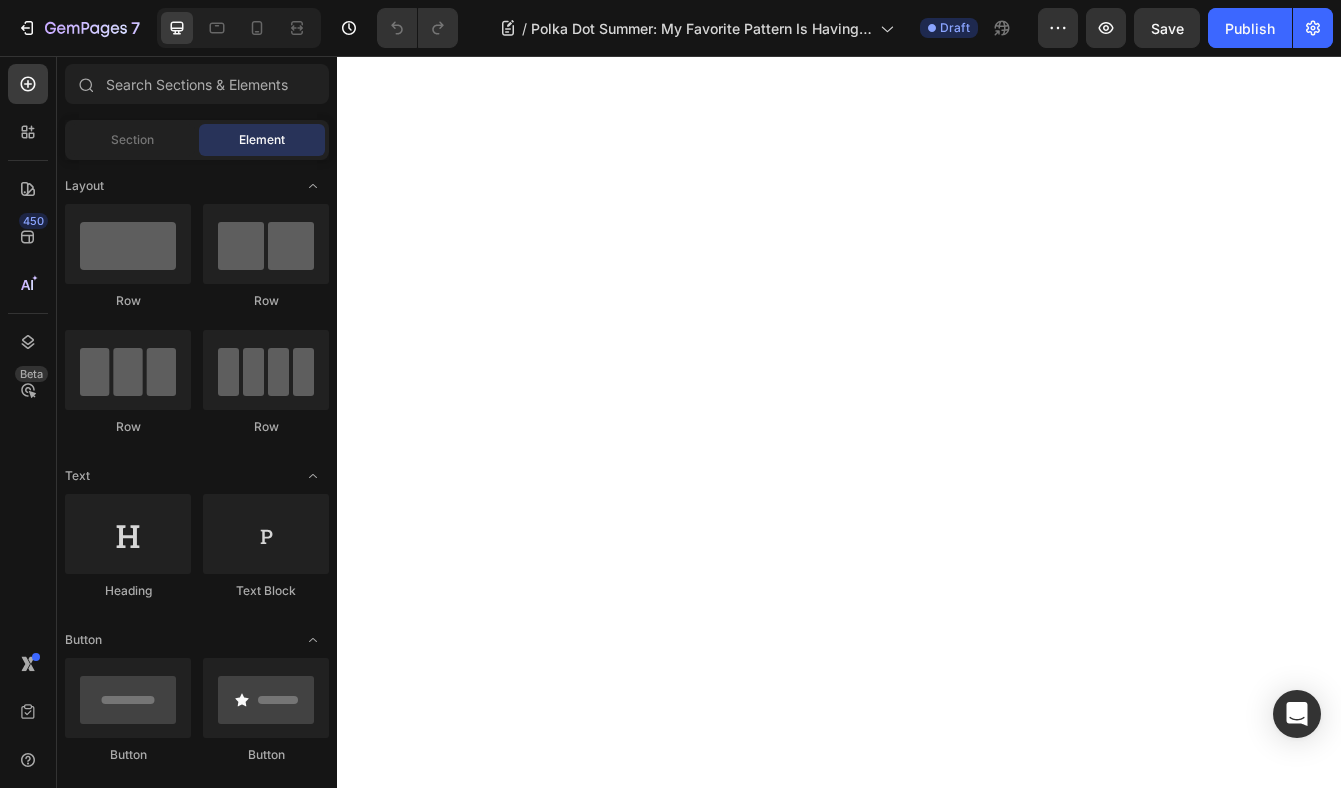 click at bounding box center [691, -409] 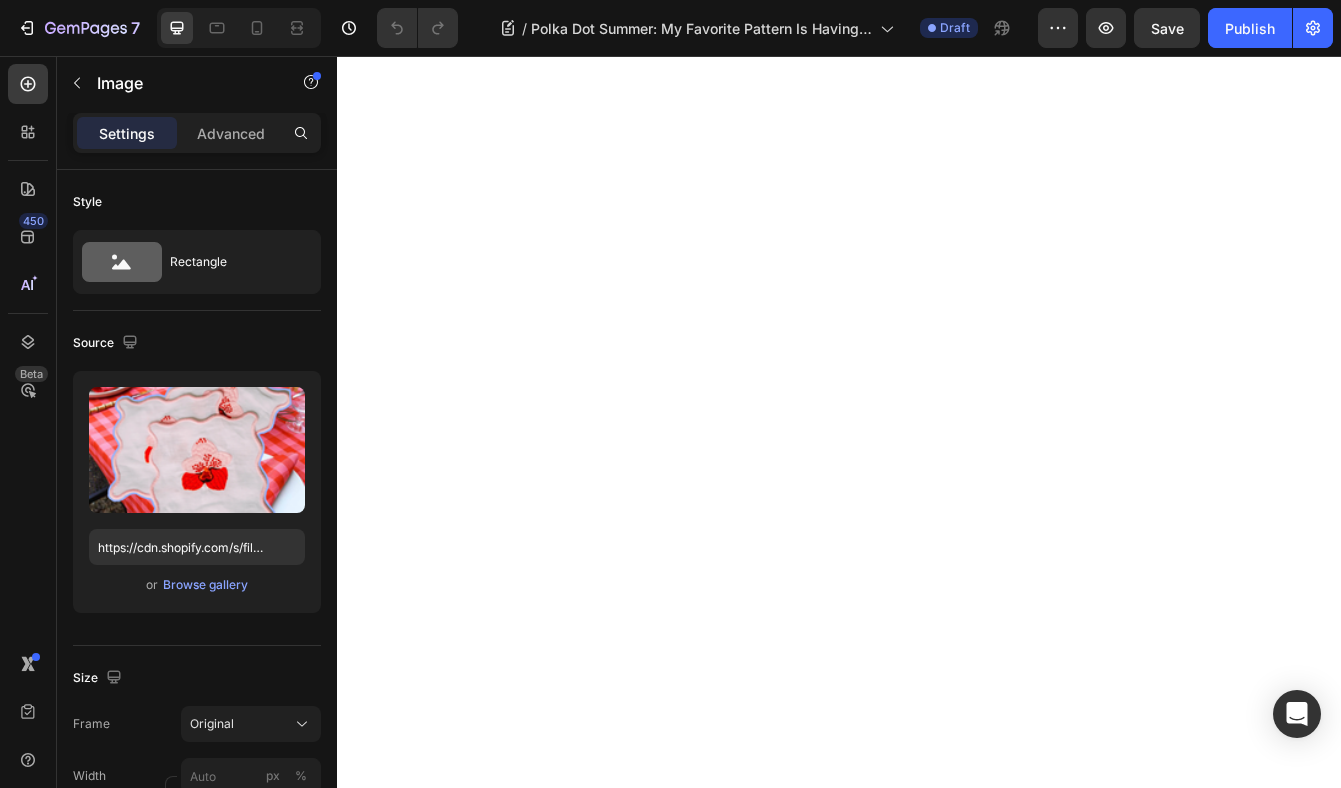 scroll, scrollTop: 3154, scrollLeft: 0, axis: vertical 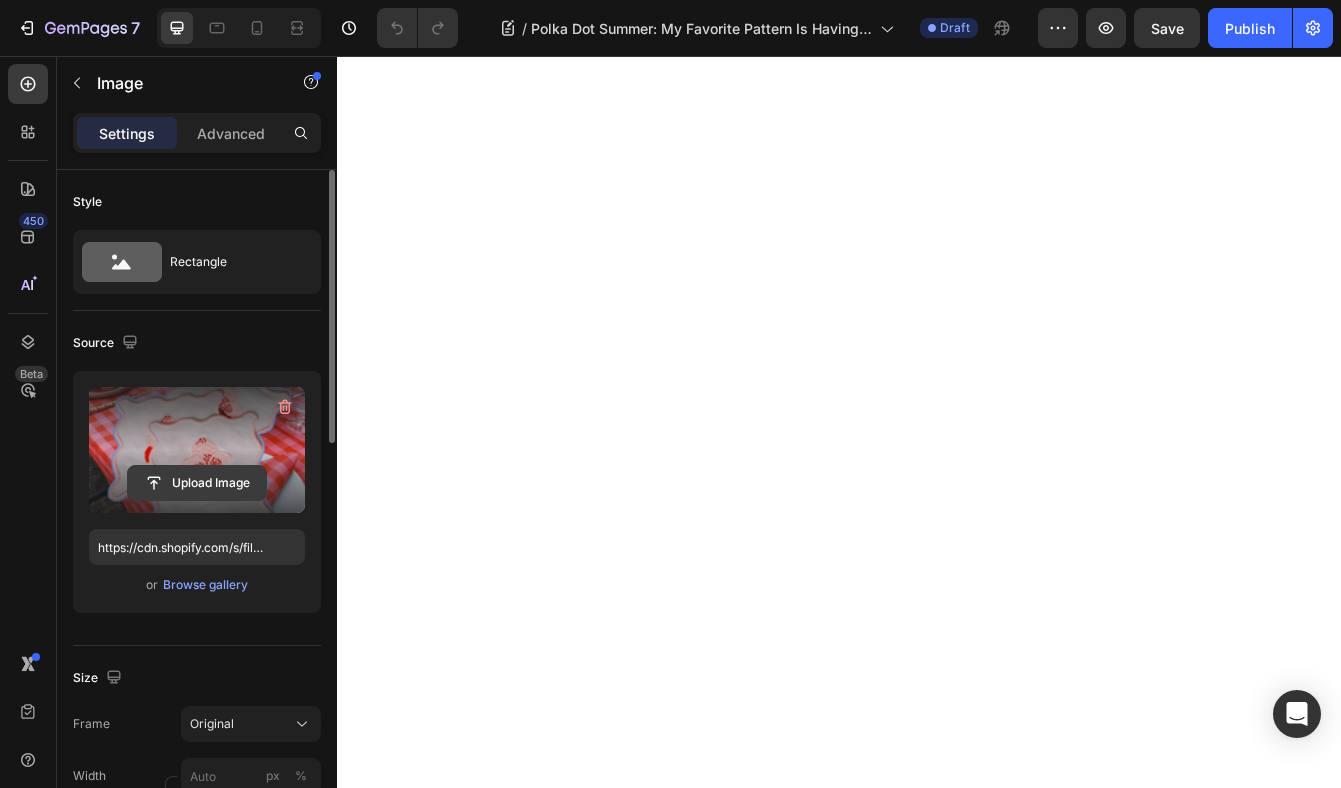 click 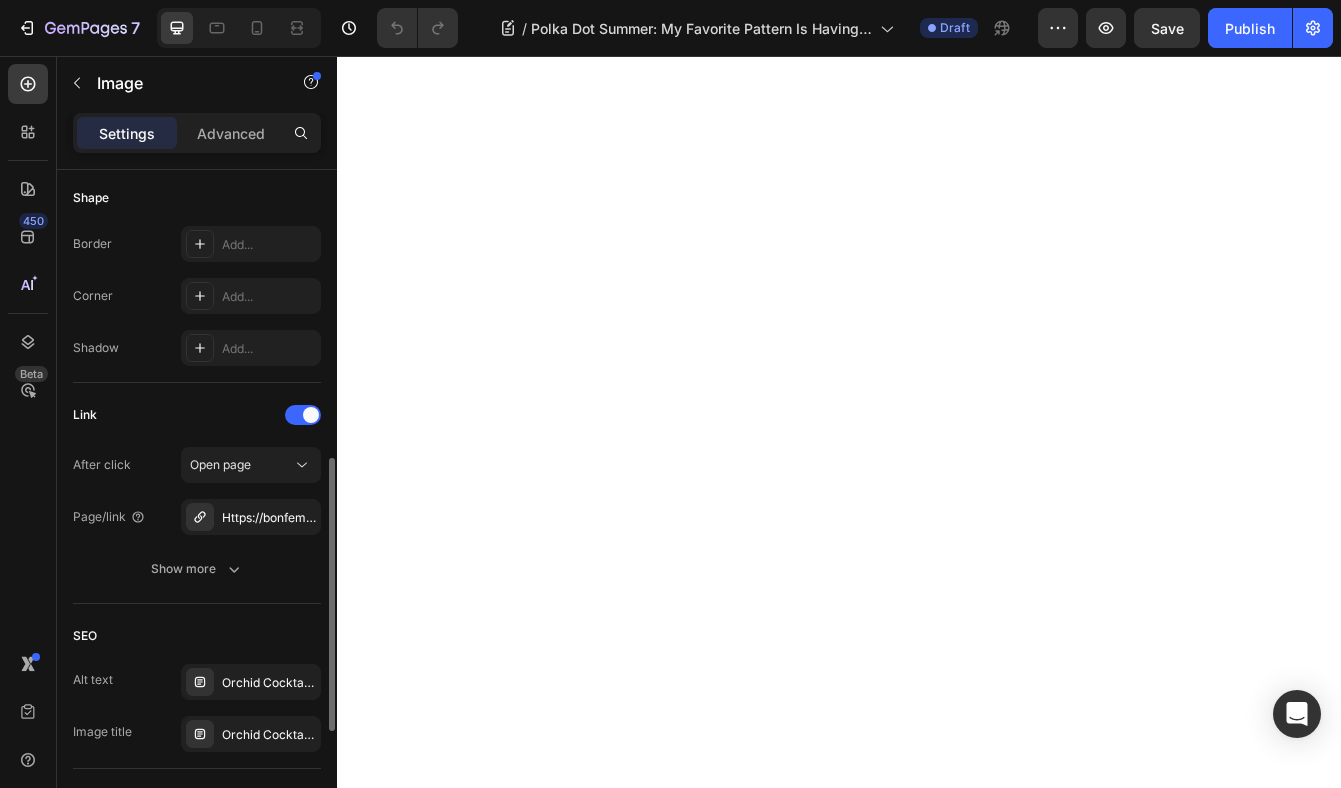scroll, scrollTop: 704, scrollLeft: 0, axis: vertical 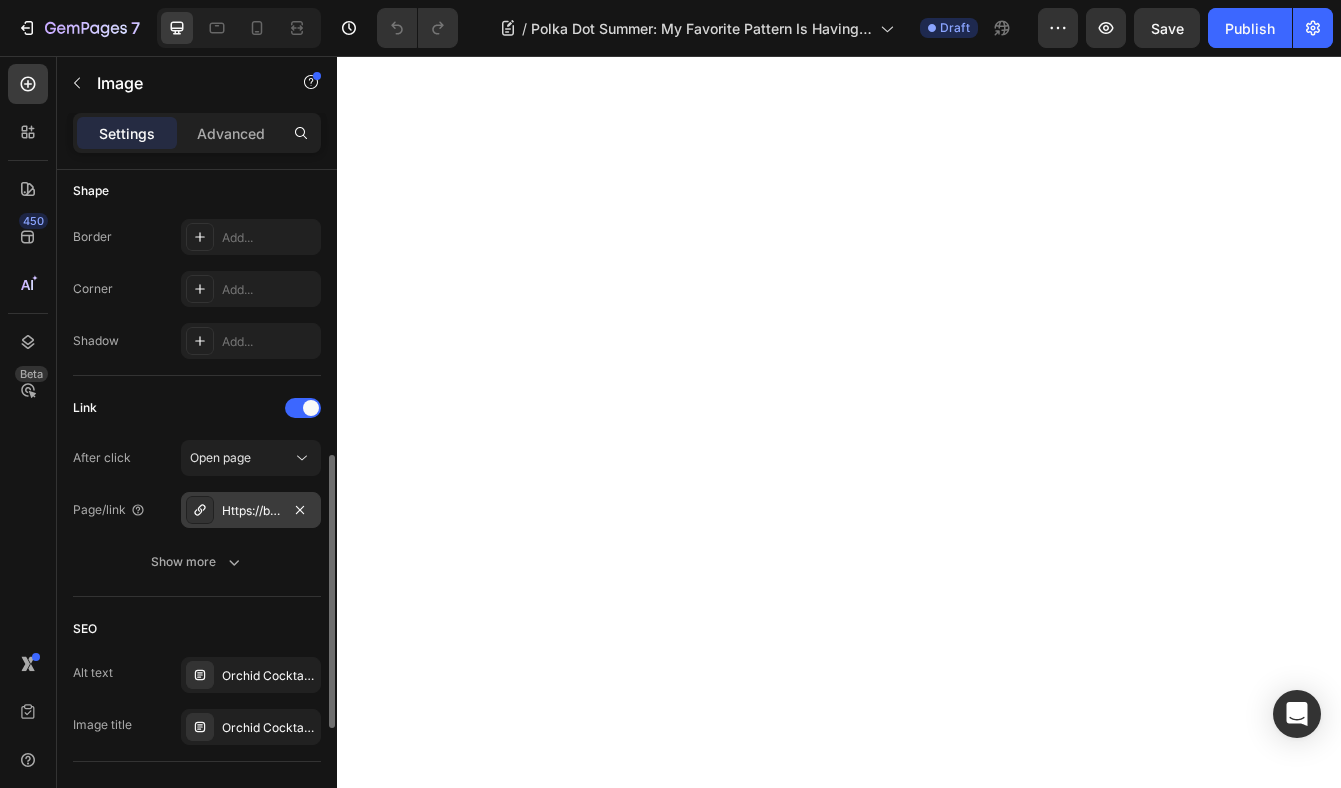 click on "Https://bonfemmes.Com/orchid-cocktail-napkin-set?_pos=4&_fid=c1c1a32cf&_ss=c" at bounding box center (251, 510) 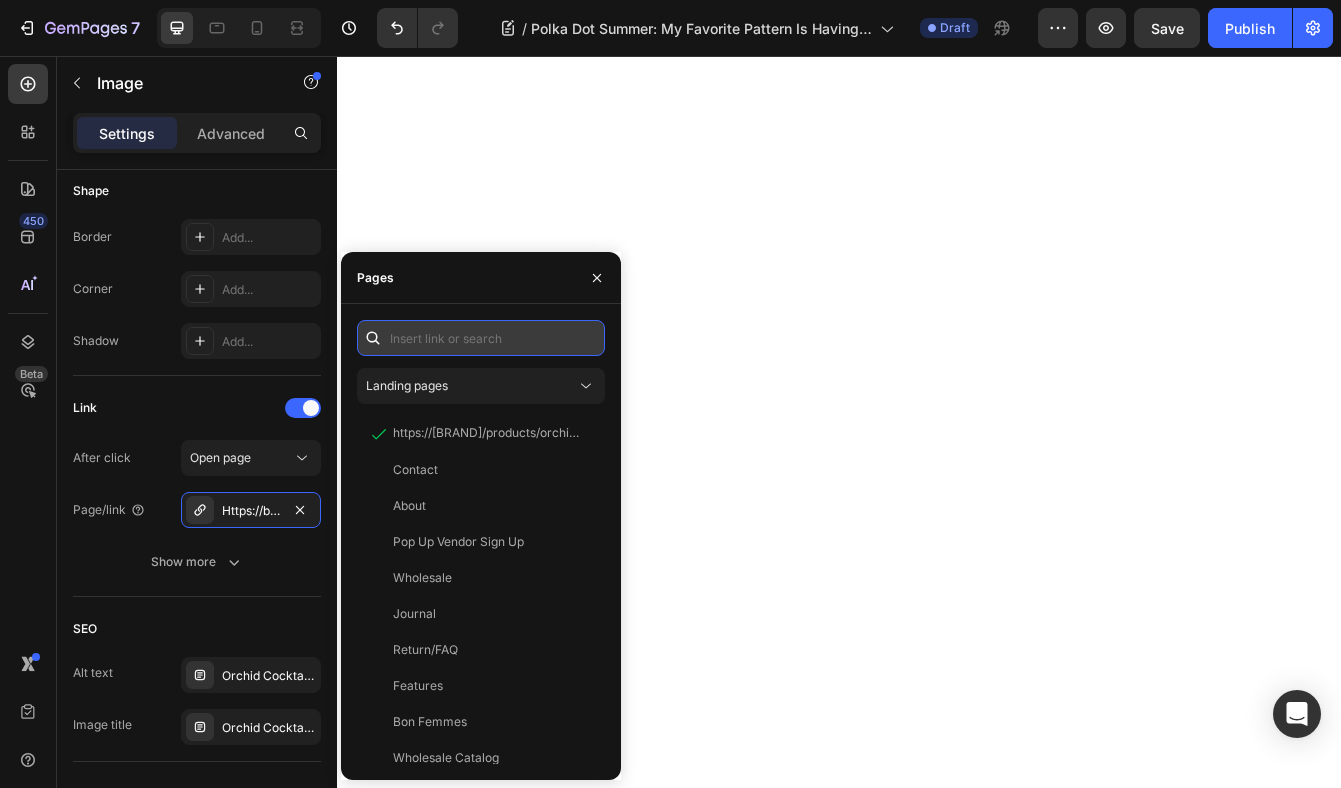 click at bounding box center (481, 338) 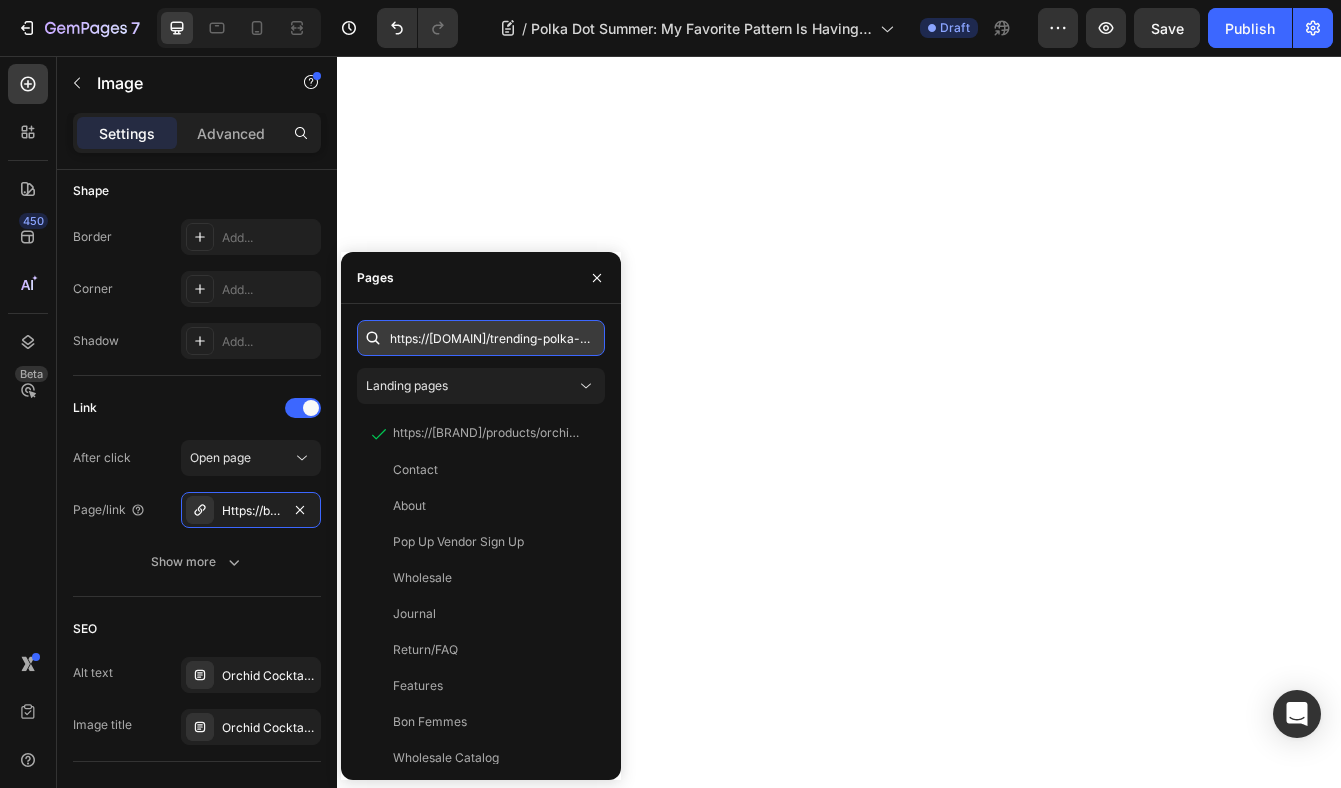 scroll, scrollTop: 0, scrollLeft: 75, axis: horizontal 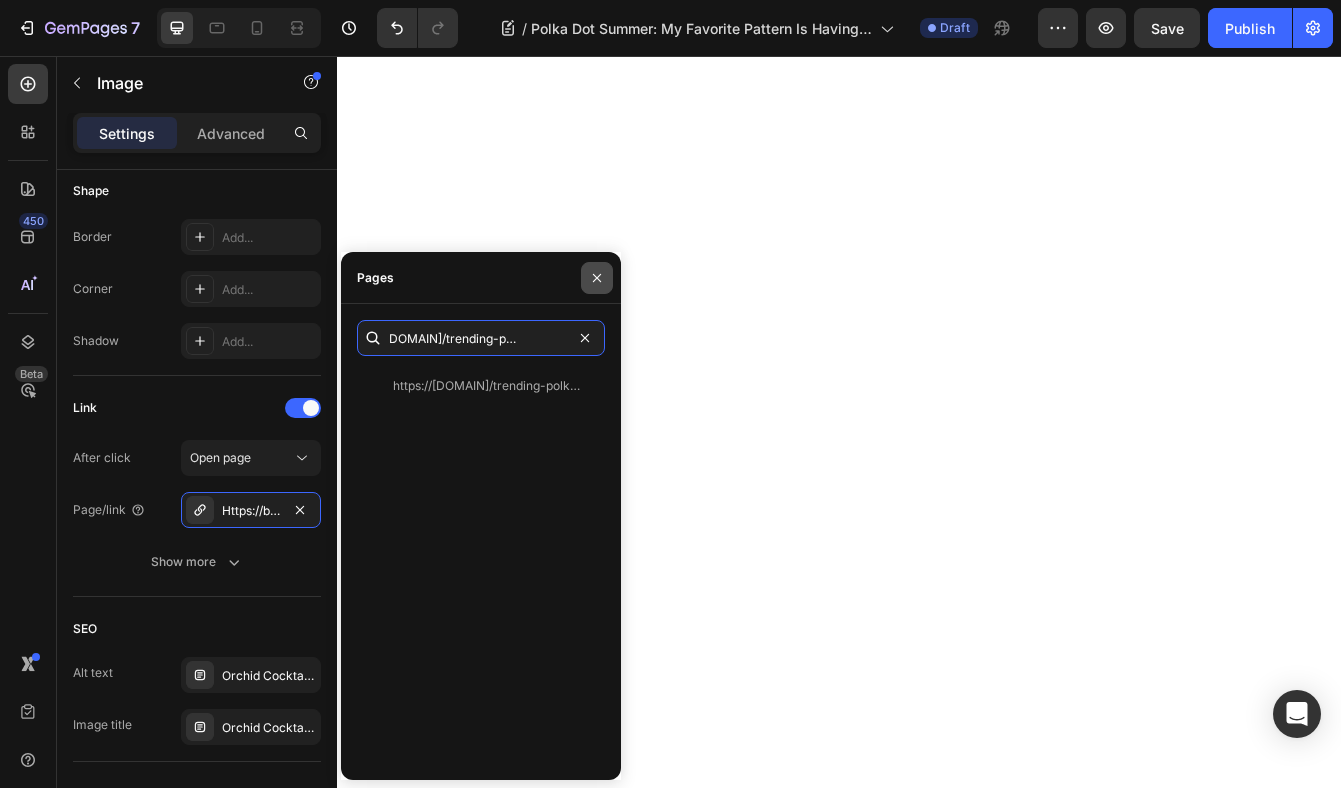 type on "https://[DOMAIN]/trending-polka-dots/" 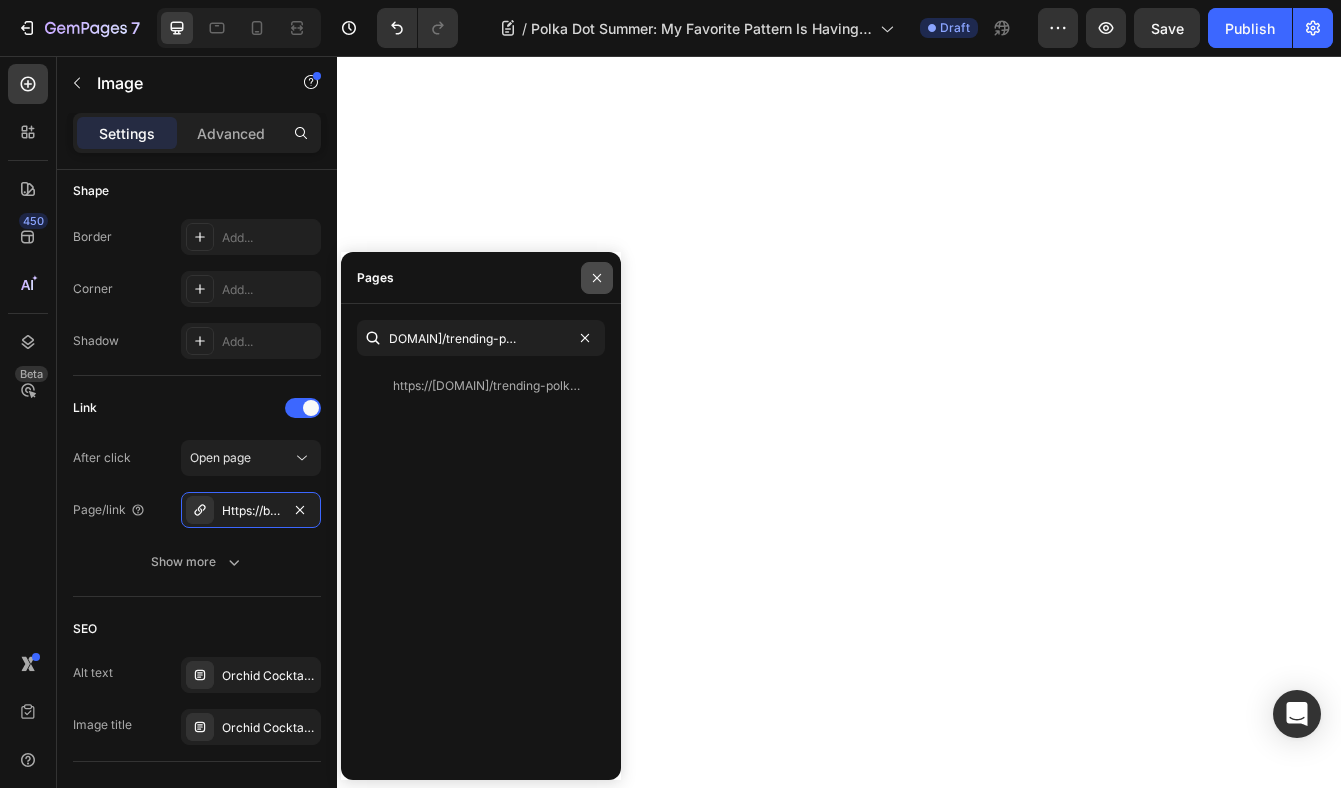 scroll, scrollTop: 0, scrollLeft: 0, axis: both 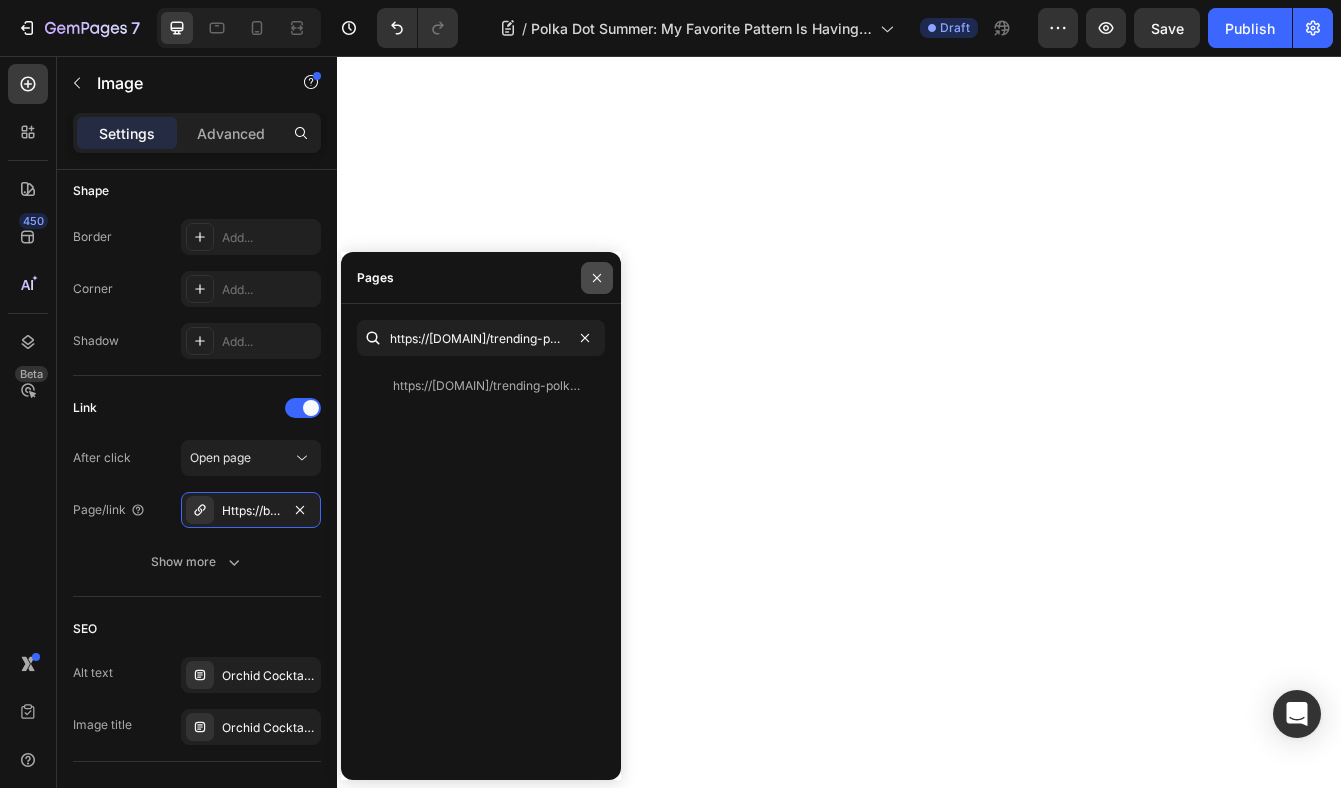 click 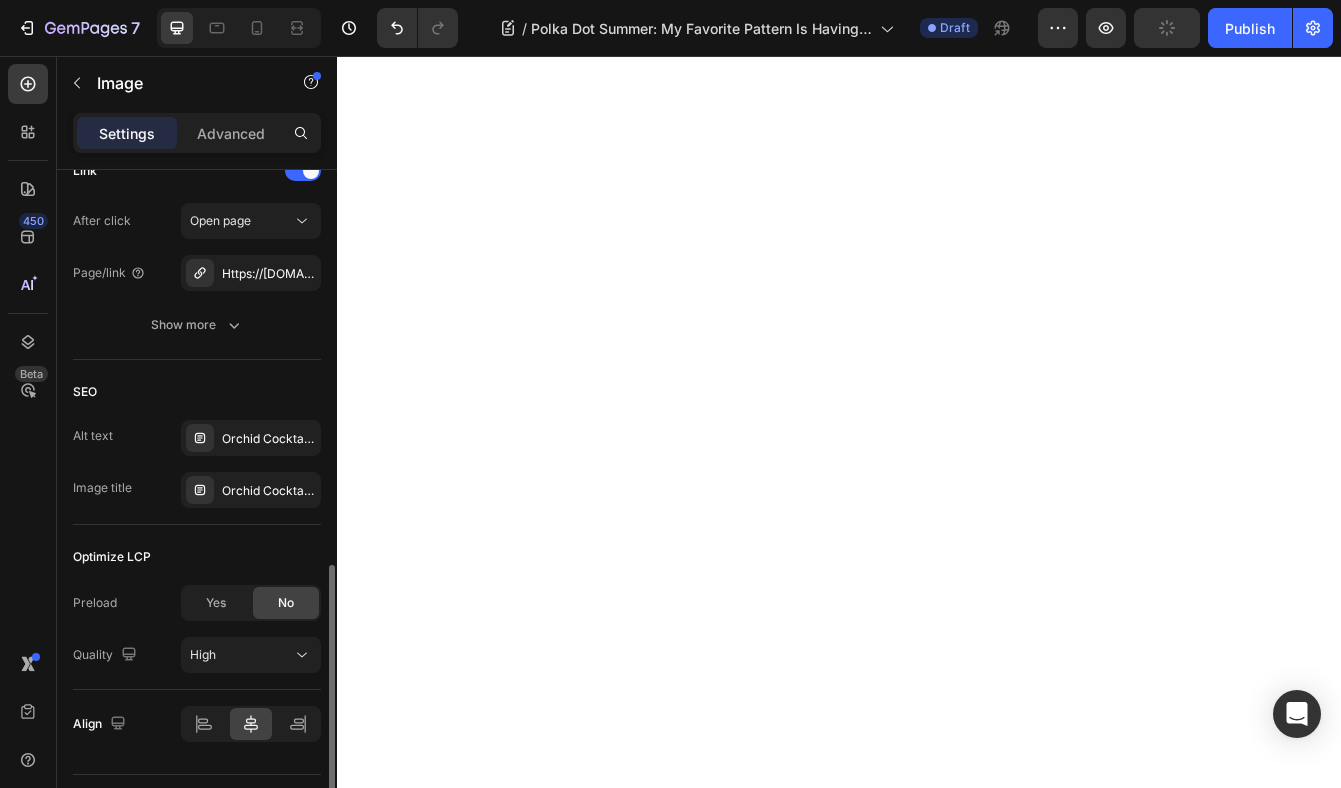 scroll, scrollTop: 951, scrollLeft: 0, axis: vertical 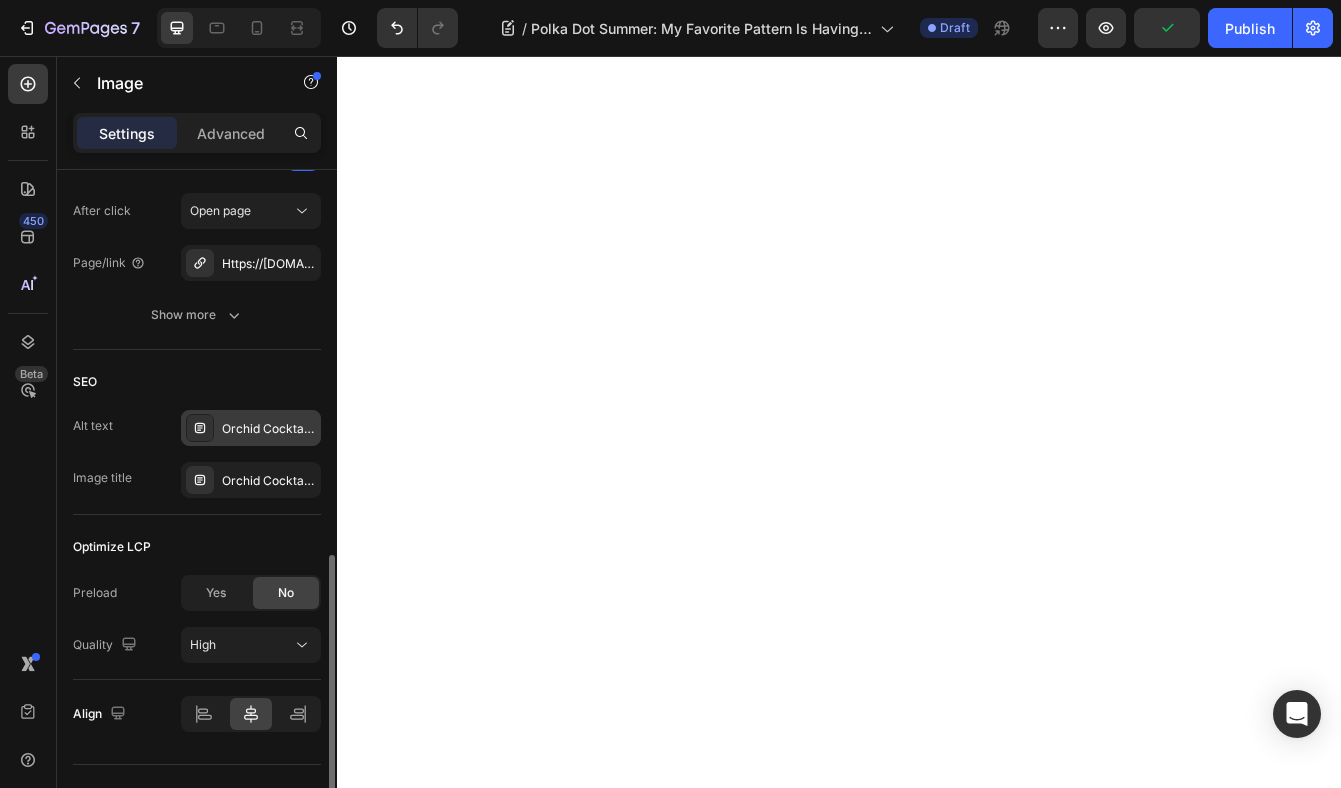click on "Orchid Cocktail Napkins. Table Setting" at bounding box center (269, 429) 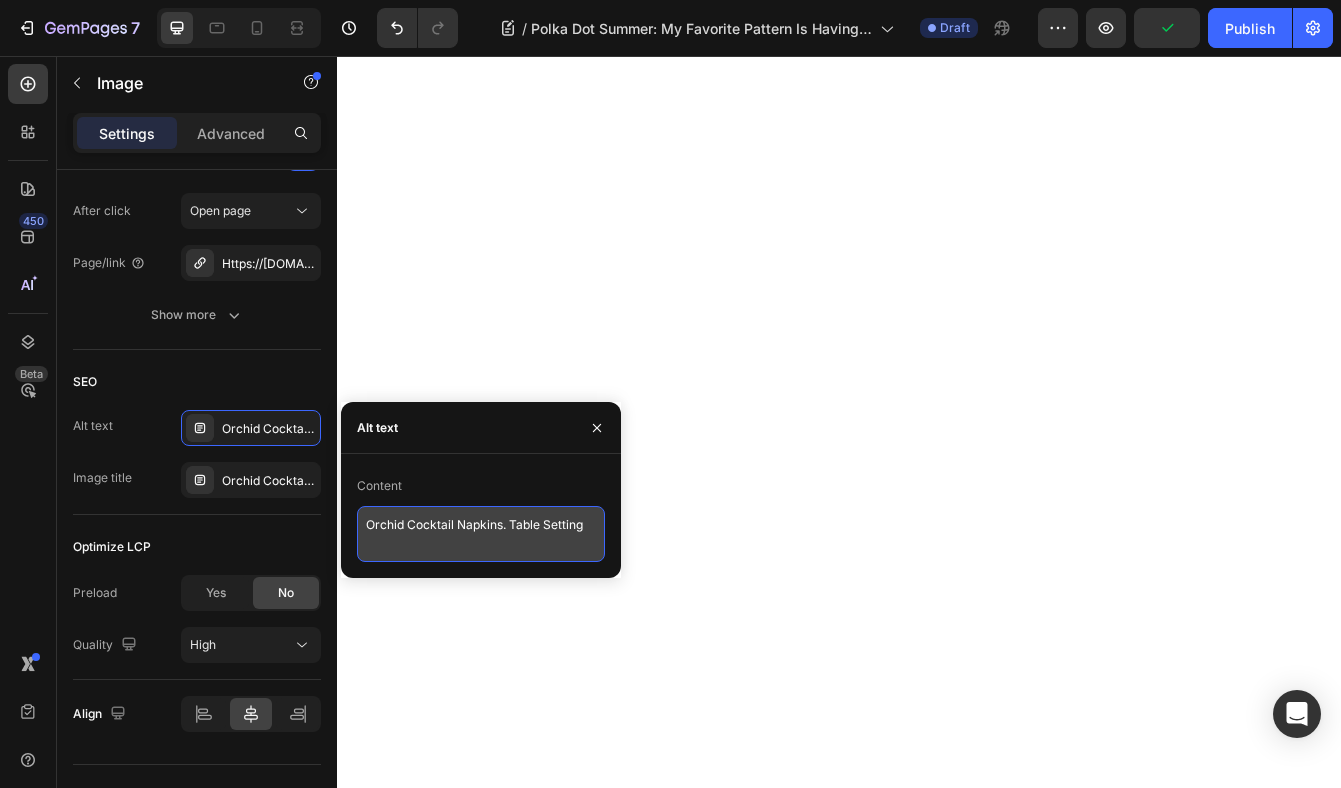 click on "Orchid Cocktail Napkins. Table Setting" at bounding box center (481, 534) 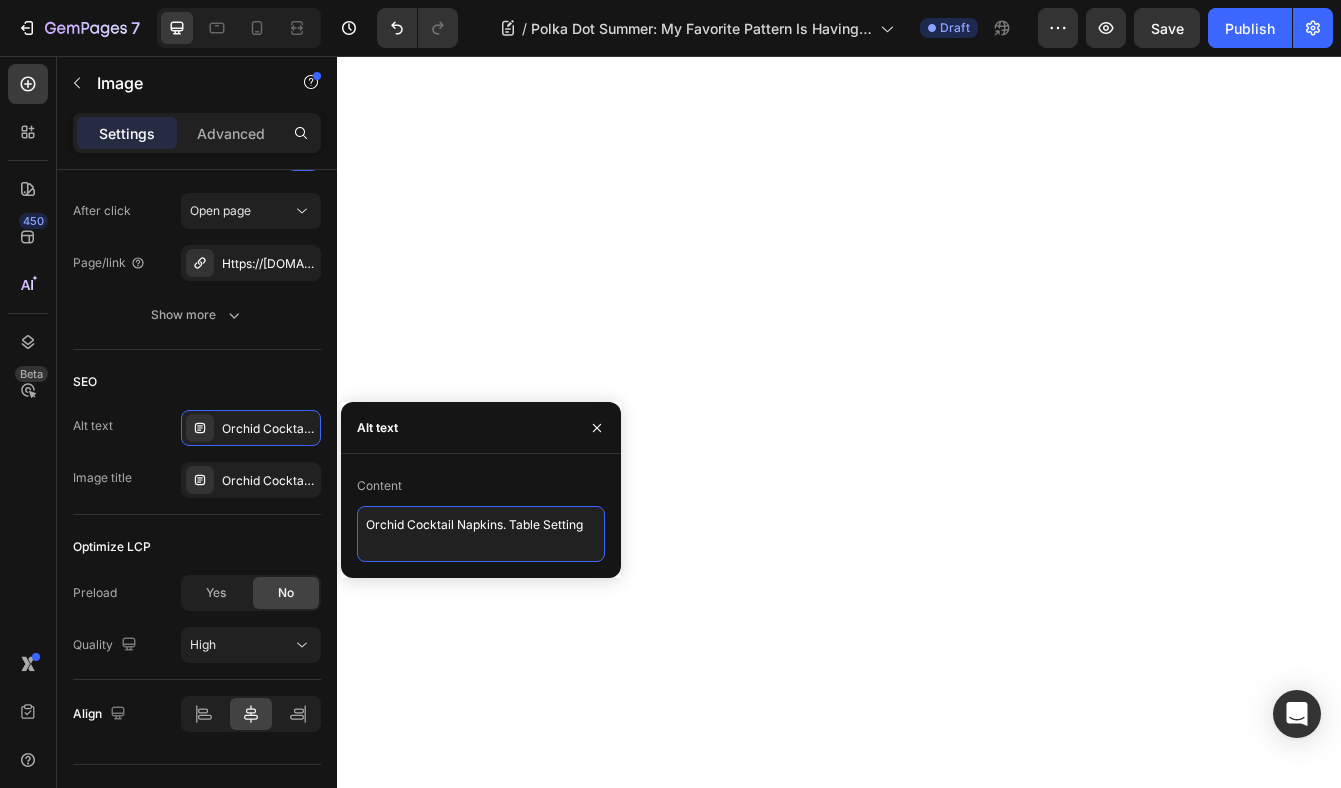 click on "Orchid Cocktail Napkins. Table Setting" at bounding box center [481, 534] 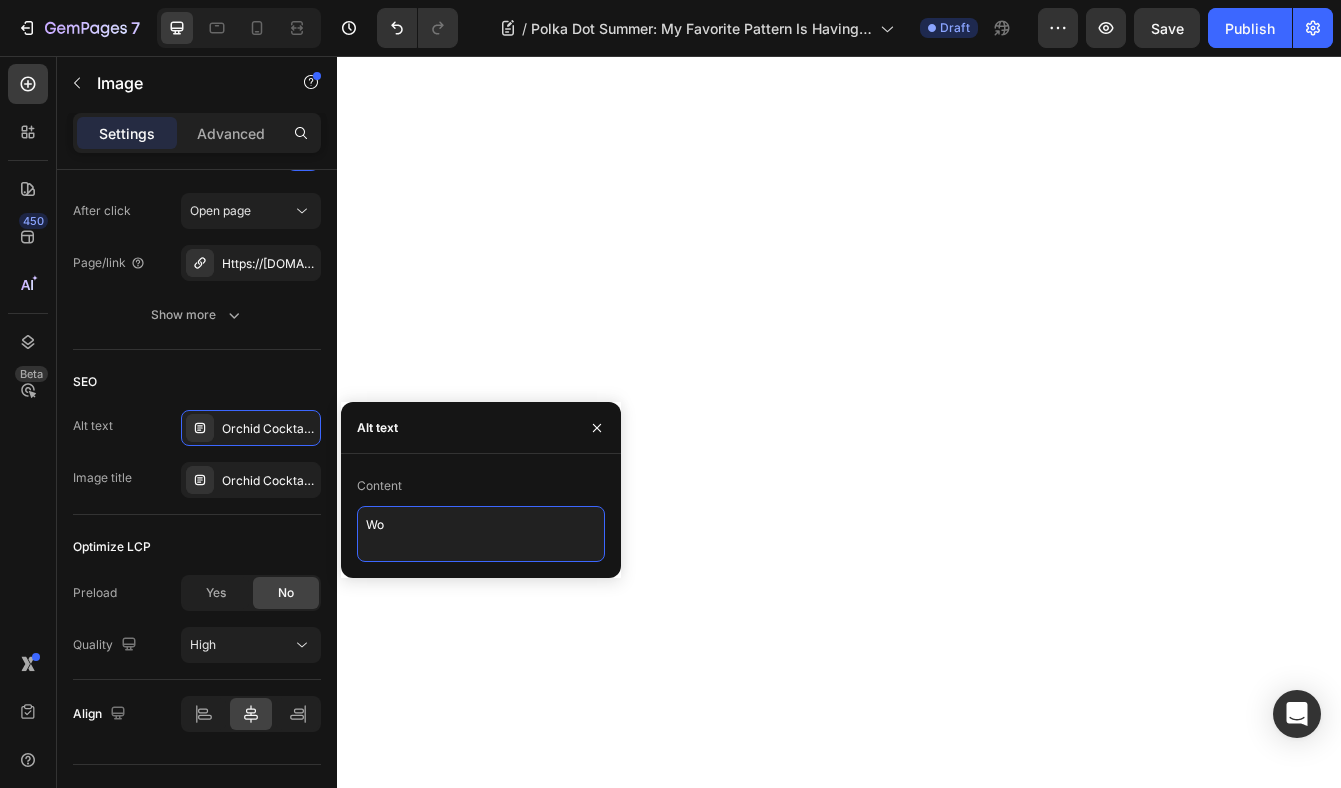 type on "W" 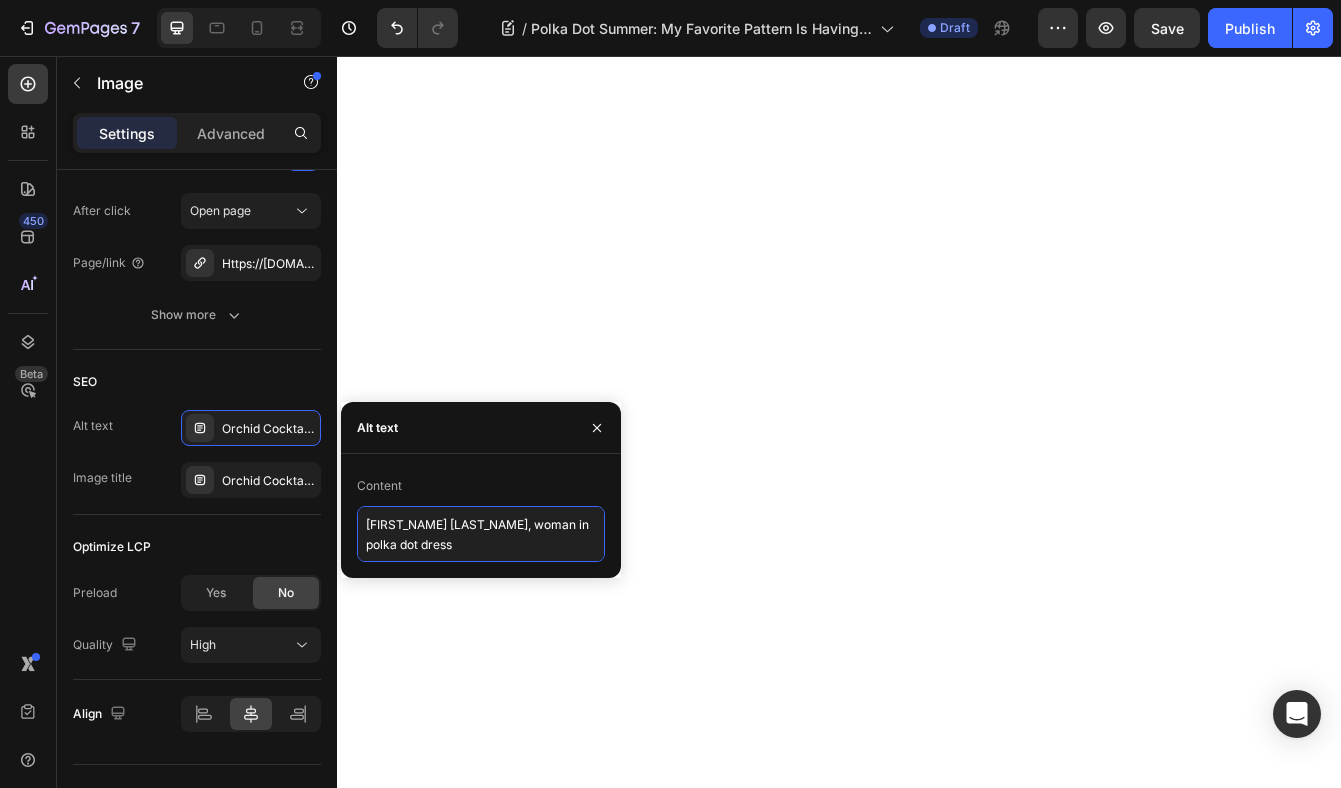 click on "[FIRST_NAME] [LAST_NAME], woman in polka dot dress" at bounding box center [481, 534] 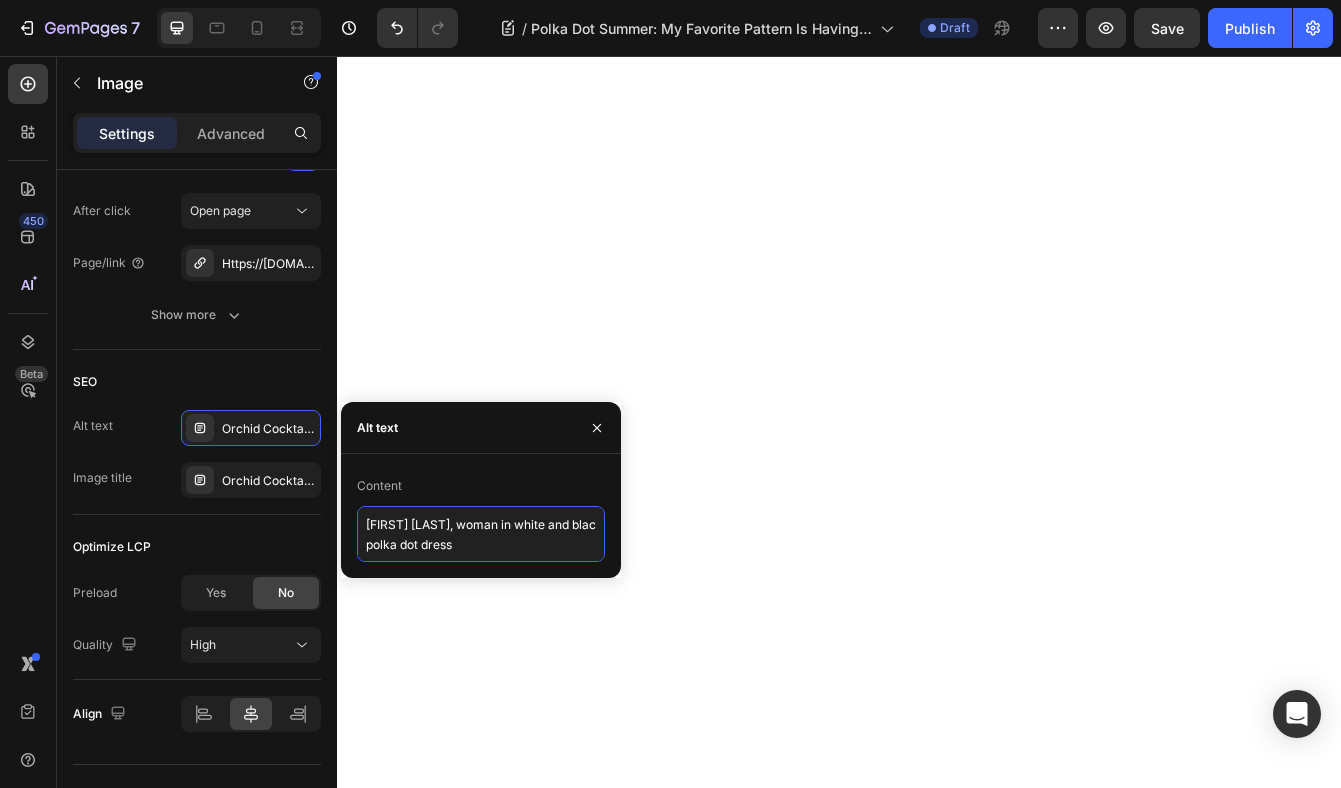 type on "[FIRST] [LAST], woman in white and black polka dot dress" 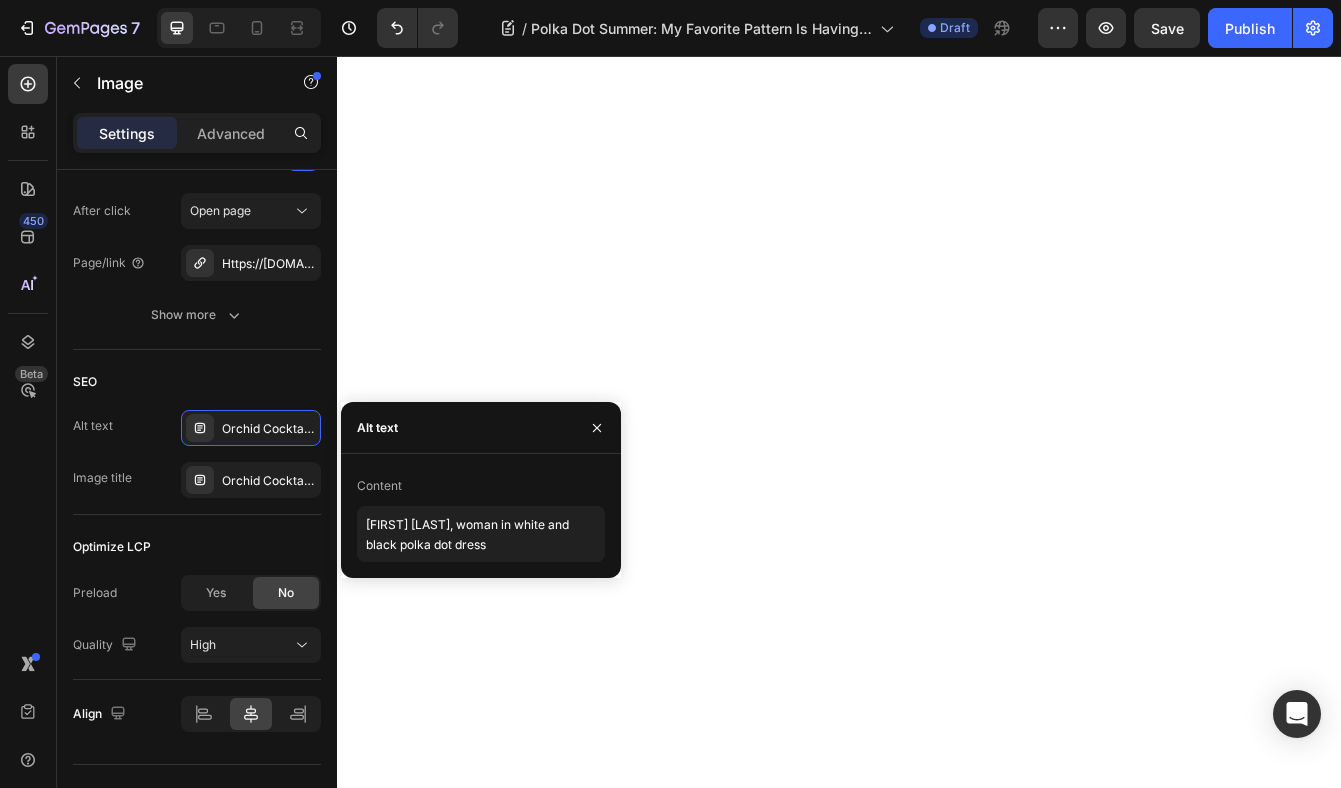 click on "Polka dots are back in a big way this summer, and honestly, I couldn’t be more thrilled! I’ve always been a fan of the playfulness and timelessness they bring to any outfit, so it feels extra special to see one of my all-time favorite patterns being embraced everywhere right now. Whether you’re going bold with big statement dots or keeping it cute with a more subtle print, there’s something so cheerful and nostalgic about a good polka dot fit. It’s the kind of pattern that instantly feels like summer, light, breezy, and a little bit fun. Text Block Row My Favorite Polka Dot Picks at [BRAND] Text Block I must start with the  Polka Dot Babydoll Bow Dress  by [FIRST_NAME] and [LAST_NAME]. With its puff sleeves, sweet silhouette, and adorable bow details, this dress is basically sunshine in clothing form. It’s the ultimate cute-yet-comfy look, and I’ll be wearing it on repeat all season long. Then we have the  Maisel Polka Dot Bags Text Block Image Image Row Dots Dots and more Dots Text Block it . Text Block" at bounding box center (937, -970) 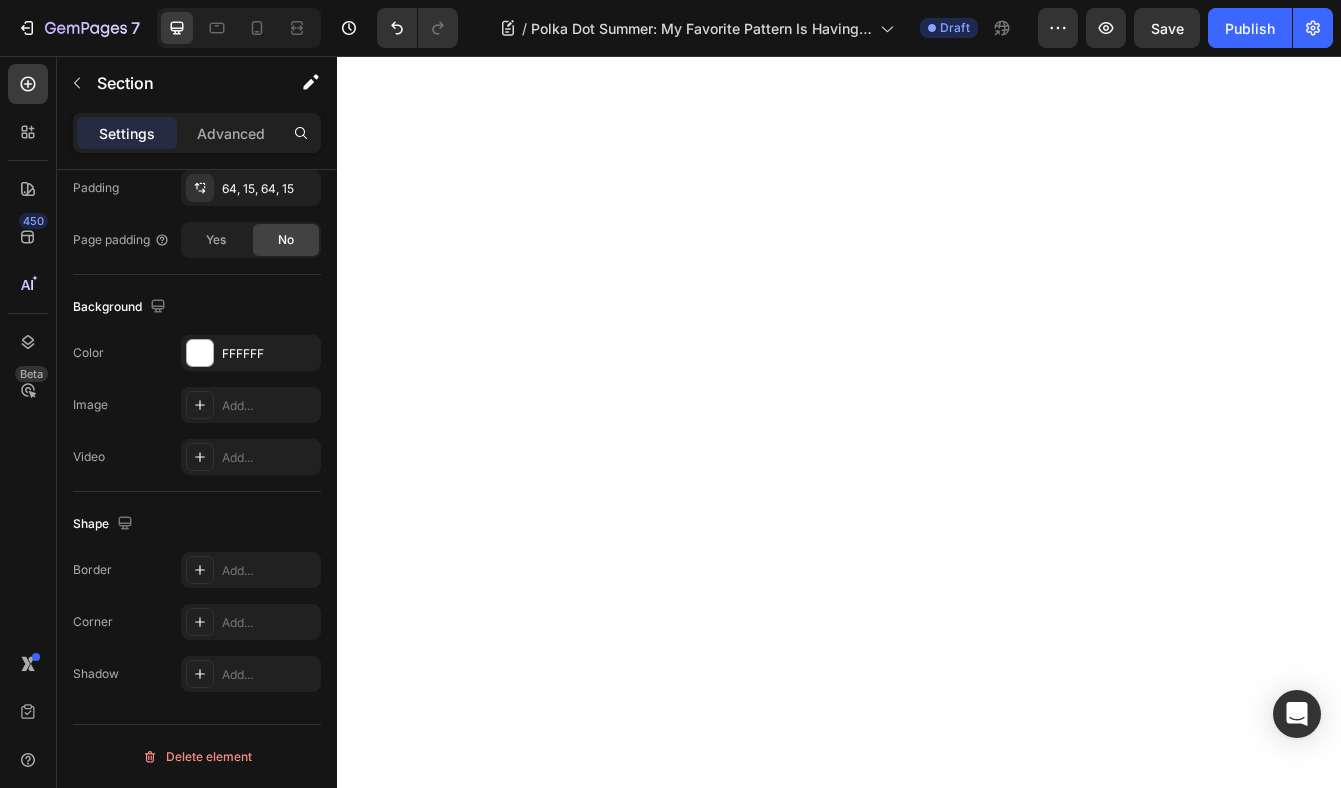 scroll, scrollTop: 0, scrollLeft: 0, axis: both 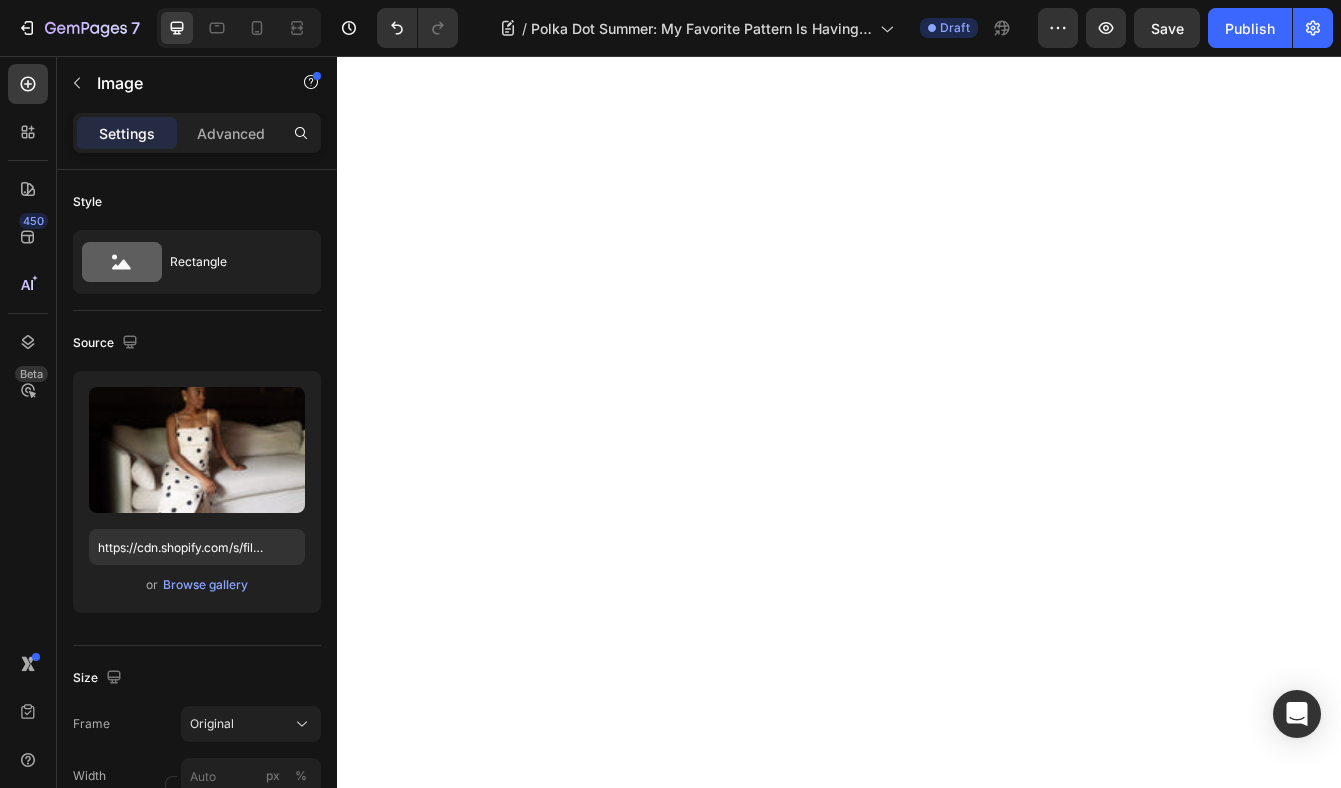 click at bounding box center [691, -580] 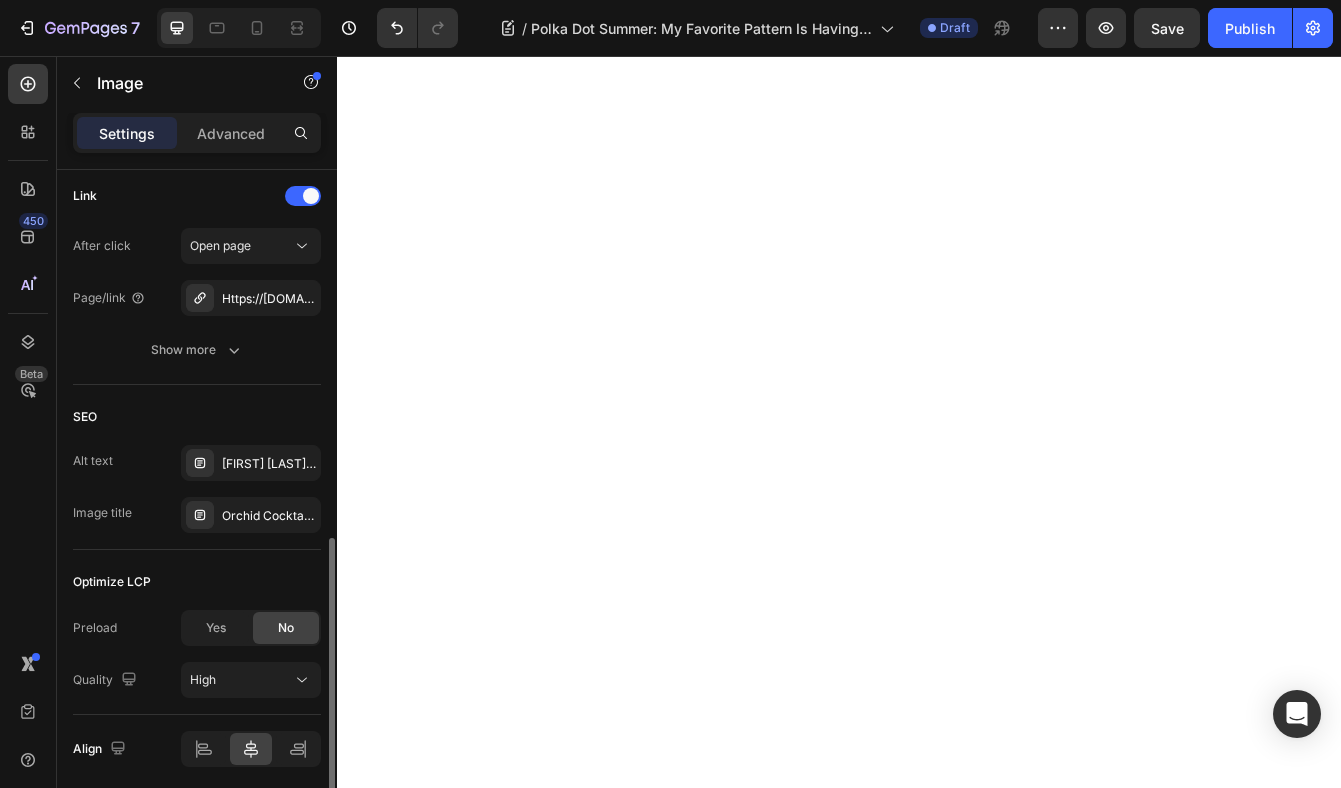scroll, scrollTop: 918, scrollLeft: 0, axis: vertical 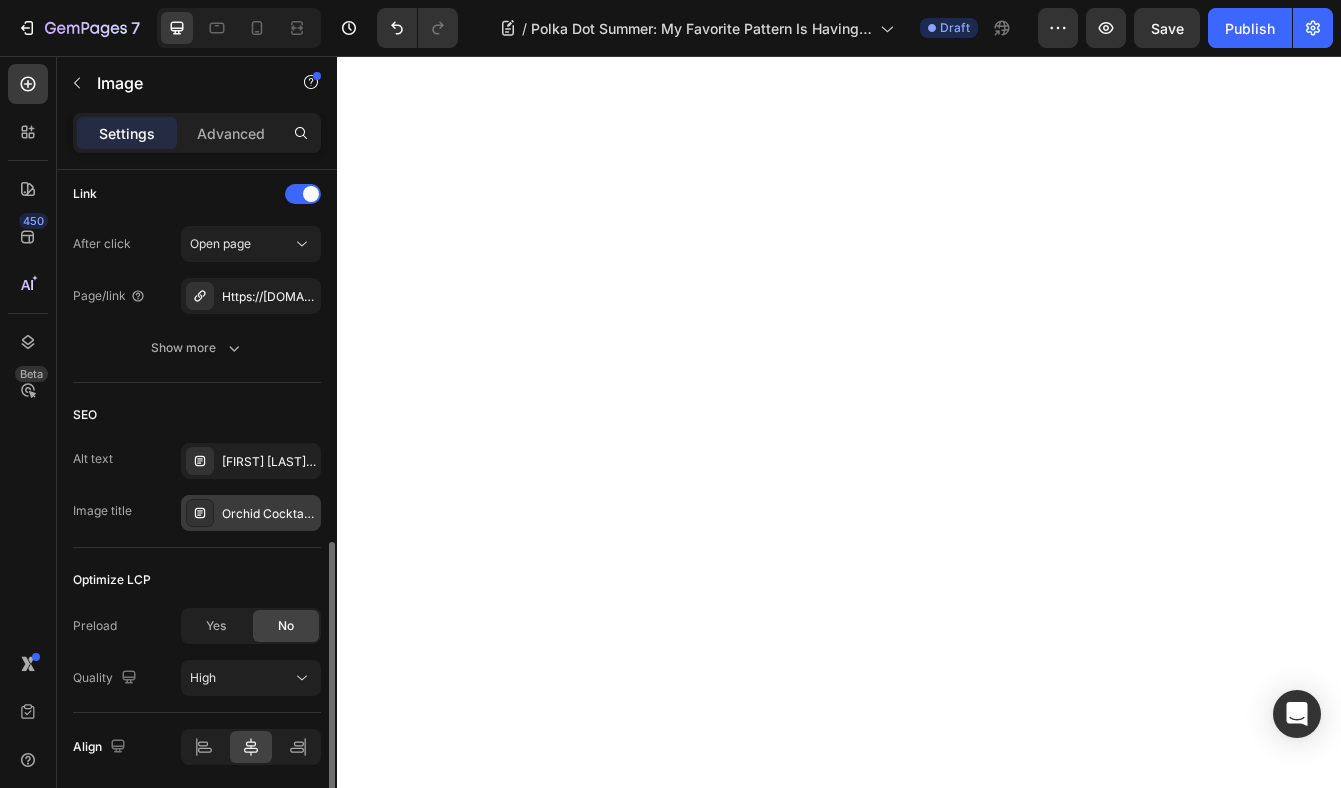 click on "Orchid Cocktail Napkins" at bounding box center [269, 514] 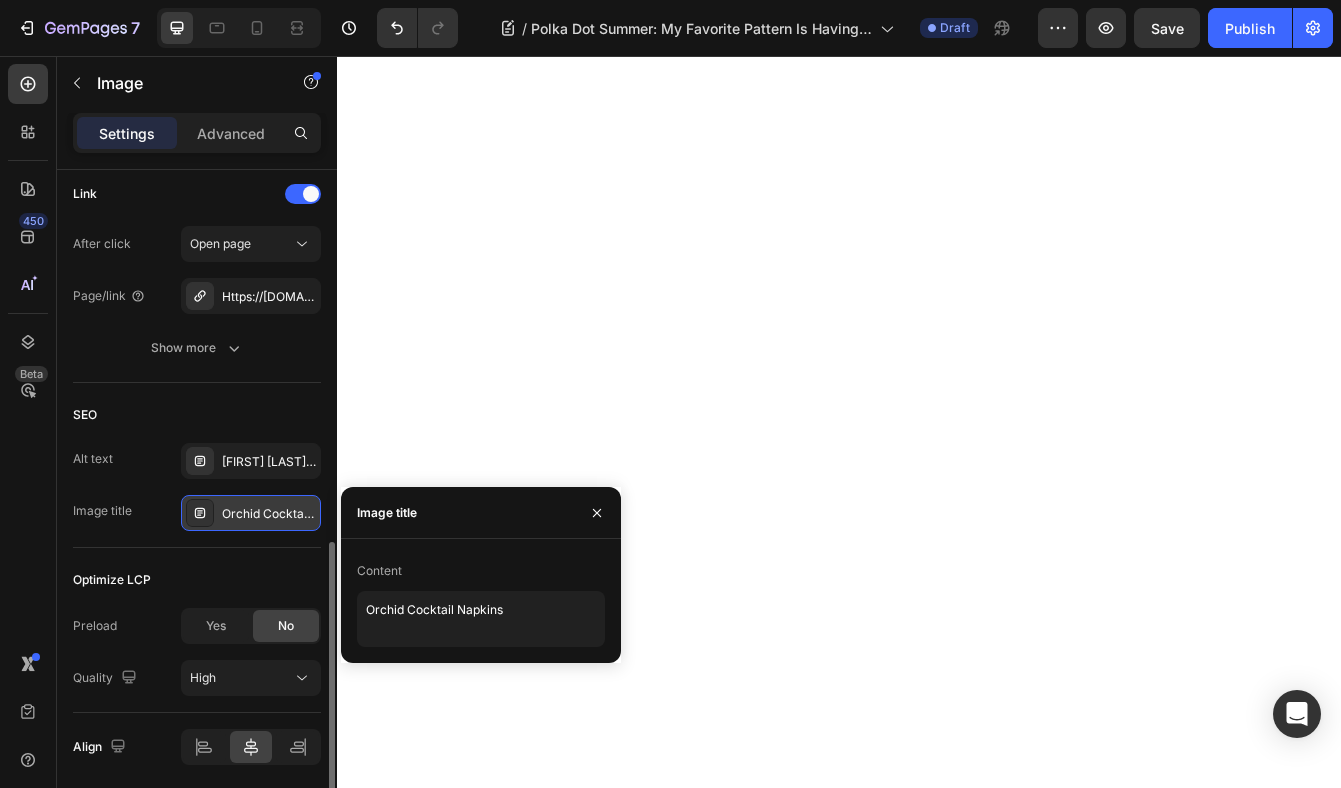 click on "Orchid Cocktail Napkins" at bounding box center [269, 514] 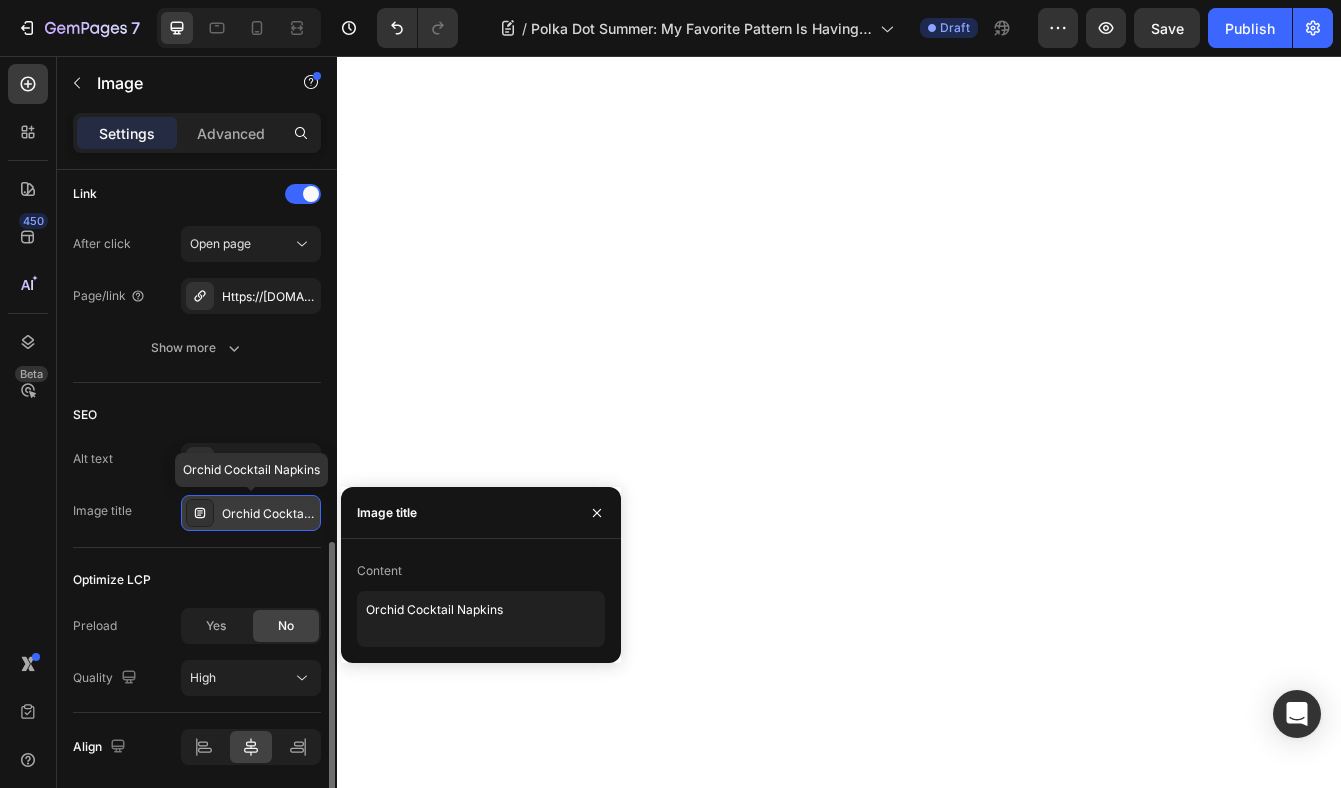 click on "Orchid Cocktail Napkins" at bounding box center [269, 514] 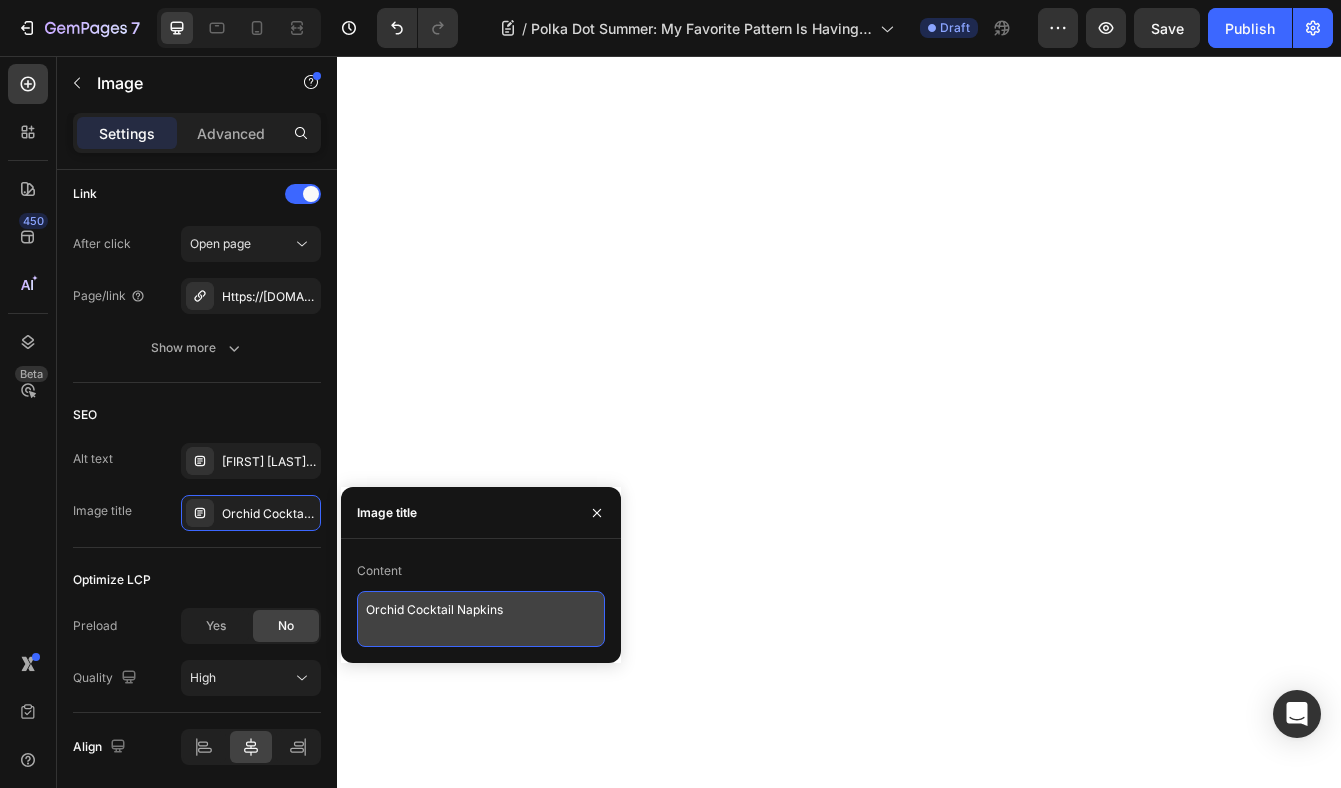 click on "Orchid Cocktail Napkins" at bounding box center [481, 619] 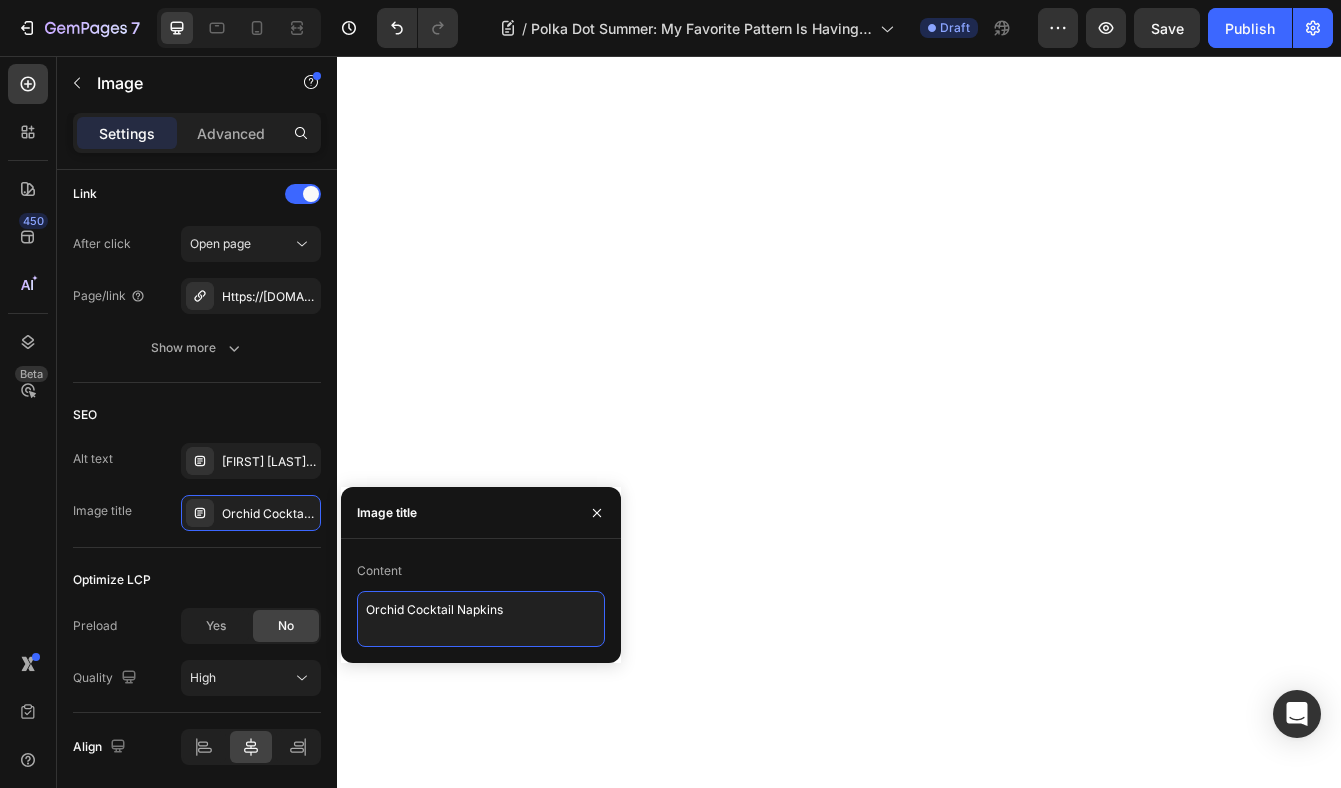 click on "Orchid Cocktail Napkins" at bounding box center [481, 619] 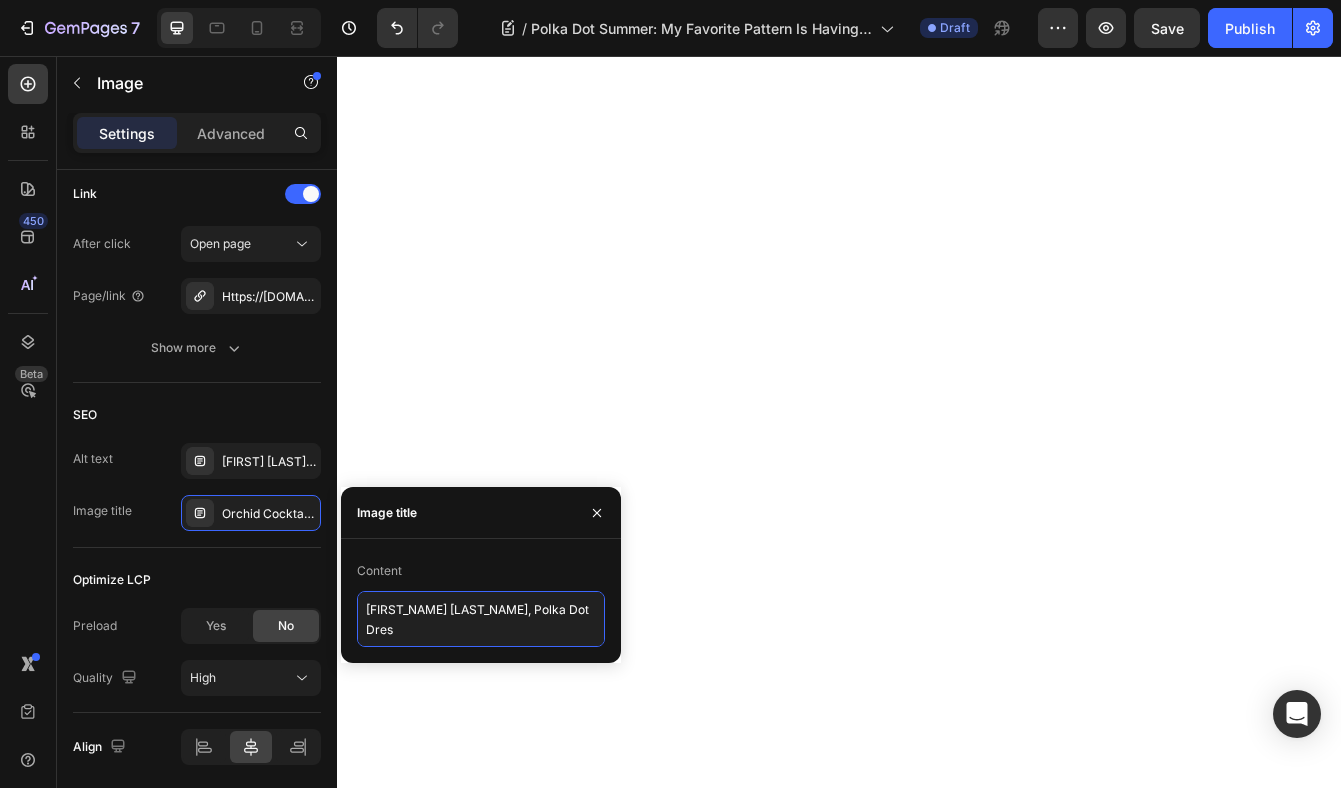 type on "[FIRST] [LAST], Polka Dot Dress" 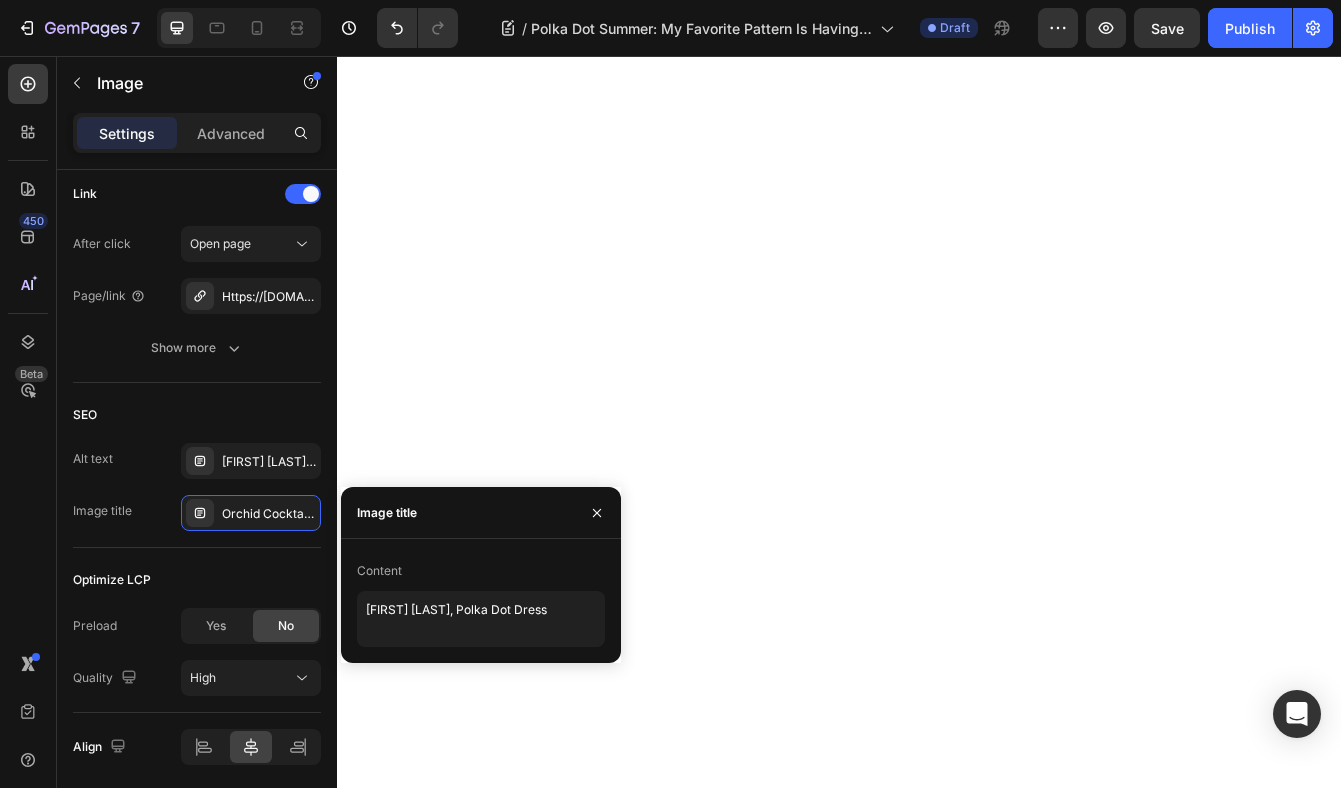 click on "Polka dots are back in a big way this summer, and honestly, I couldn’t be more thrilled! I’ve always been a fan of the playfulness and timelessness they bring to any outfit, so it feels extra special to see one of my all-time favorite patterns being embraced everywhere right now. Whether you’re going bold with big statement dots or keeping it cute with a more subtle print, there’s something so cheerful and nostalgic about a good polka dot fit. It’s the kind of pattern that instantly feels like summer, light, breezy, and a little bit fun. Text Block Row My Favorite Polka Dot Picks at [BRAND] Text Block I must start with the  Polka Dot Babydoll Bow Dress  by [FIRST_NAME] and [LAST_NAME]. With its puff sleeves, sweet silhouette, and adorable bow details, this dress is basically sunshine in clothing form. It’s the ultimate cute-yet-comfy look, and I’ll be wearing it on repeat all season long. Then we have the  Maisel Polka Dot Bags Text Block Image Image Row Dots Dots and more Dots Text Block it . Text Block" at bounding box center [937, -970] 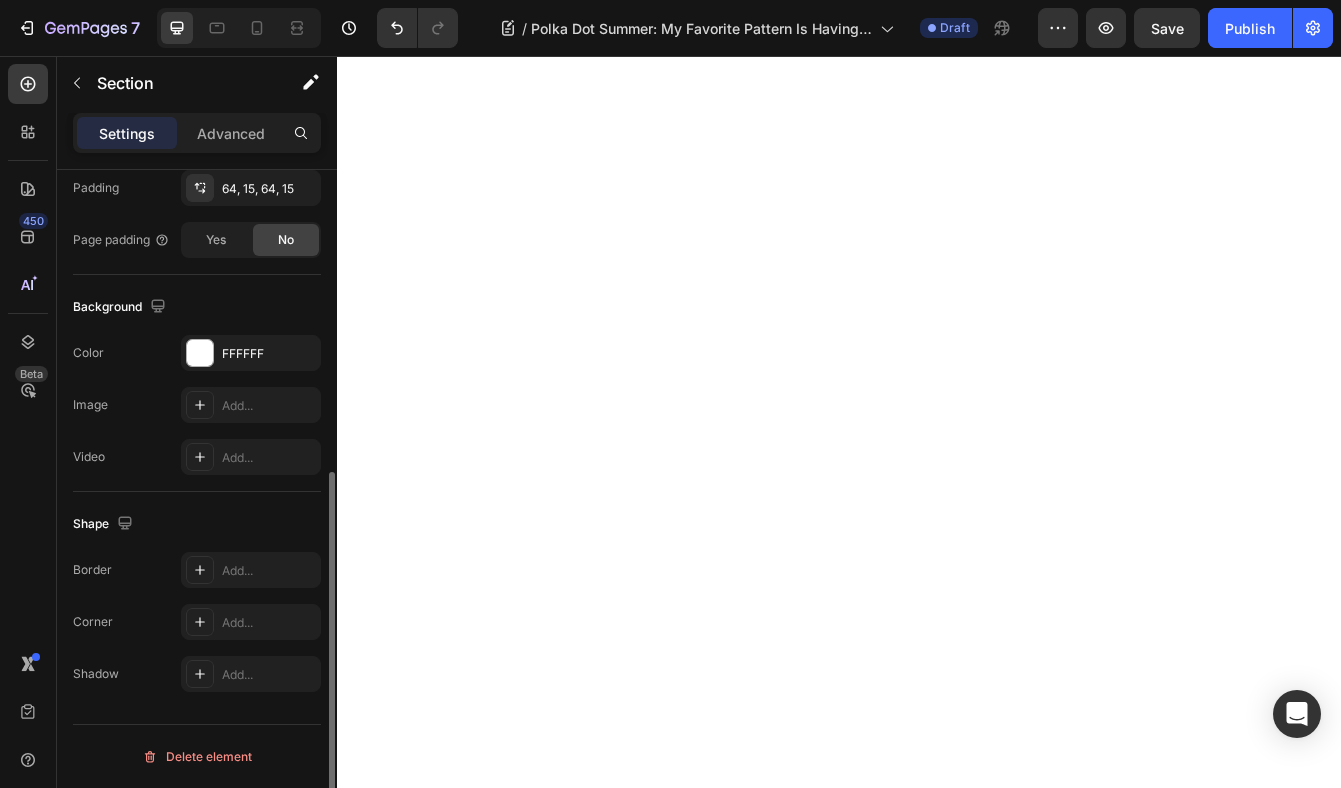 scroll, scrollTop: 0, scrollLeft: 0, axis: both 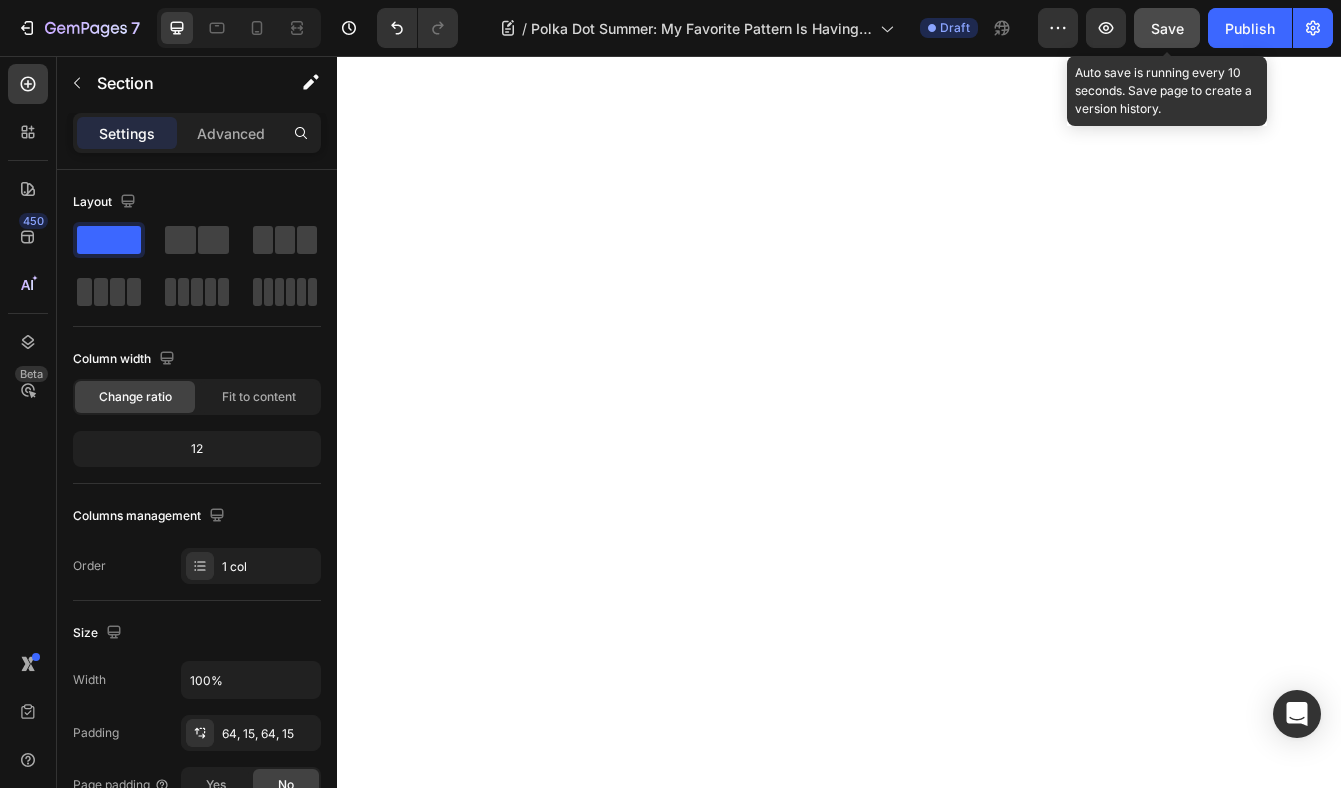 click on "Save" at bounding box center [1167, 28] 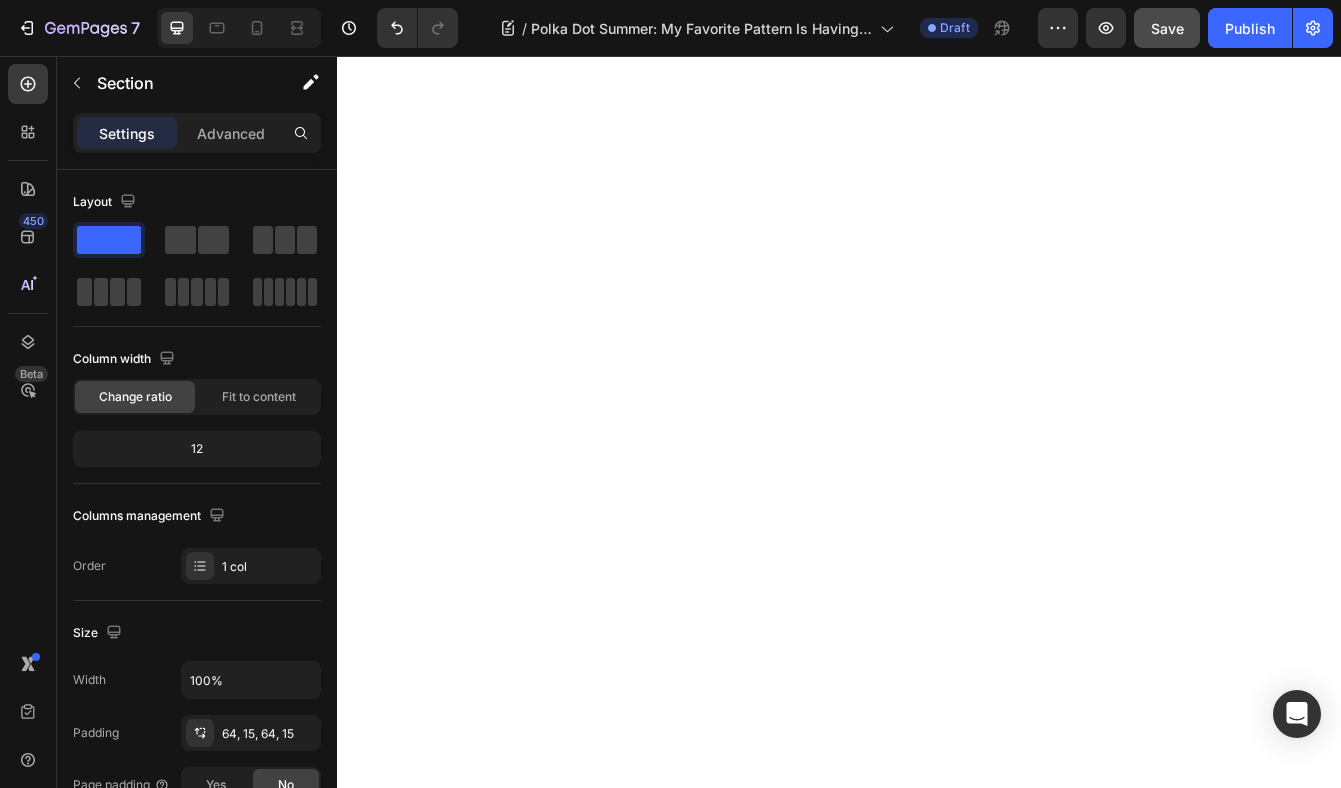 scroll, scrollTop: 3257, scrollLeft: 0, axis: vertical 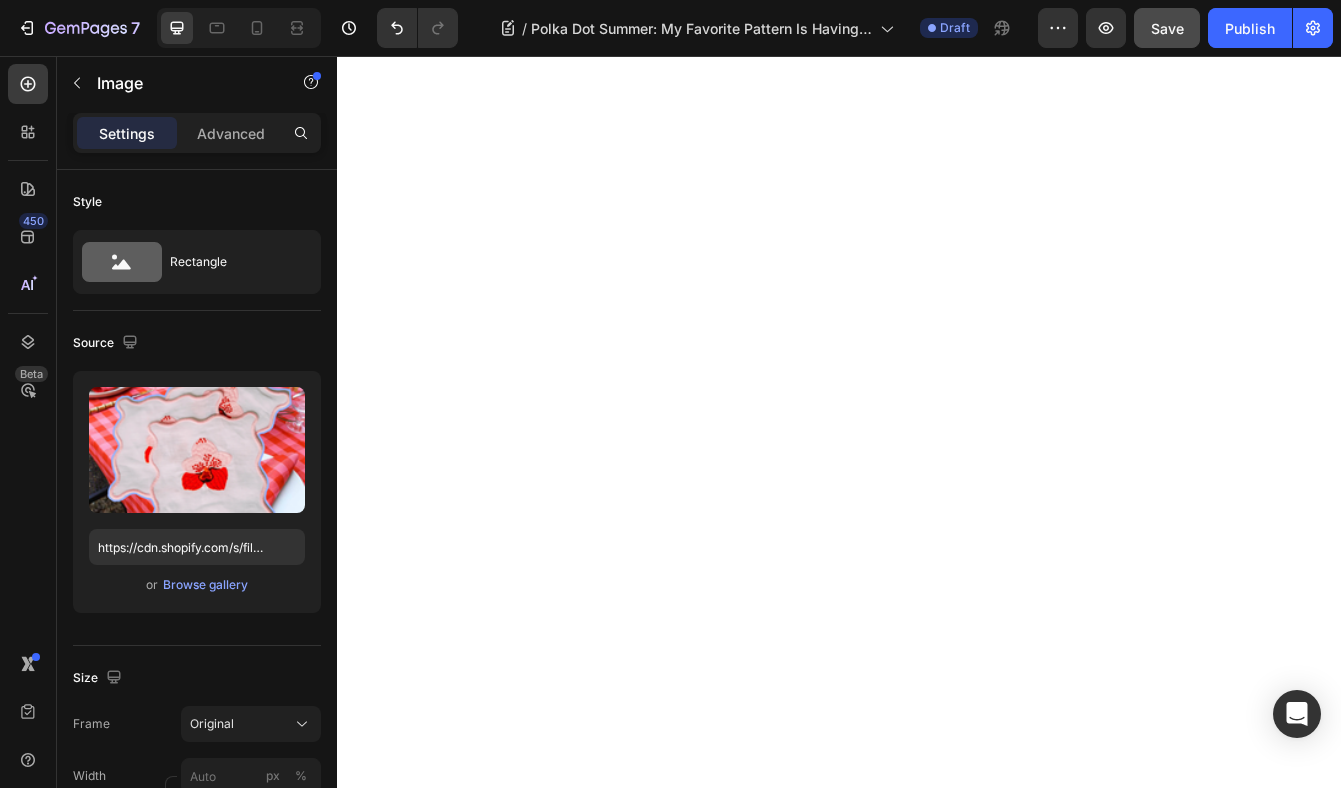 click at bounding box center [1183, -683] 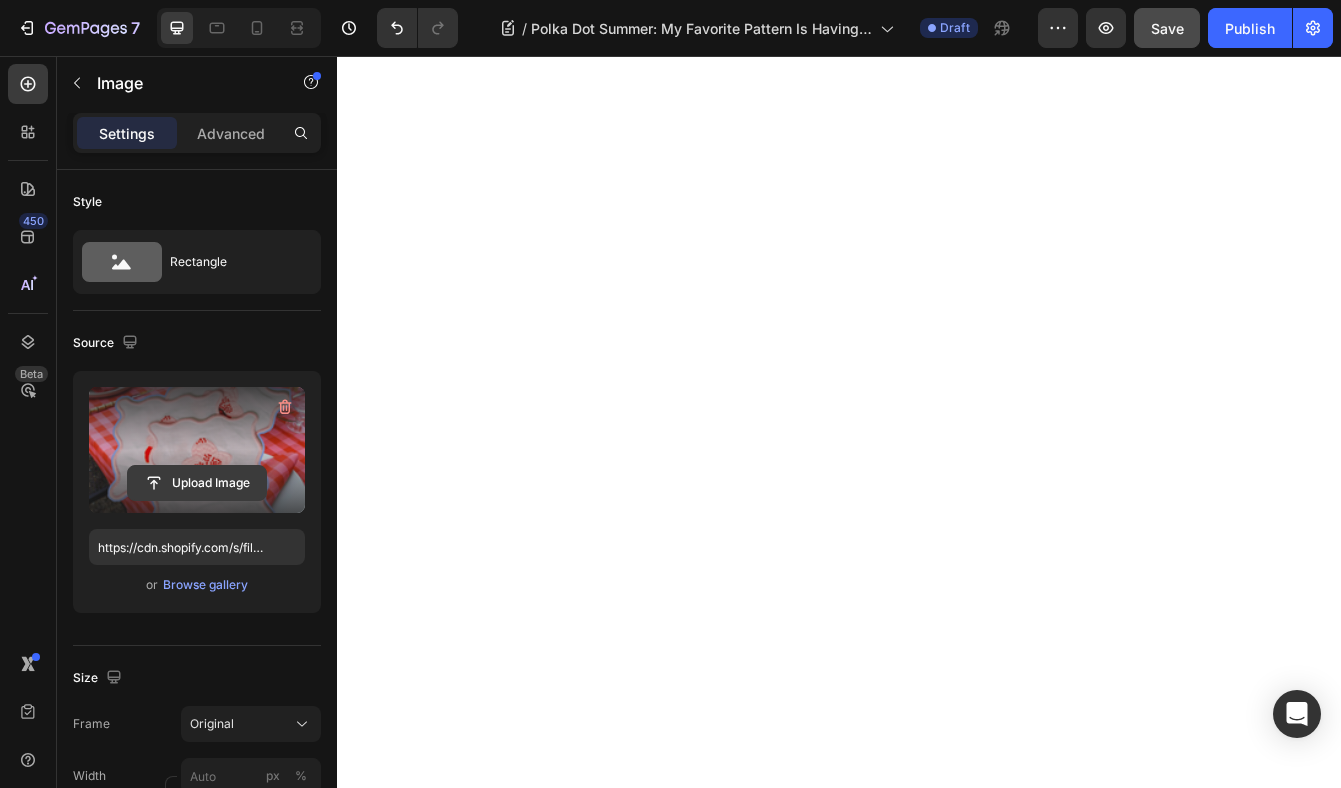 click 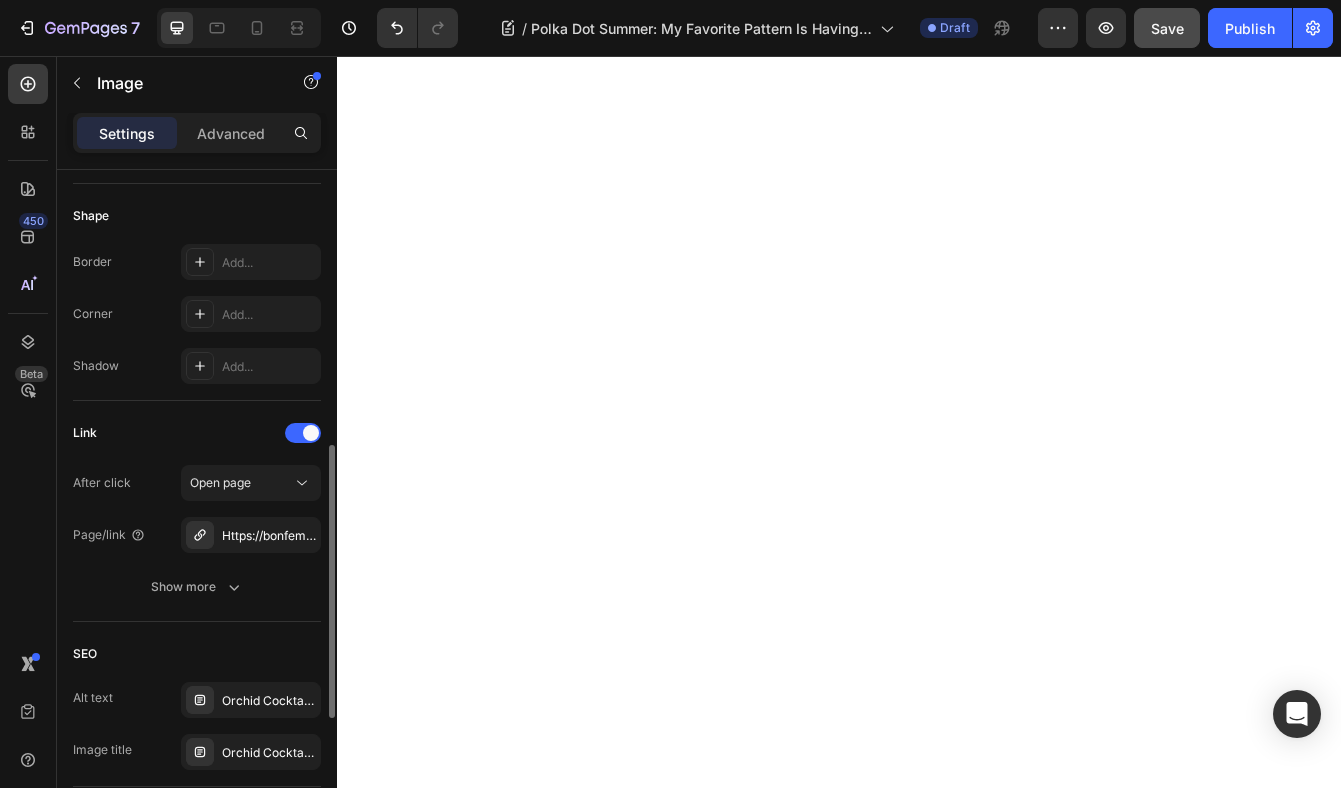 scroll, scrollTop: 689, scrollLeft: 0, axis: vertical 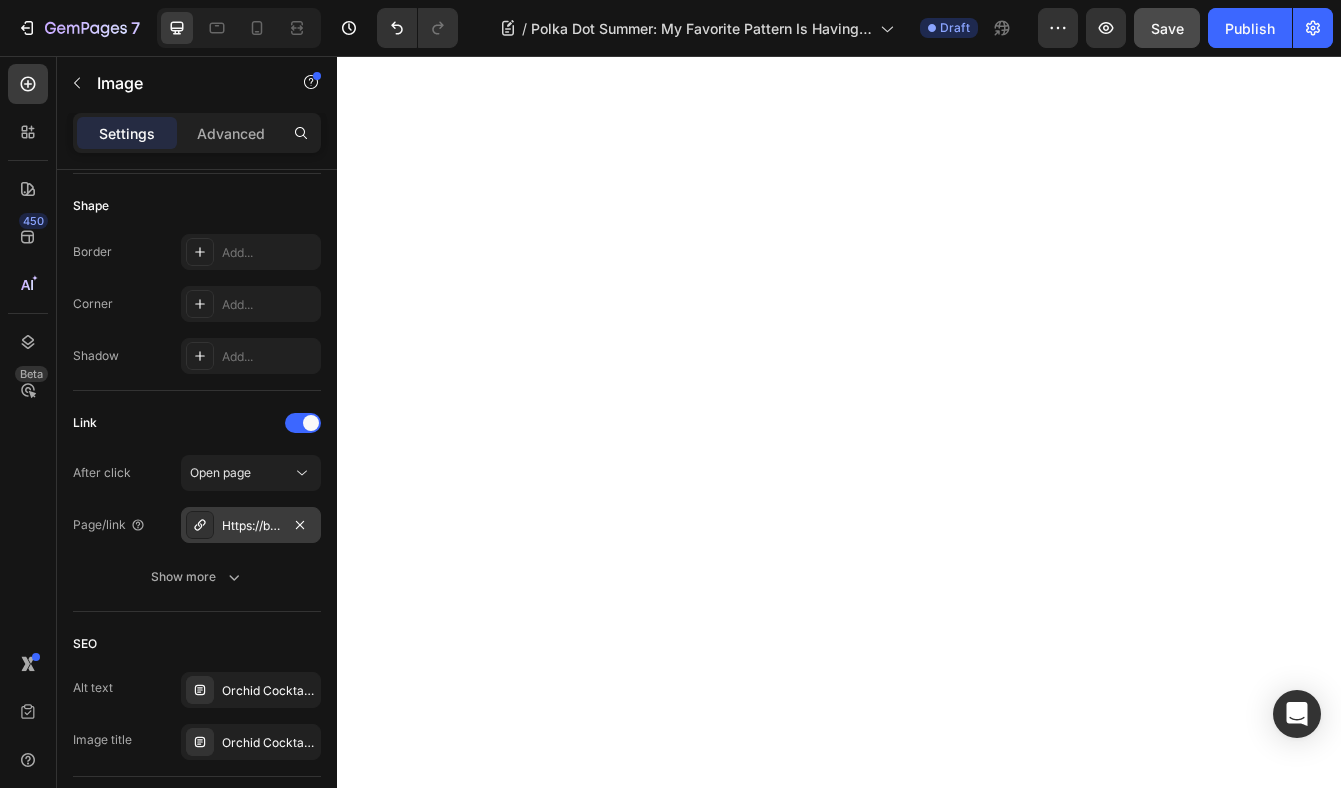 click on "Https://bonfemmes.Com/orchid-cocktail-napkin-set?_pos=4&_fid=c1c1a32cf&_ss=c" at bounding box center (251, 526) 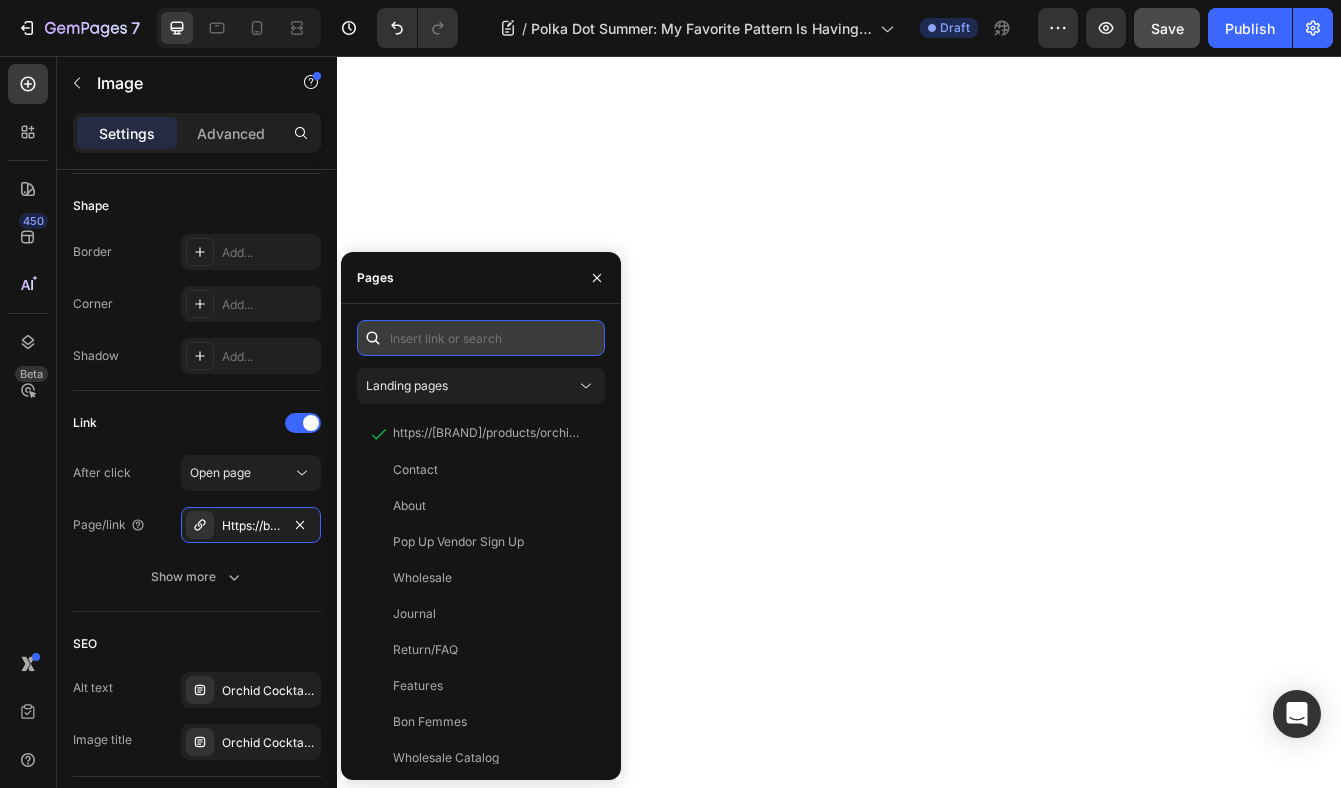 click at bounding box center (481, 338) 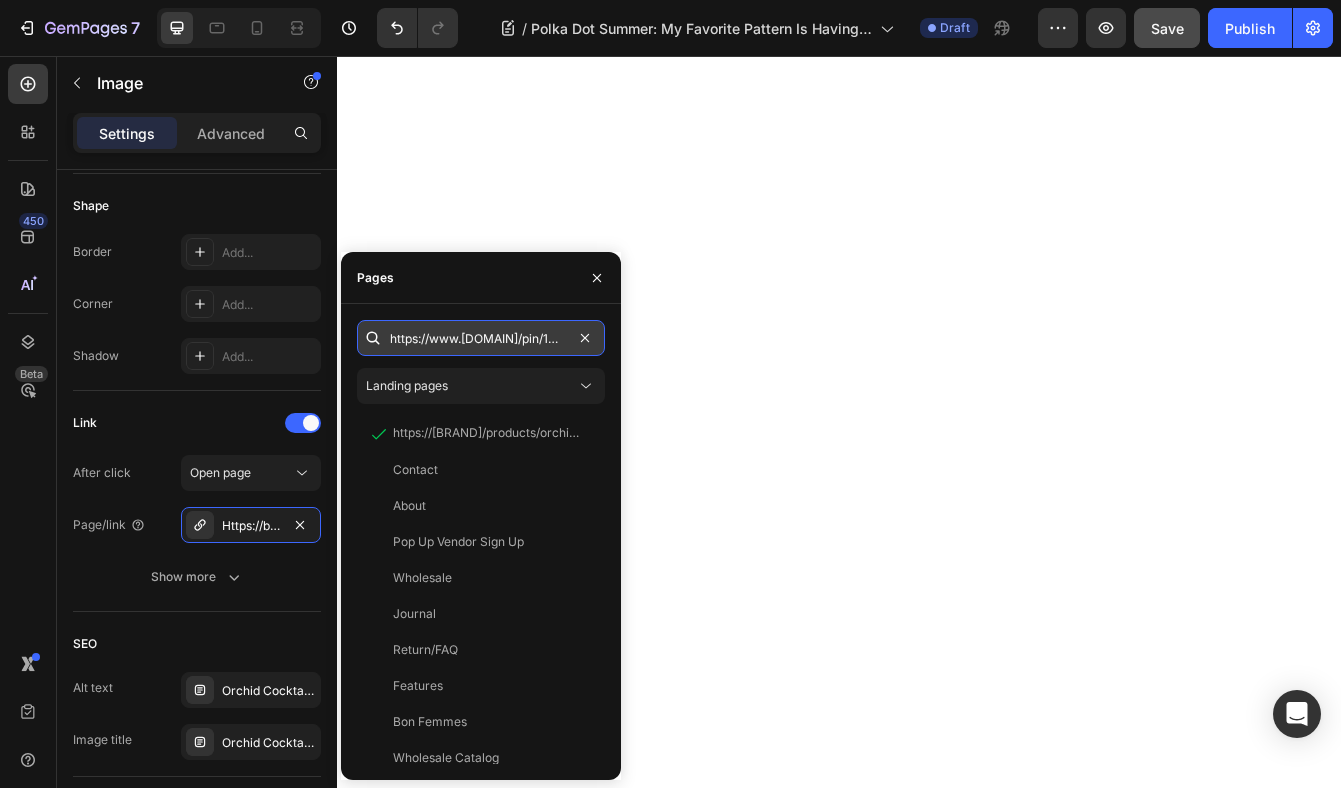 scroll, scrollTop: 0, scrollLeft: 114, axis: horizontal 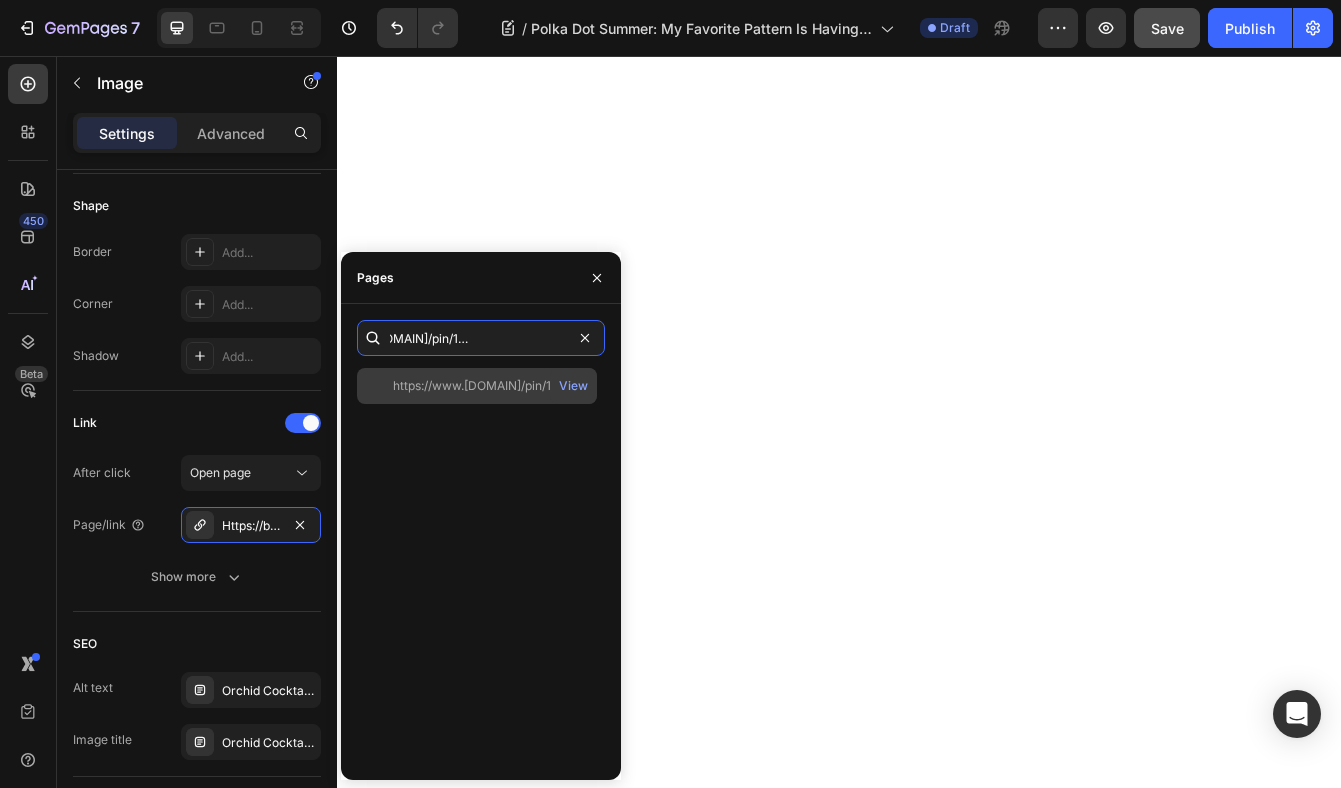 type on "https://www.[DOMAIN]/pin/140806224979786/" 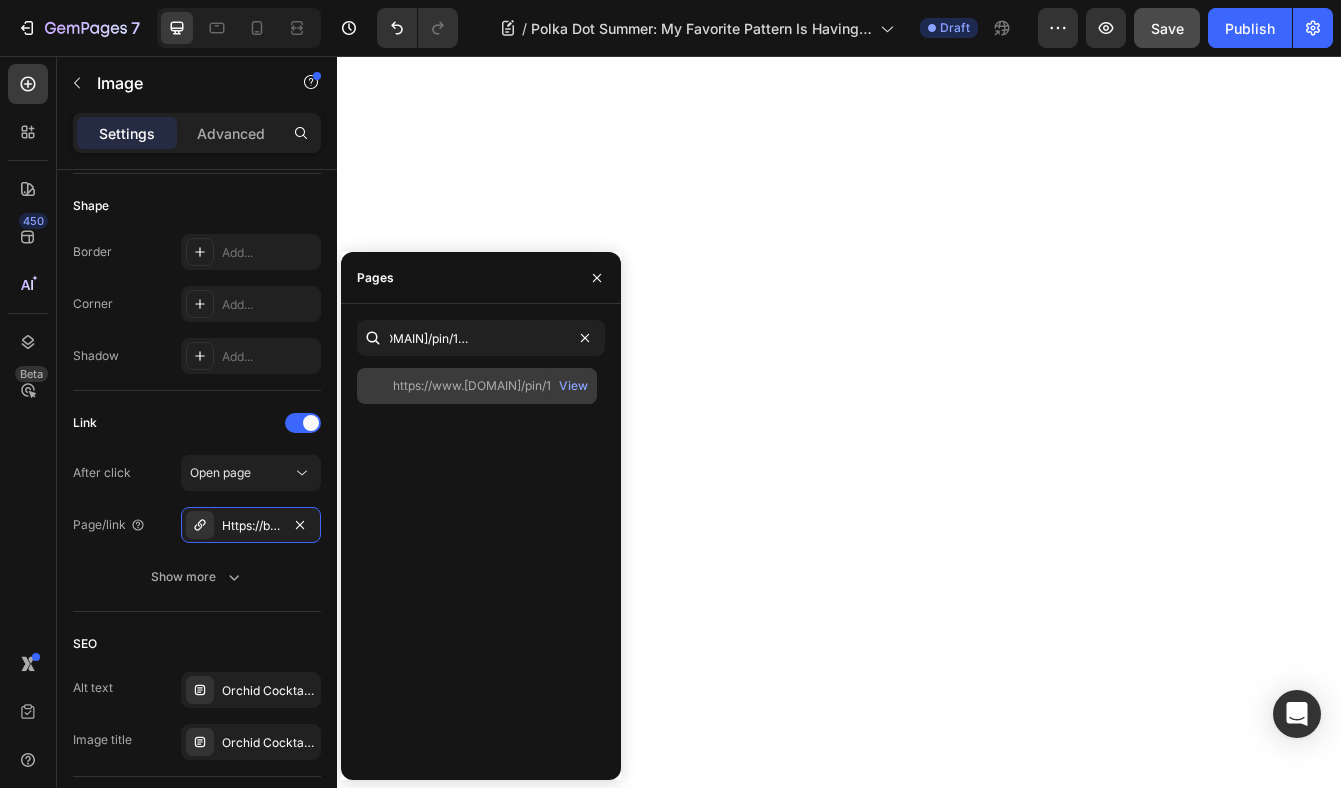 click on "https://www.[DOMAIN]/pin/140806224979786/" 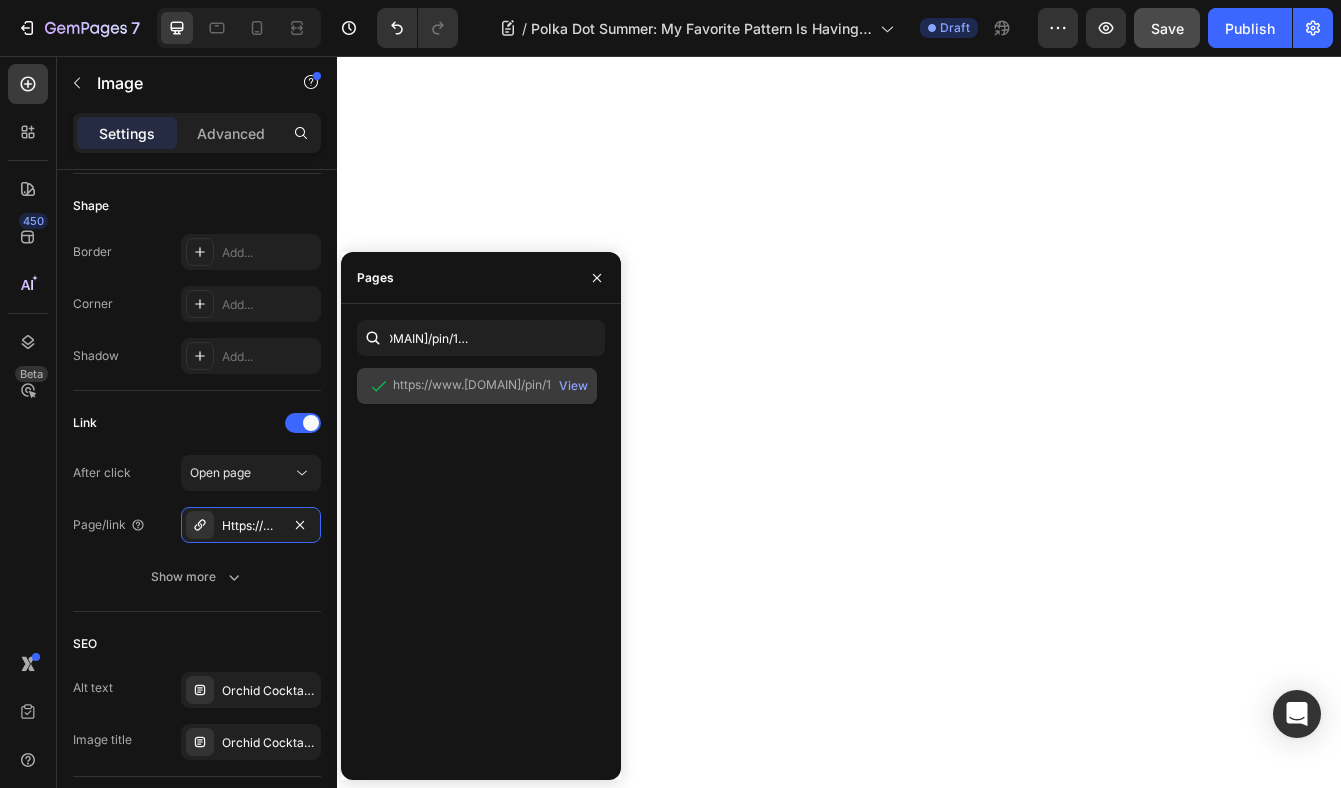 scroll, scrollTop: 0, scrollLeft: 0, axis: both 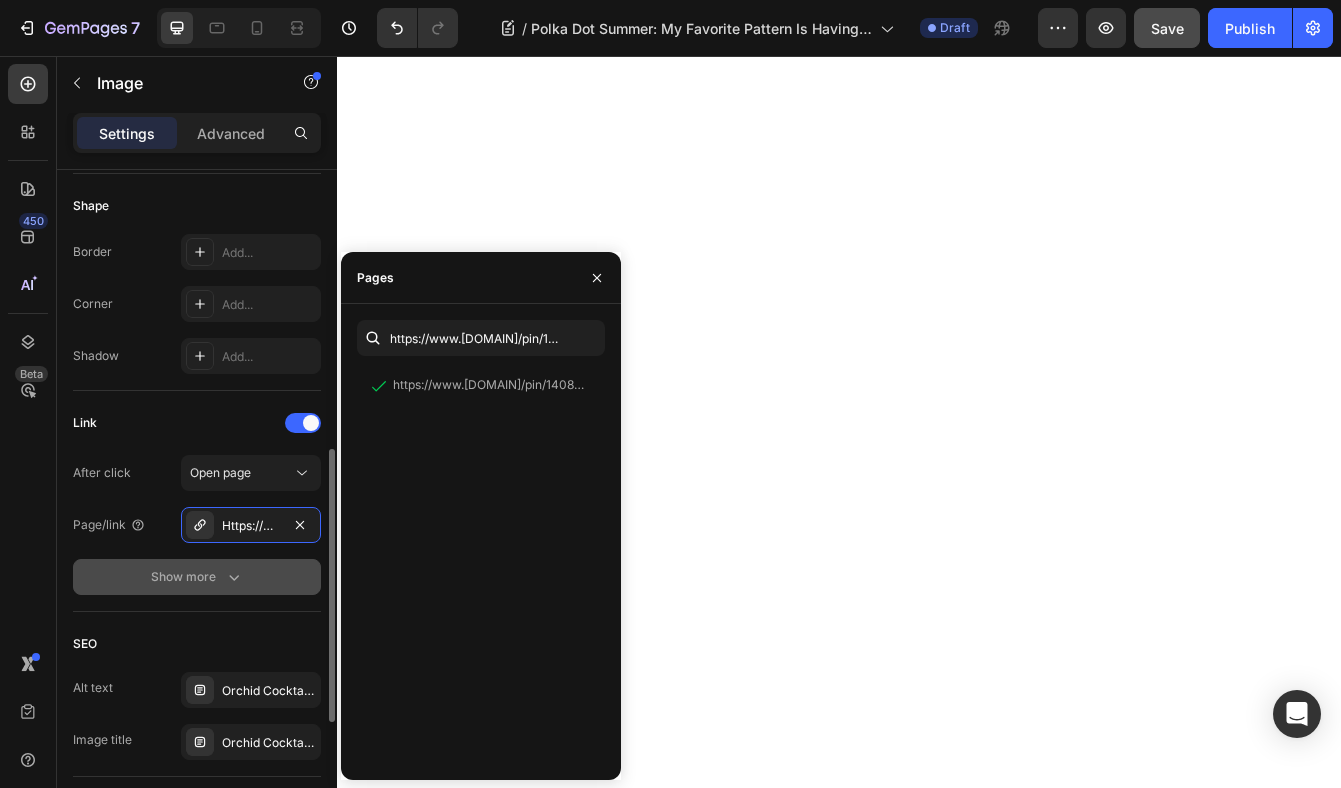 click on "Show more" at bounding box center (197, 577) 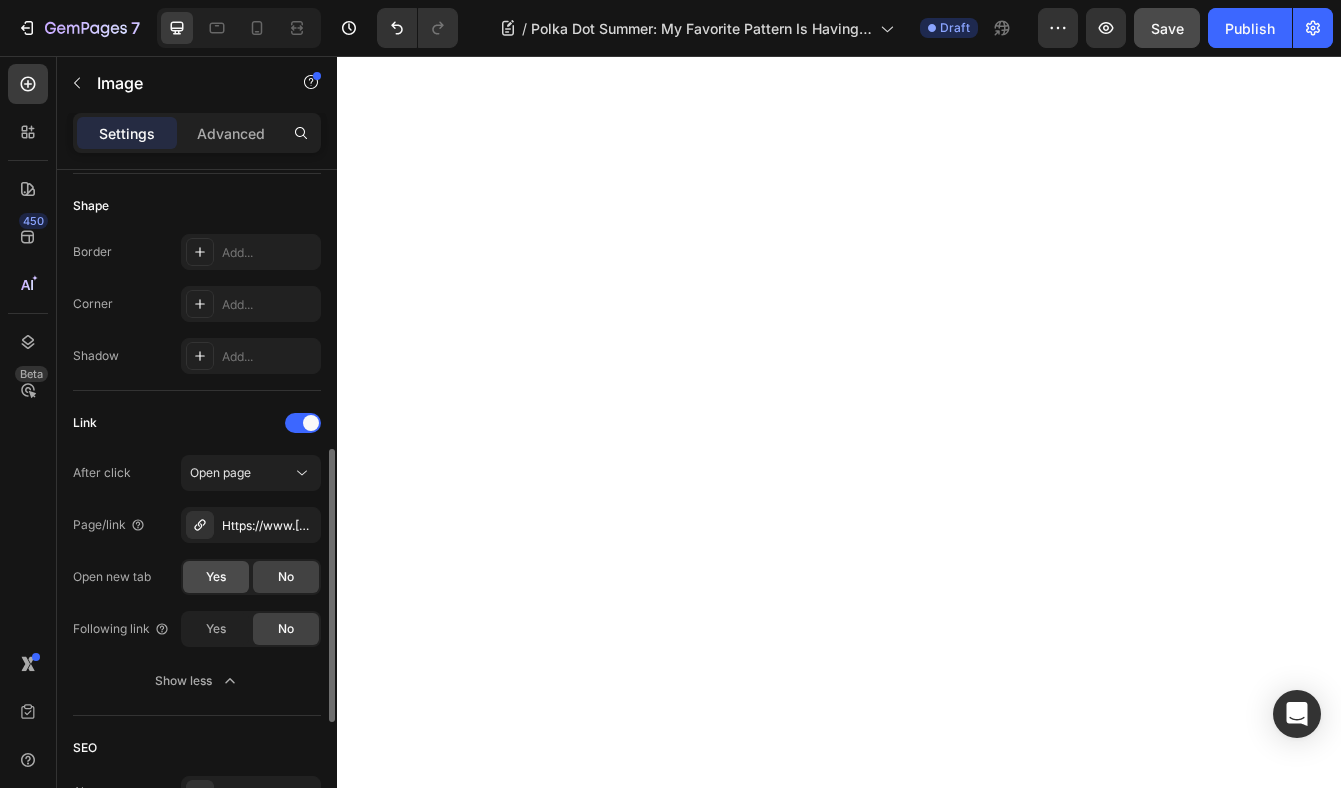 click on "Yes" 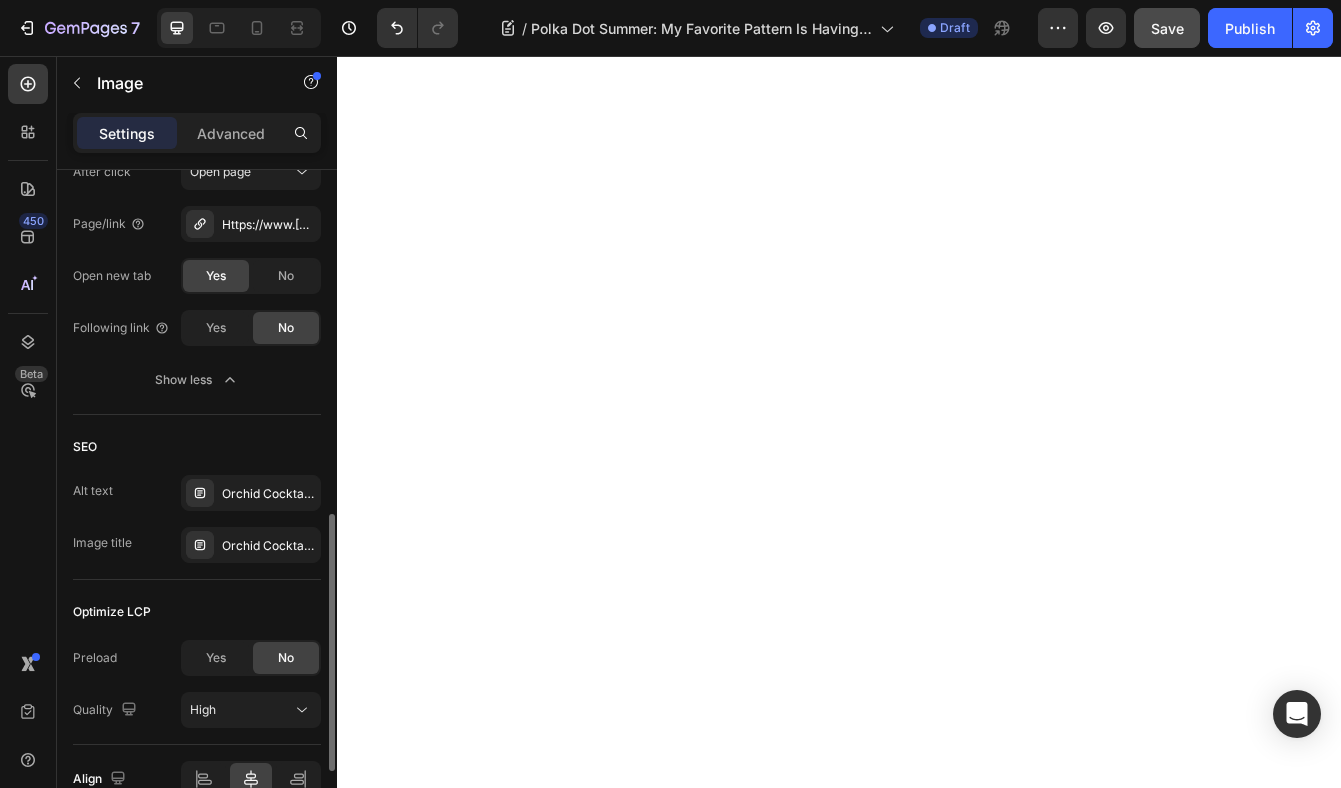 scroll, scrollTop: 1011, scrollLeft: 0, axis: vertical 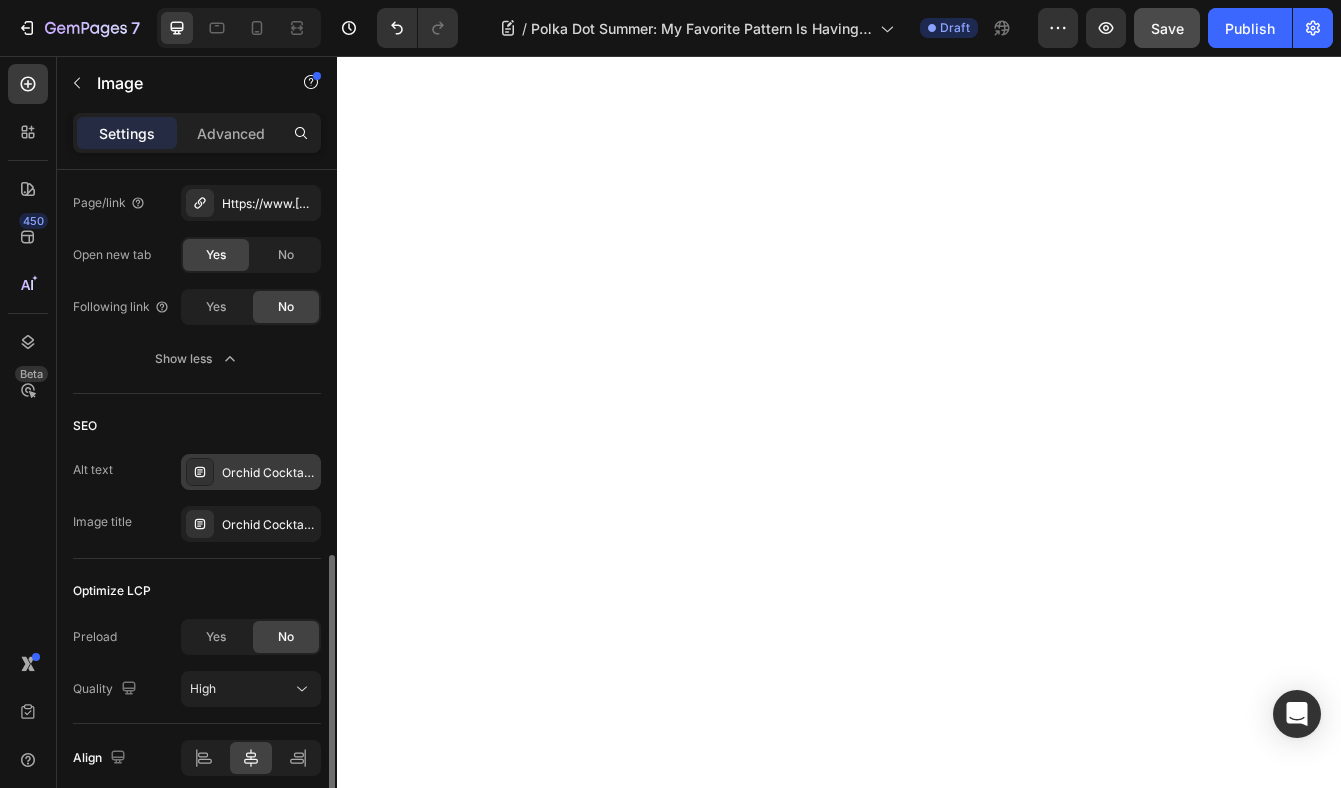 click on "Orchid Cocktail Napkins. Table Setting" at bounding box center [251, 472] 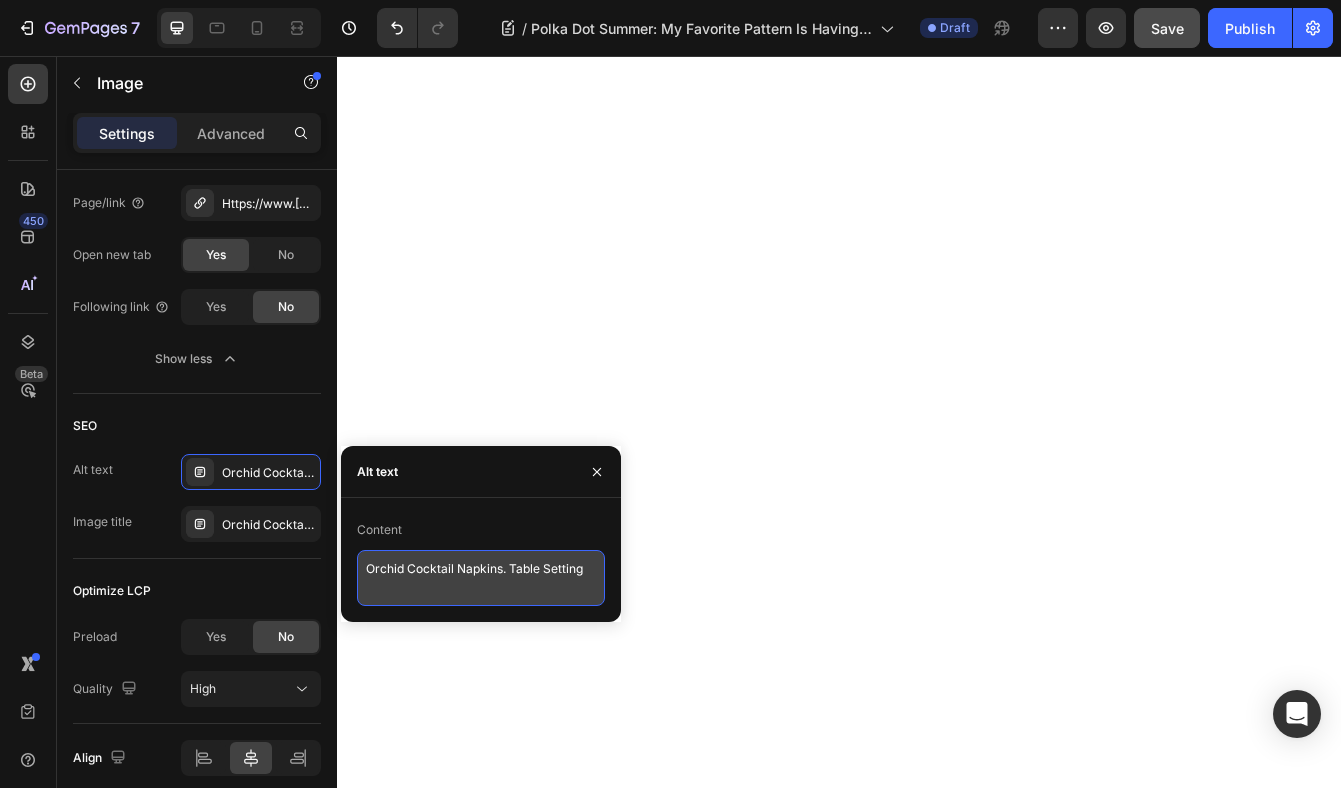 click on "Orchid Cocktail Napkins. Table Setting" at bounding box center [481, 578] 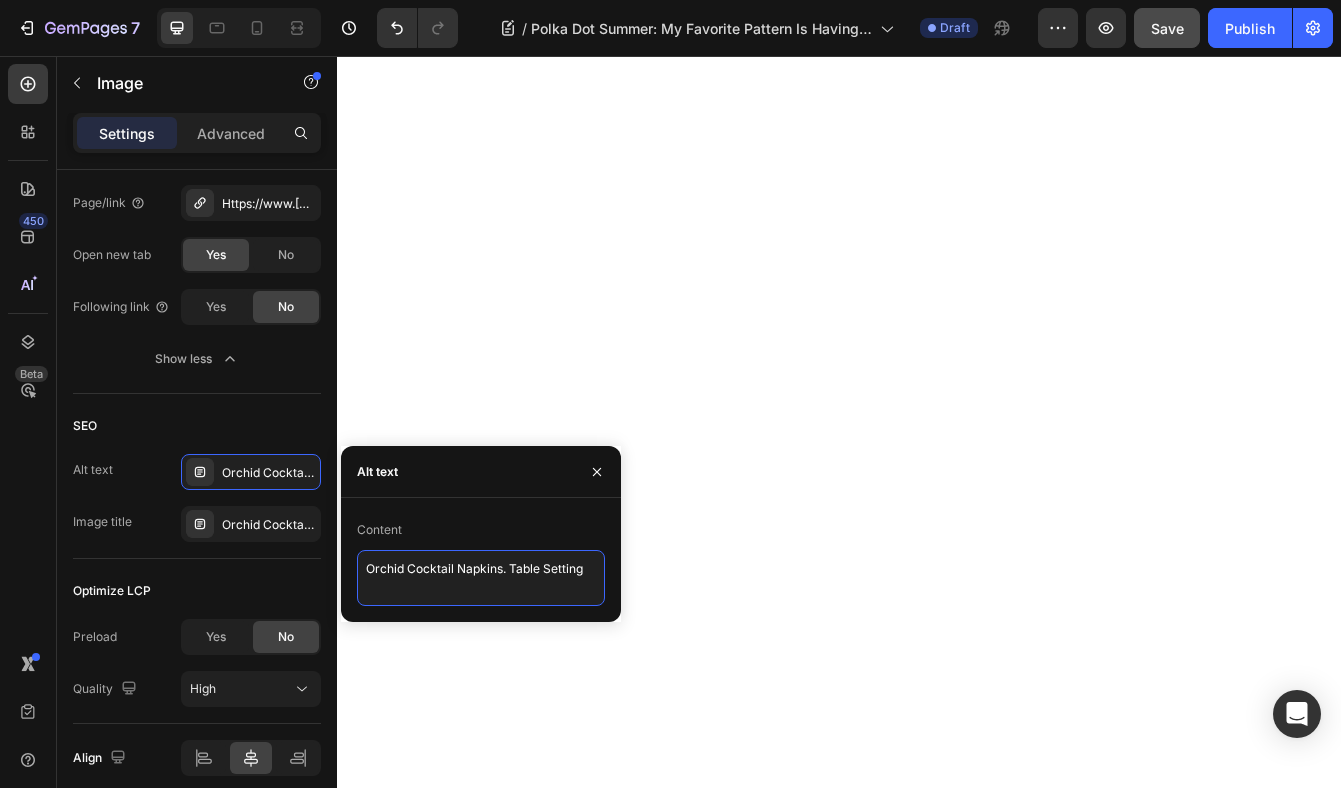 click on "Orchid Cocktail Napkins. Table Setting" at bounding box center [481, 578] 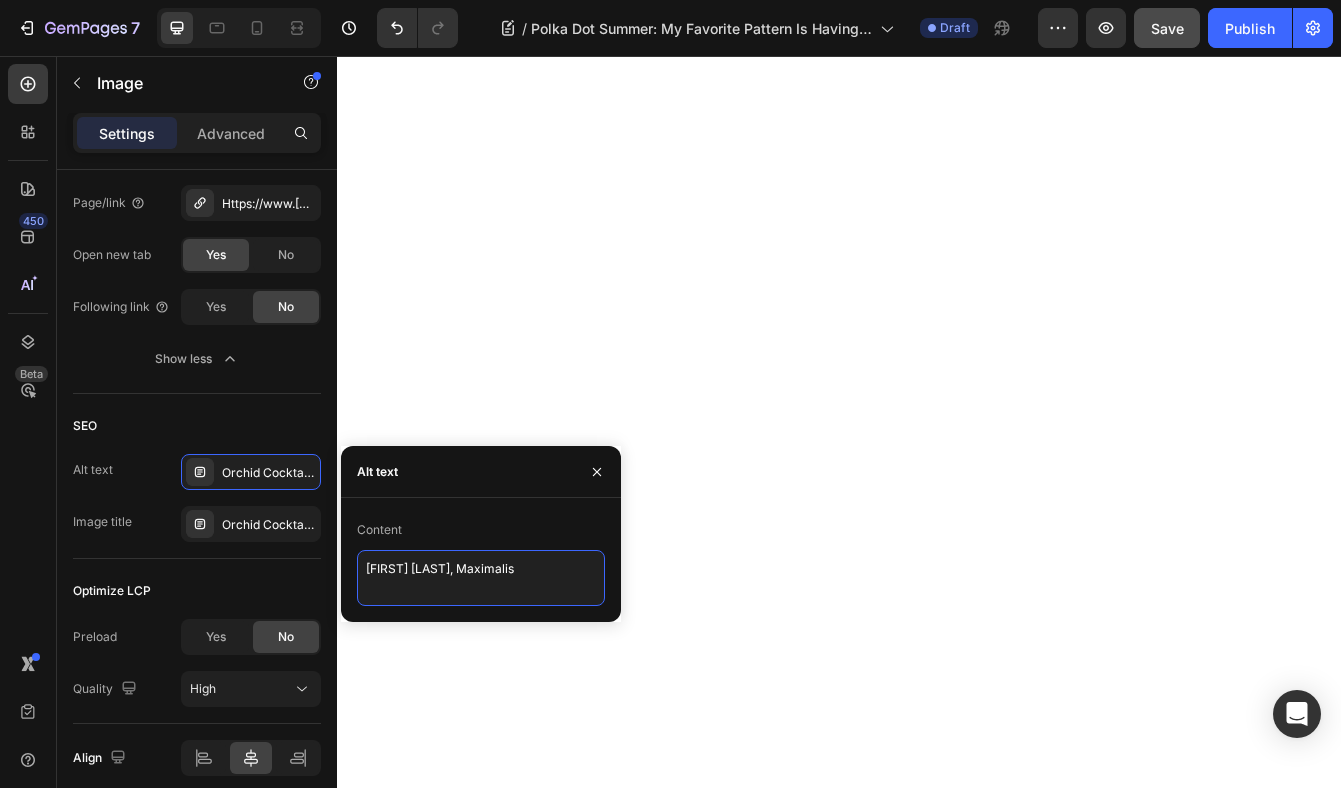 type on "[FIRST_NAME] [LAST_NAME], Maximalist" 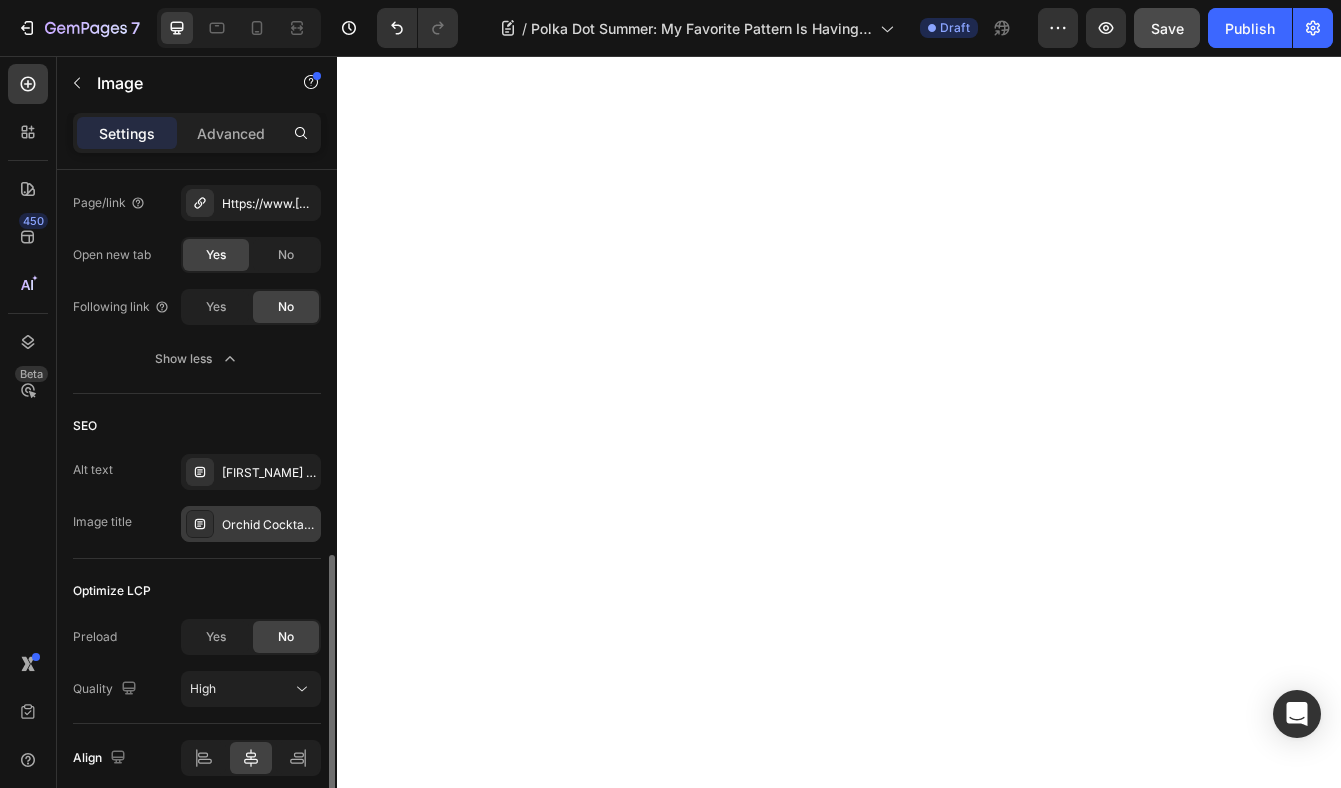 click on "Orchid Cocktail Napkins" at bounding box center [269, 525] 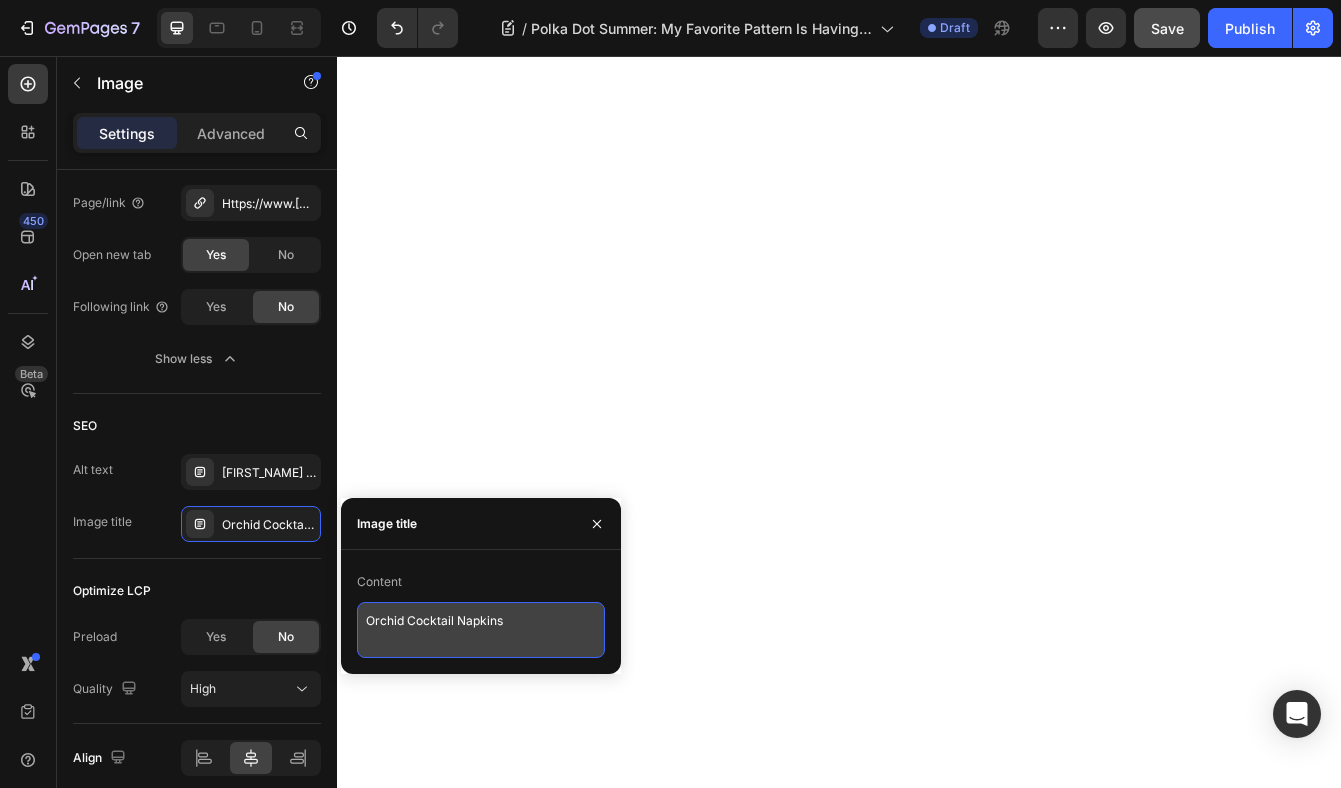 click on "Orchid Cocktail Napkins" at bounding box center [481, 630] 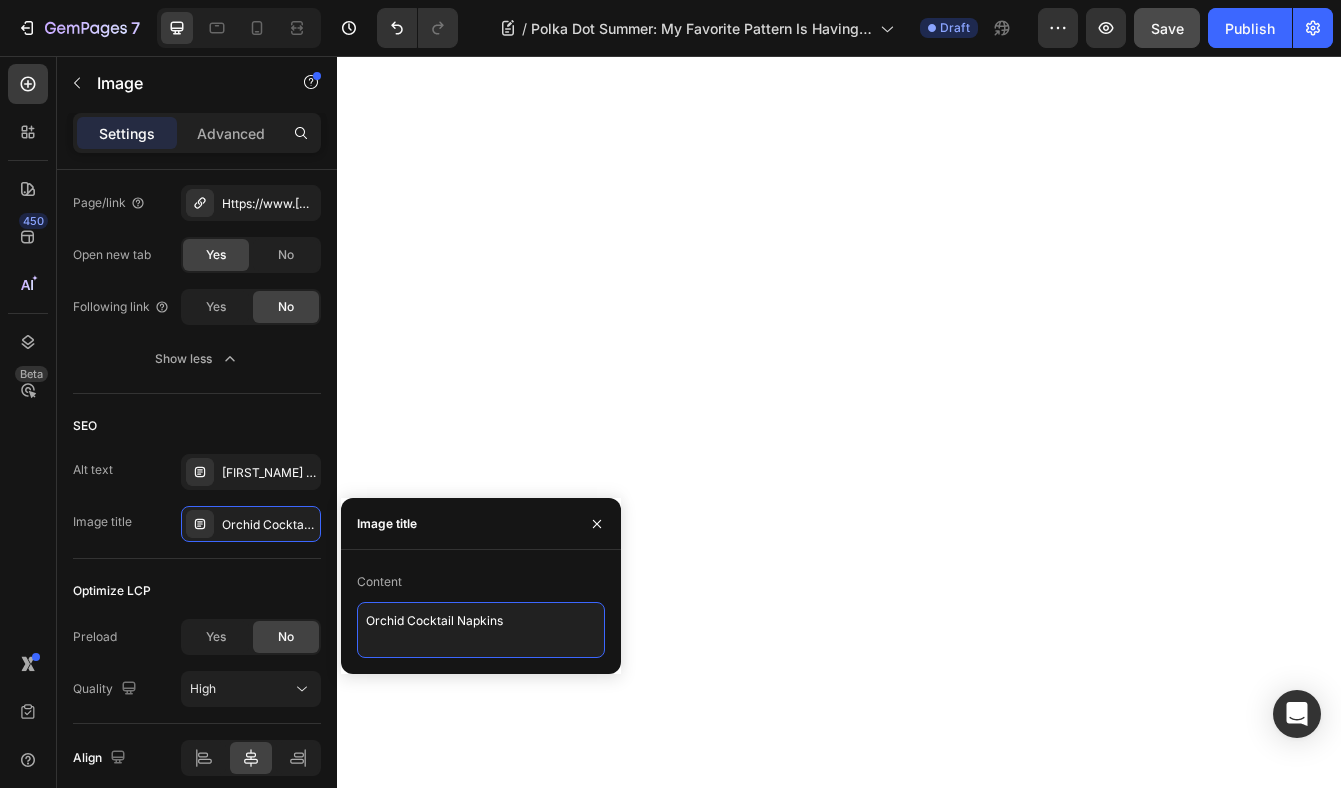 click on "Orchid Cocktail Napkins" at bounding box center [481, 630] 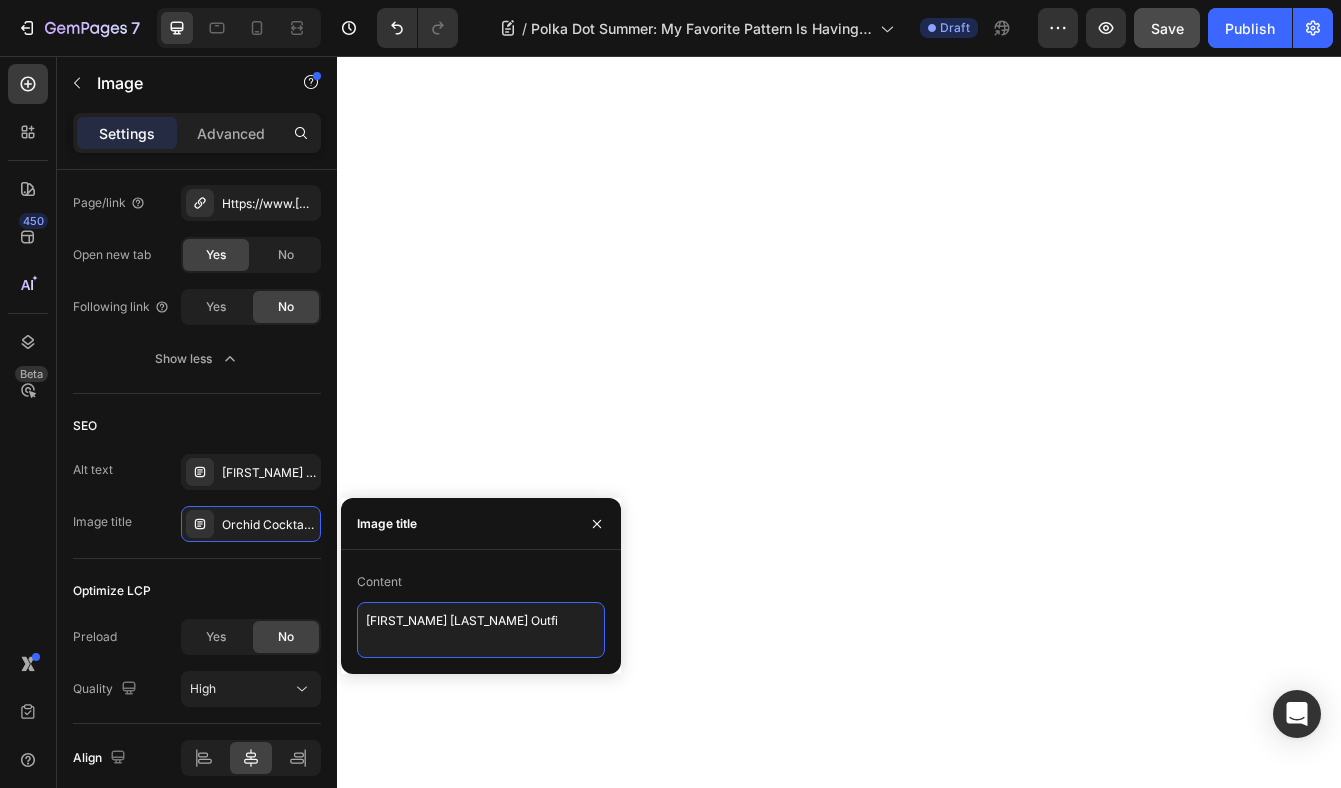 type on "[FIRST] [LAST]" 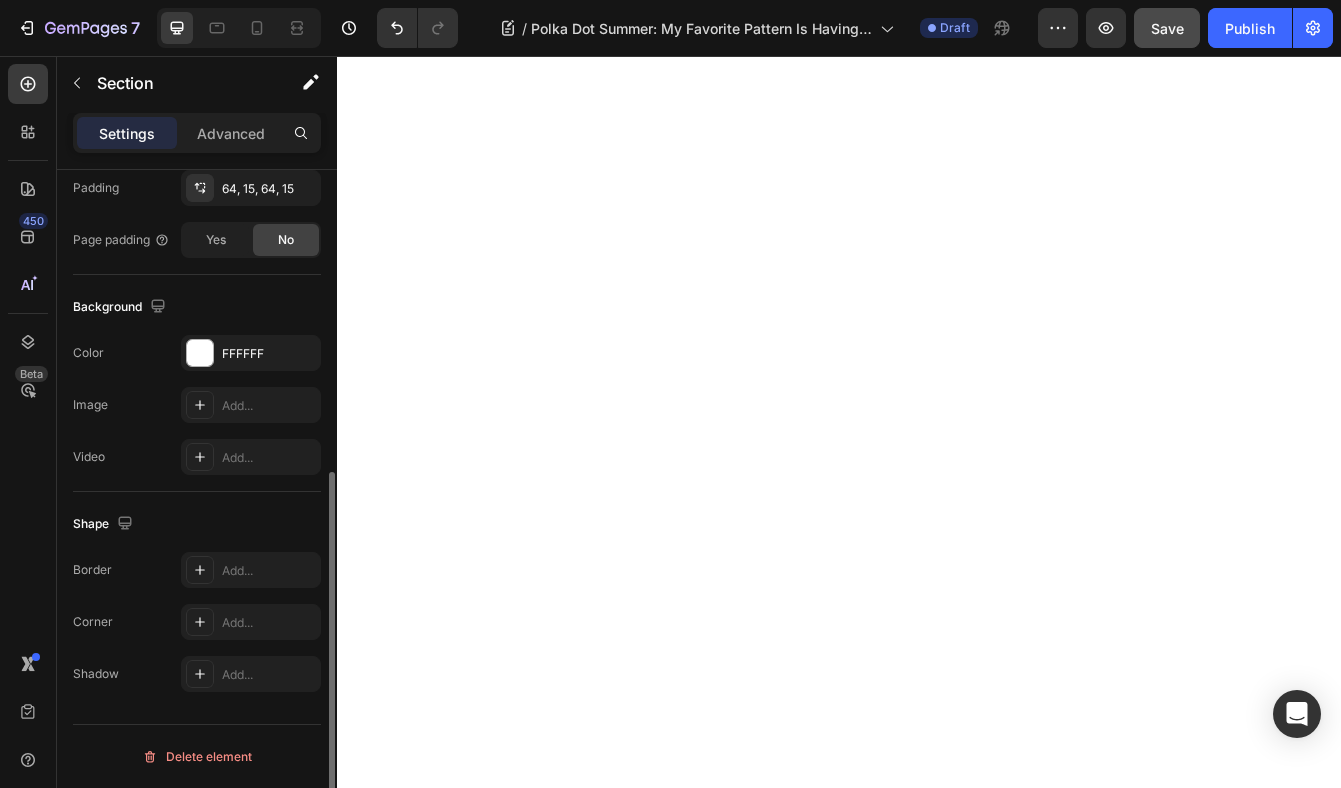 click on "Polka dots are back in a big way this summer, and honestly, I couldn’t be more thrilled! I’ve always been a fan of the playfulness and timelessness they bring to any outfit, so it feels extra special to see one of my all-time favorite patterns being embraced everywhere right now. Whether you’re going bold with big statement dots or keeping it cute with a more subtle print, there’s something so cheerful and nostalgic about a good polka dot fit. It’s the kind of pattern that instantly feels like summer, light, breezy, and a little bit fun. Text Block Row My Favorite Polka Dot Picks at [BRAND] Text Block I must start with the  Polka Dot Babydoll Bow Dress  by [FIRST_NAME] and [LAST_NAME]. With its puff sleeves, sweet silhouette, and adorable bow details, this dress is basically sunshine in clothing form. It’s the ultimate cute-yet-comfy look, and I’ll be wearing it on repeat all season long. Then we have the  Maisel Polka Dot Bags Text Block Image Image Row Dots Dots and more Dots Text Block it . Text Block" at bounding box center (937, -1073) 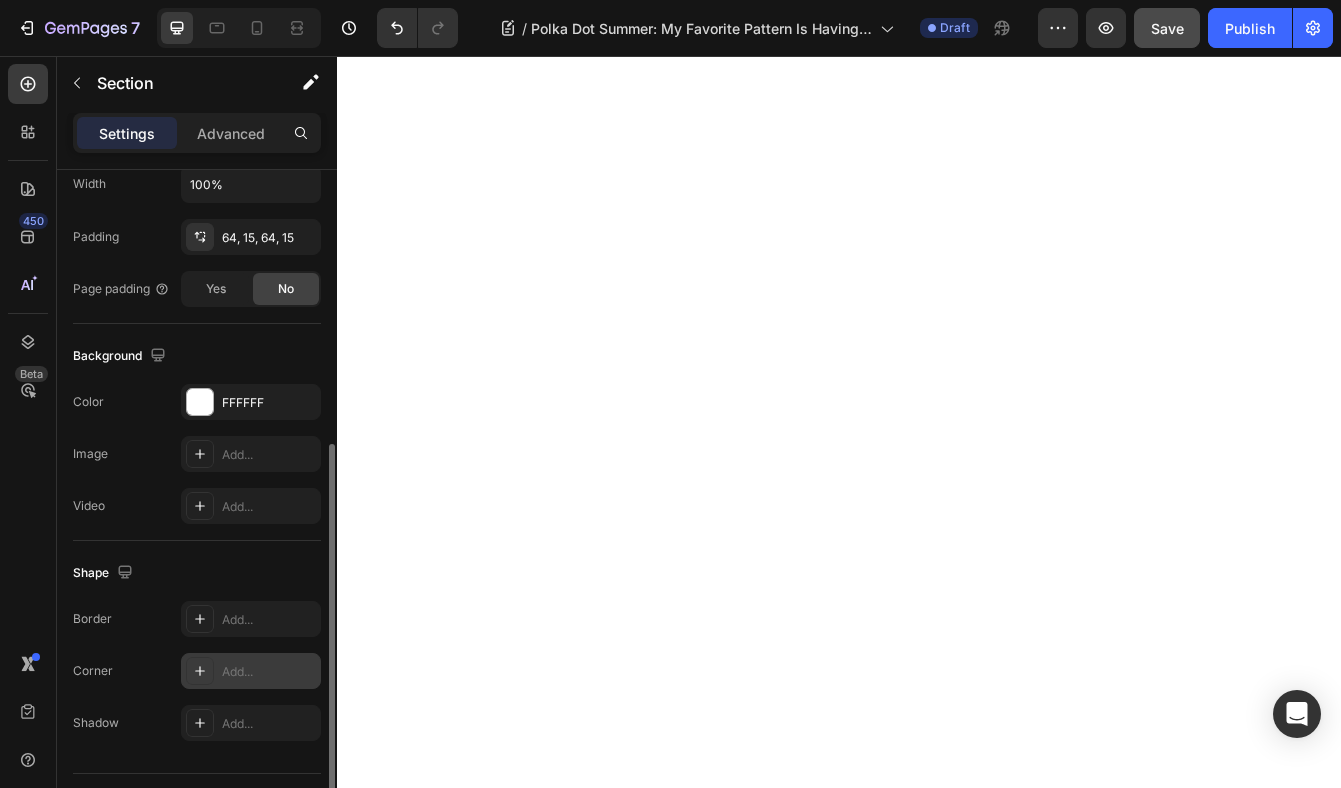 scroll, scrollTop: 545, scrollLeft: 0, axis: vertical 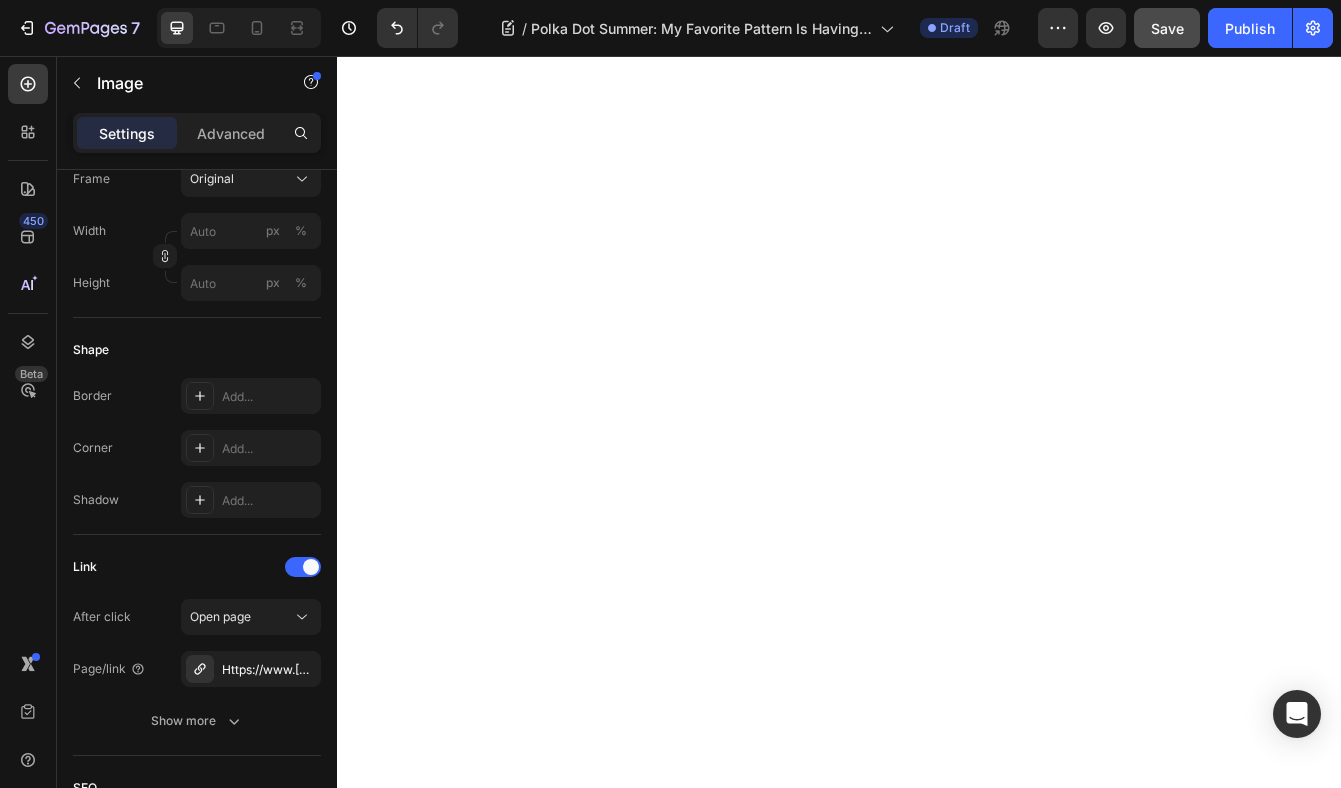 click at bounding box center [1183, -683] 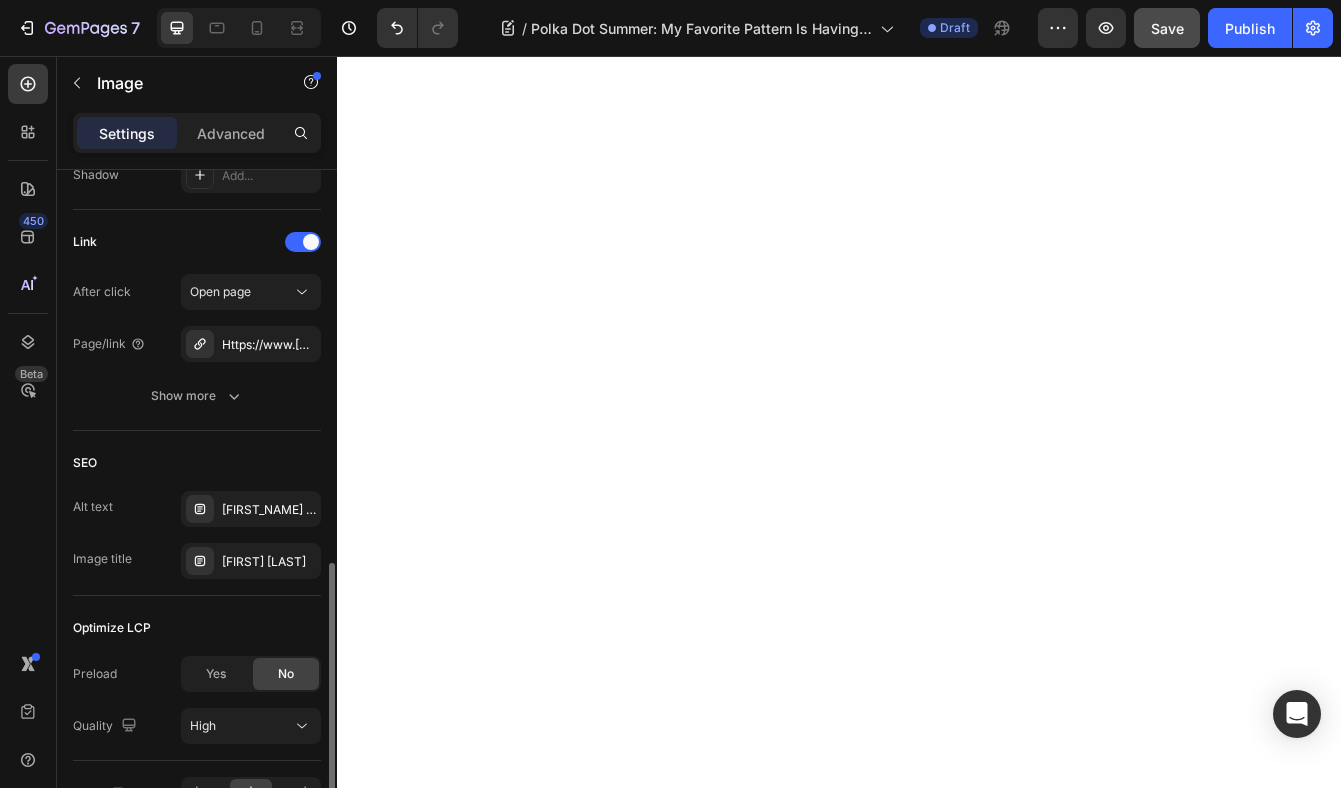 scroll, scrollTop: 934, scrollLeft: 0, axis: vertical 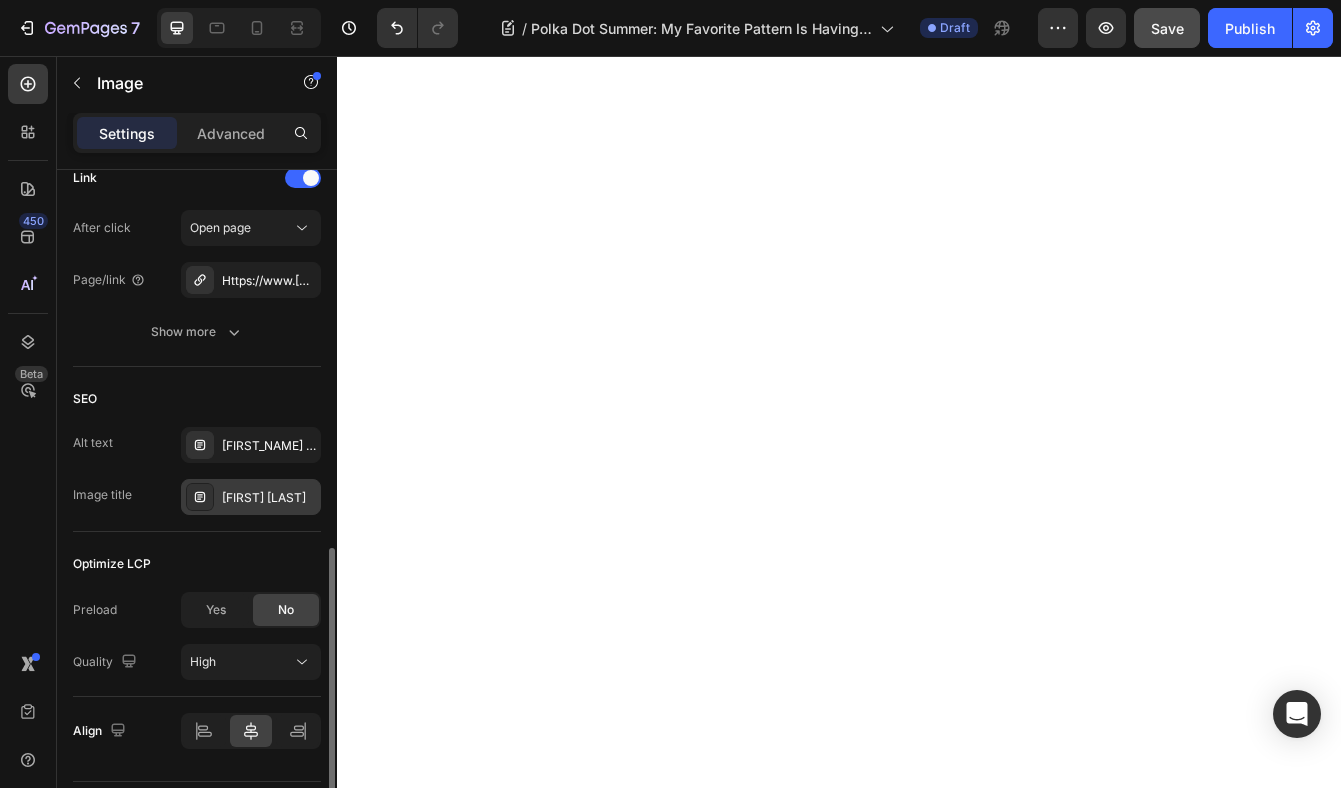 click on "[FIRST] [LAST]" at bounding box center (269, 498) 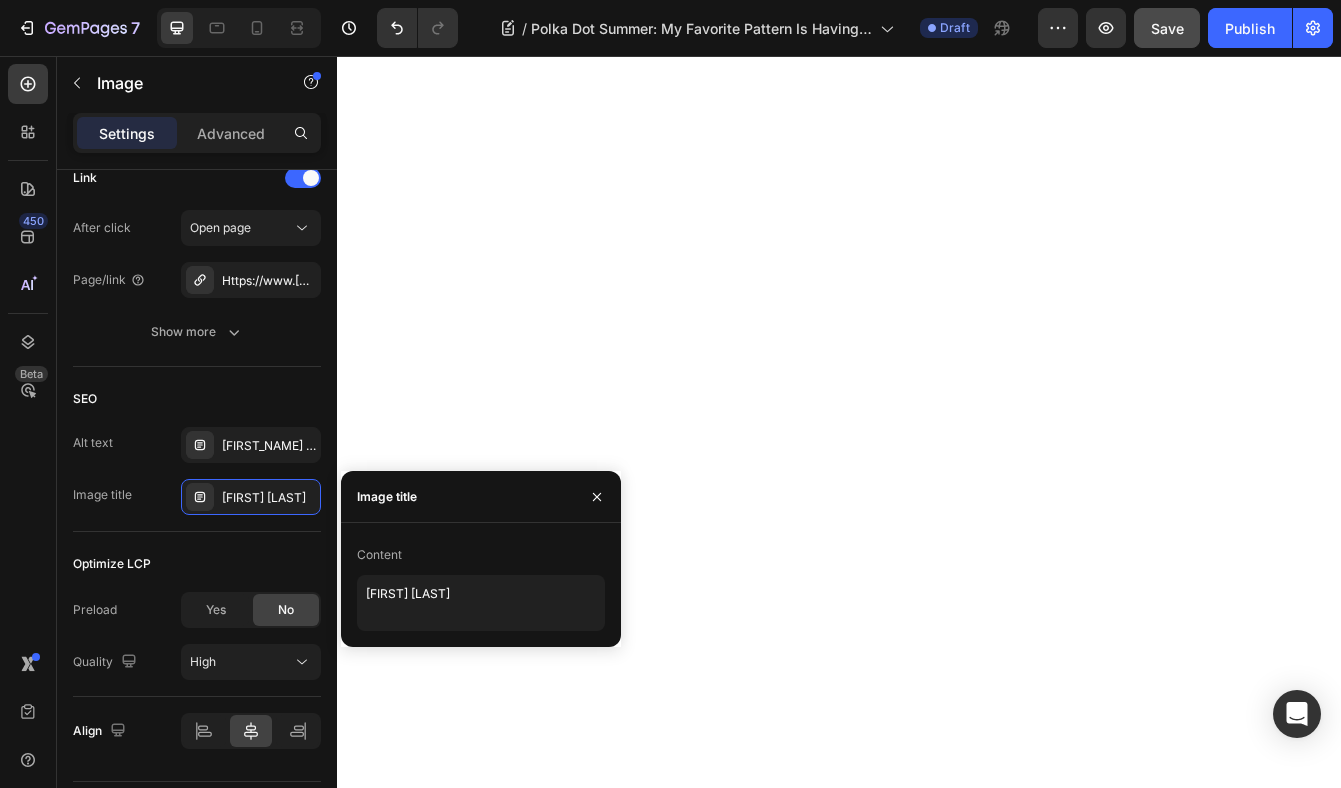 click at bounding box center [1183, -683] 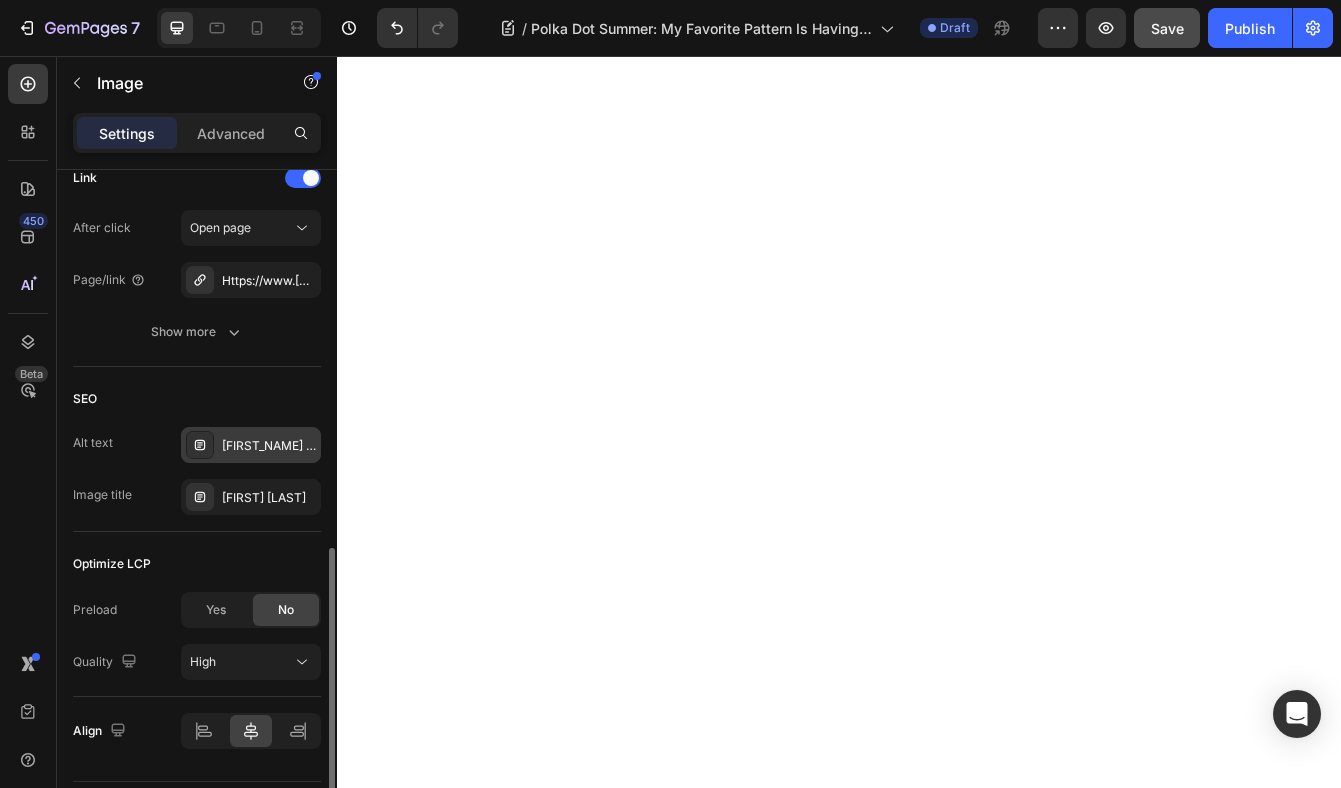 click on "[FIRST_NAME] [LAST_NAME], Maximalist" at bounding box center [269, 446] 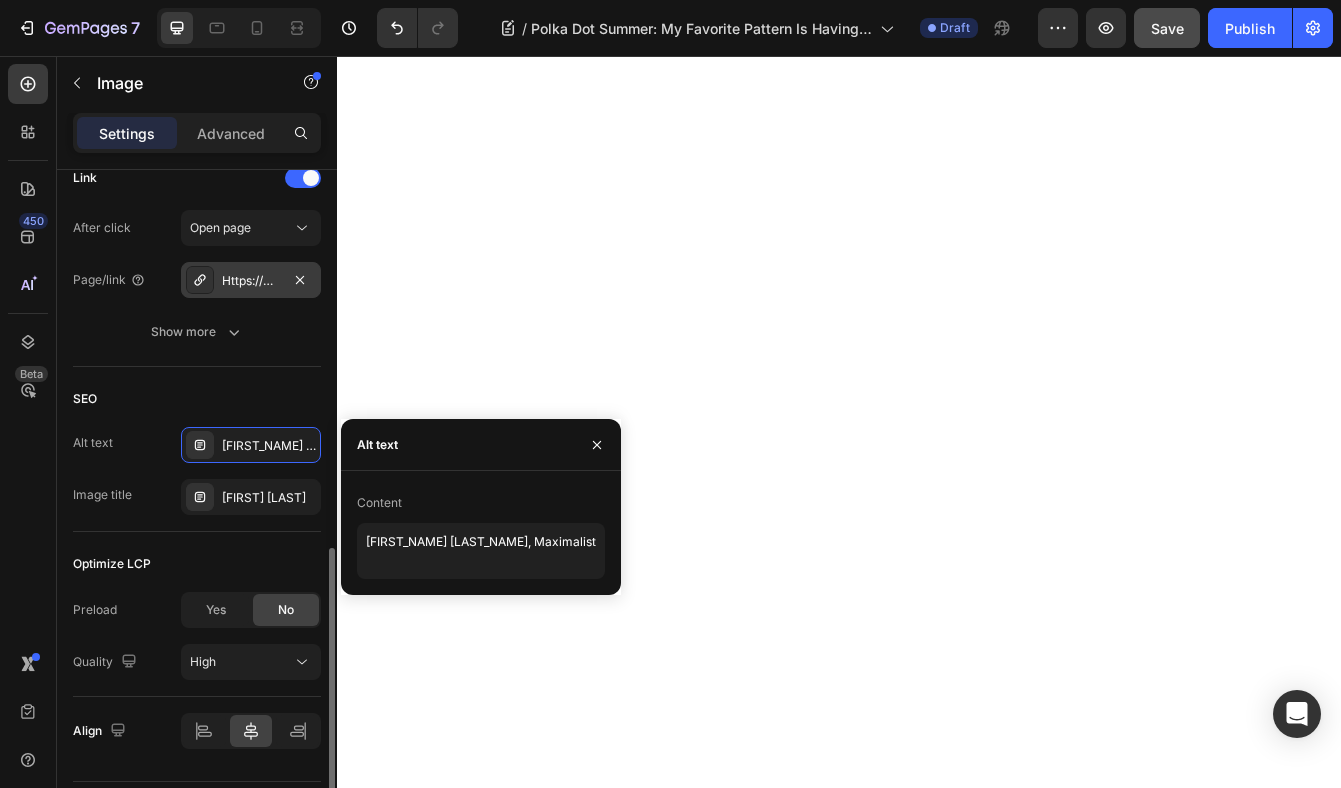 click on "Https://www.[DOMAIN]/pin/140806224979786/" at bounding box center (251, 281) 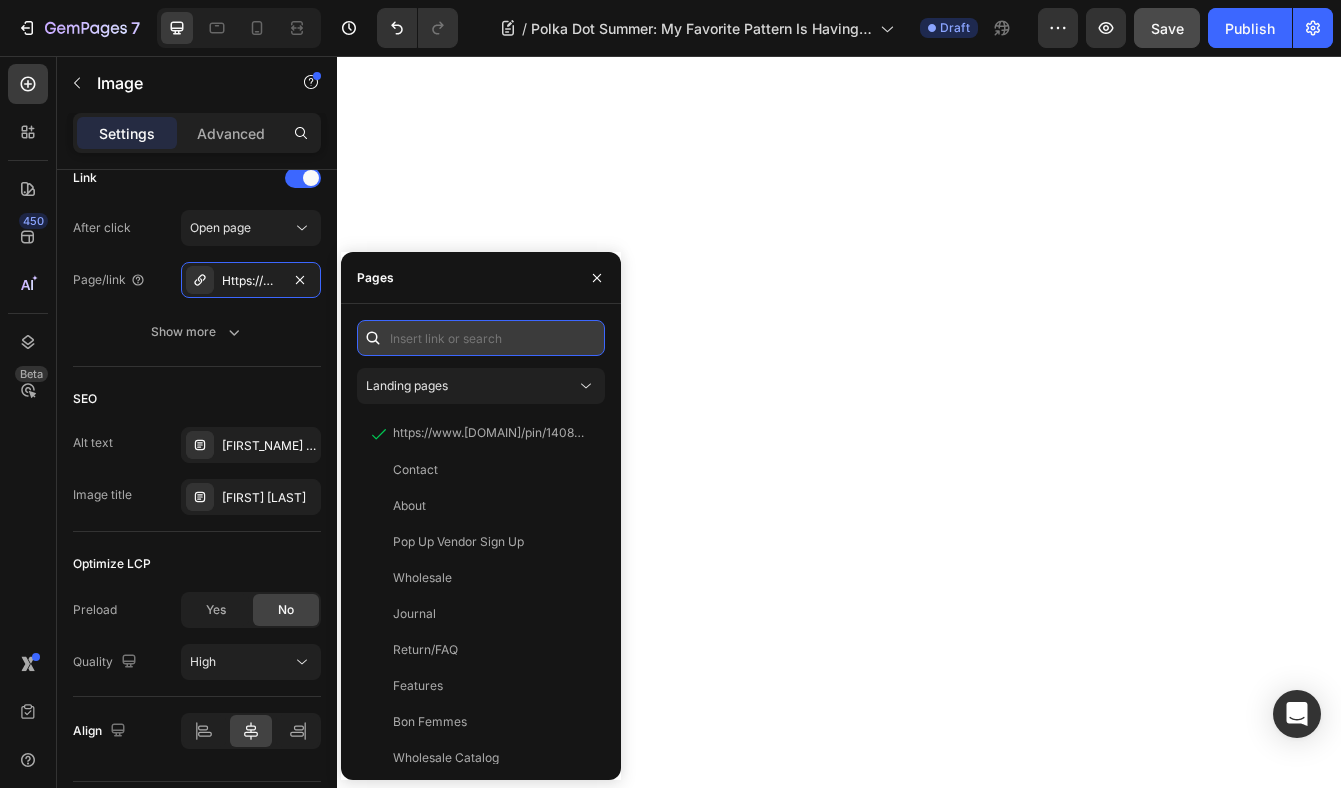 click at bounding box center [481, 338] 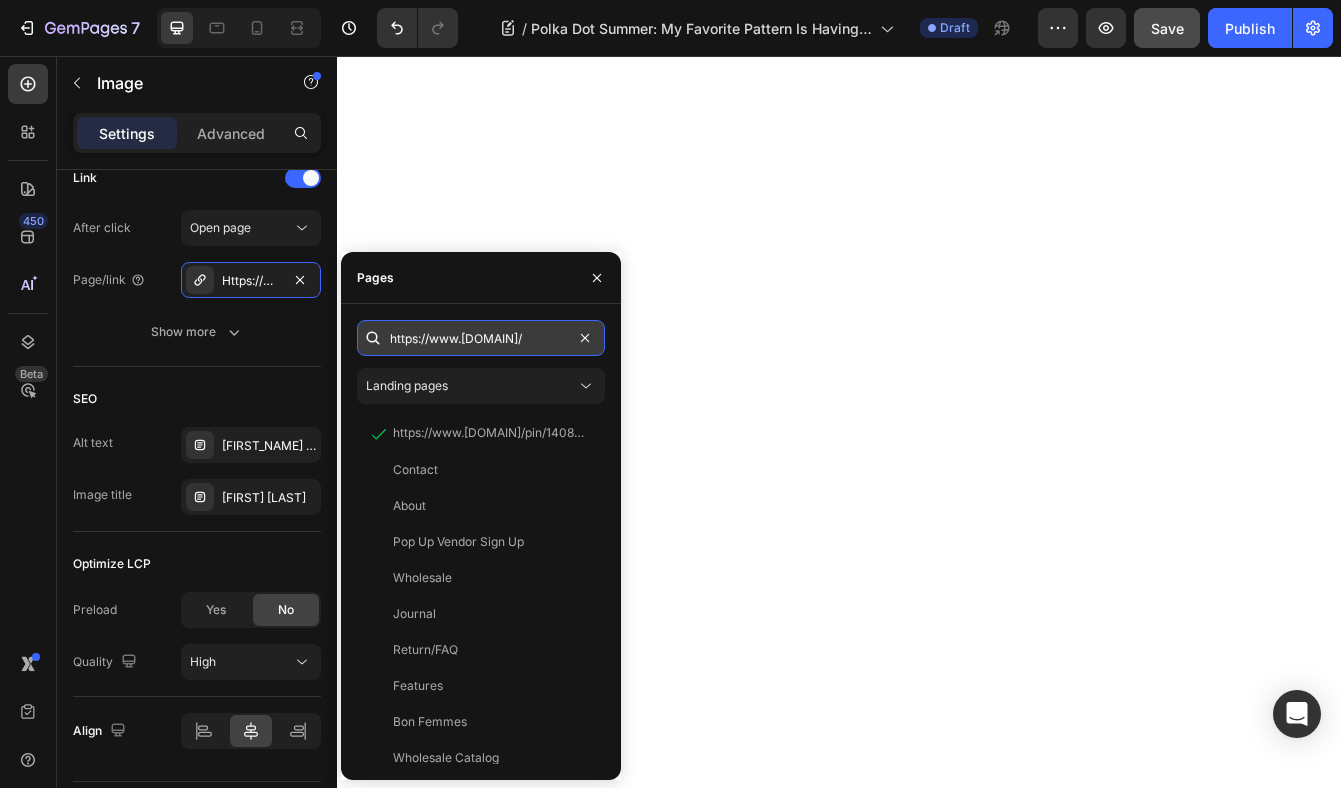 scroll, scrollTop: 0, scrollLeft: 39, axis: horizontal 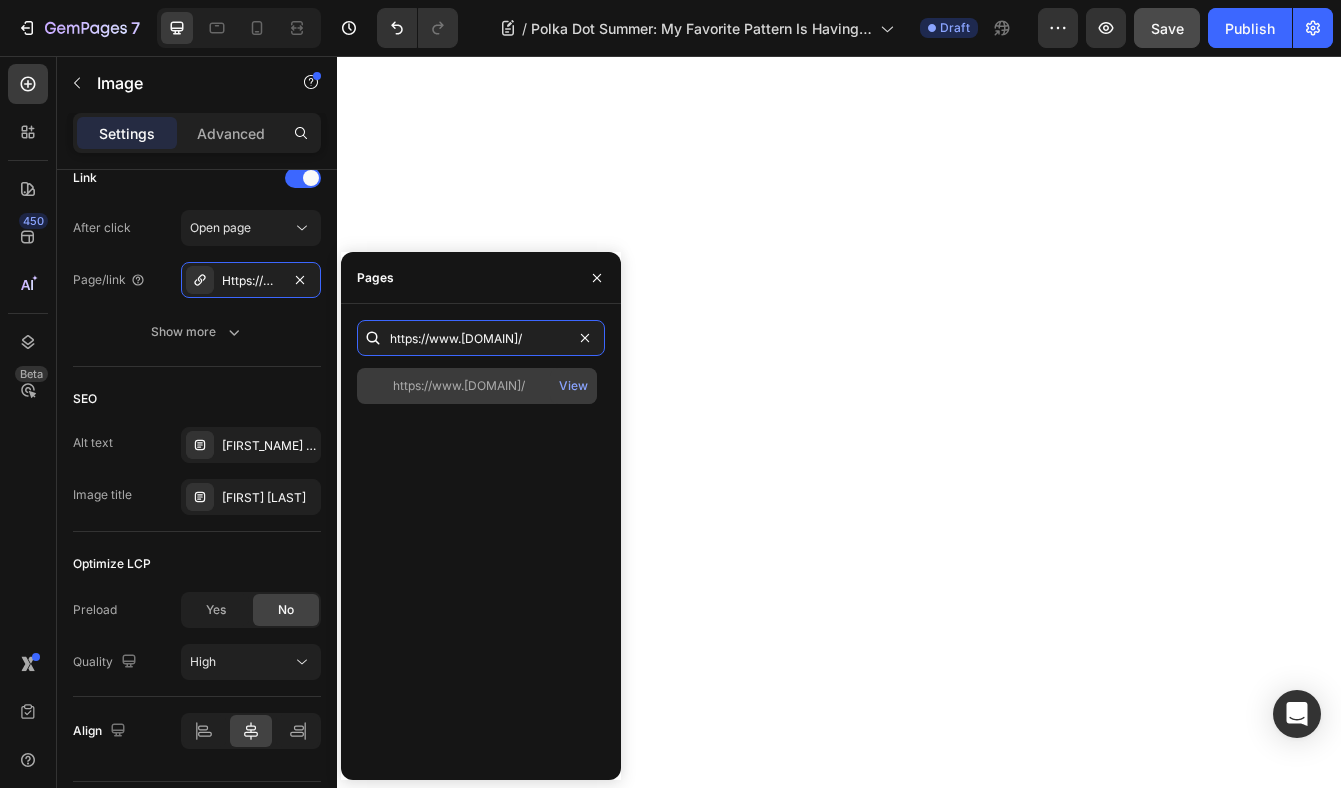type on "https://www.[DOMAIN]/" 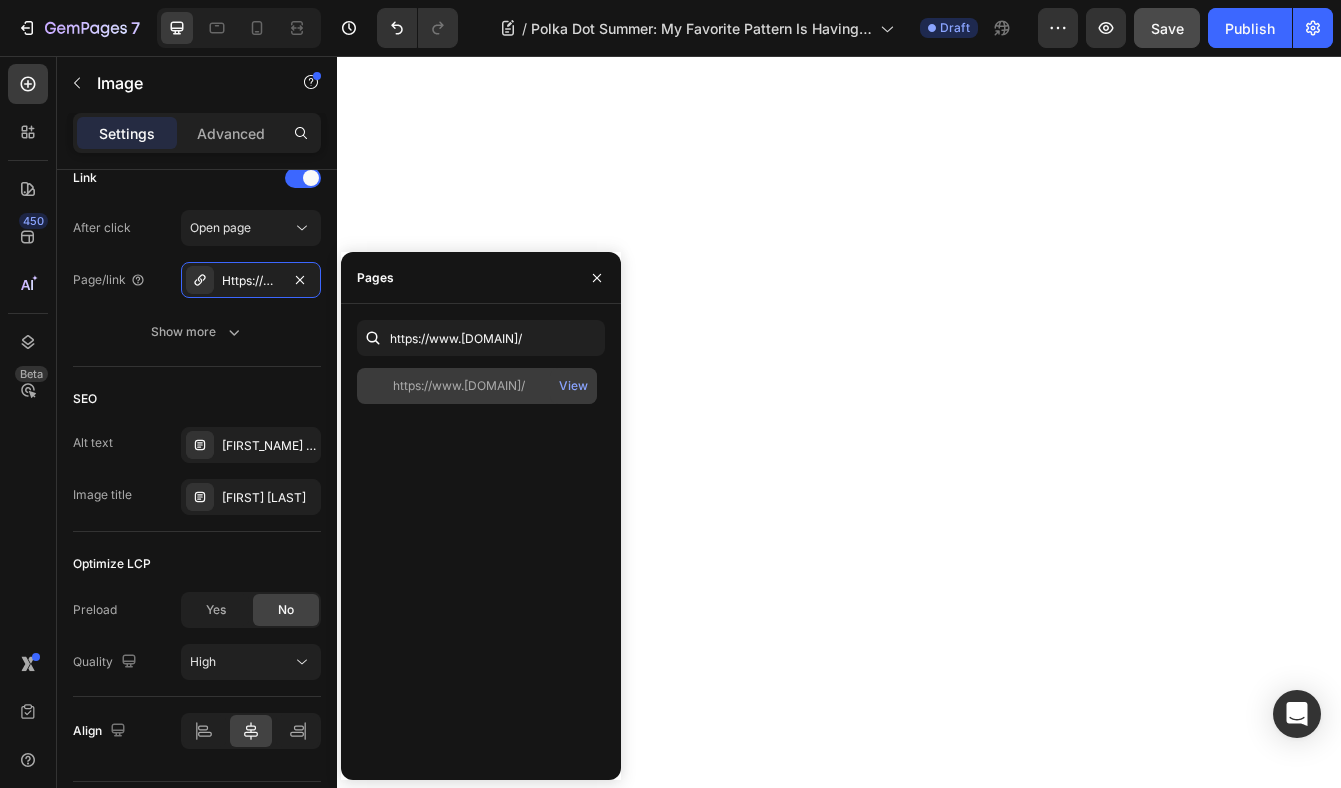 scroll, scrollTop: 0, scrollLeft: 0, axis: both 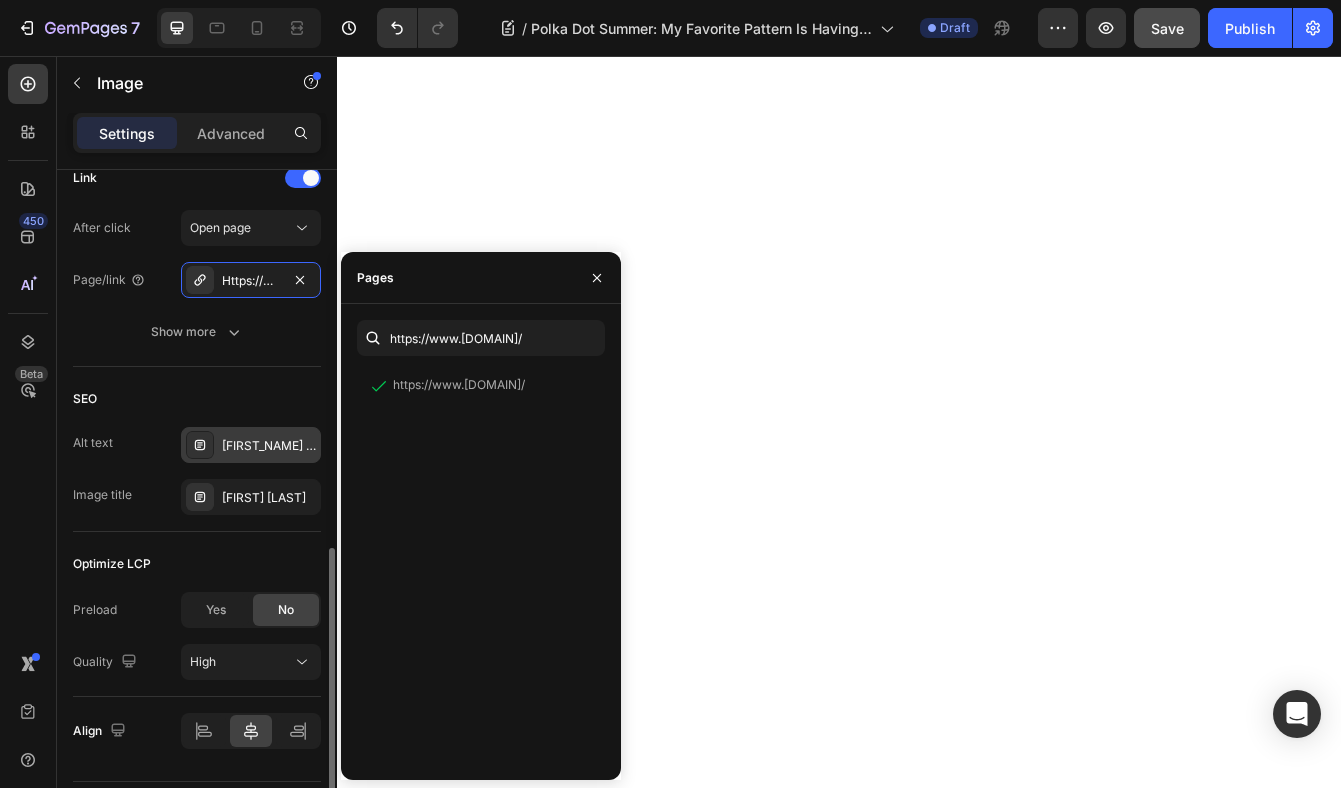 click on "[FIRST_NAME] [LAST_NAME], Maximalist" at bounding box center [269, 446] 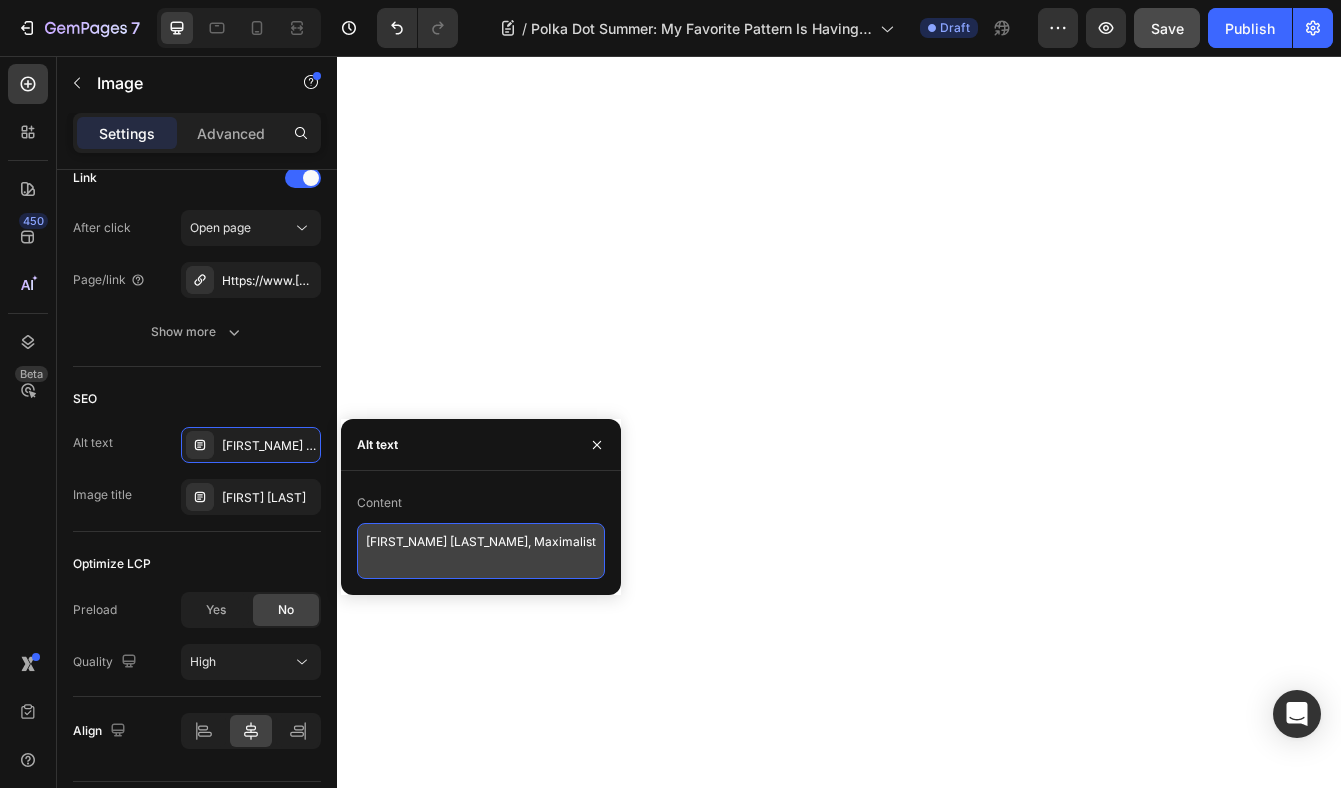 click on "[FIRST_NAME] [LAST_NAME], Maximalist" at bounding box center [481, 551] 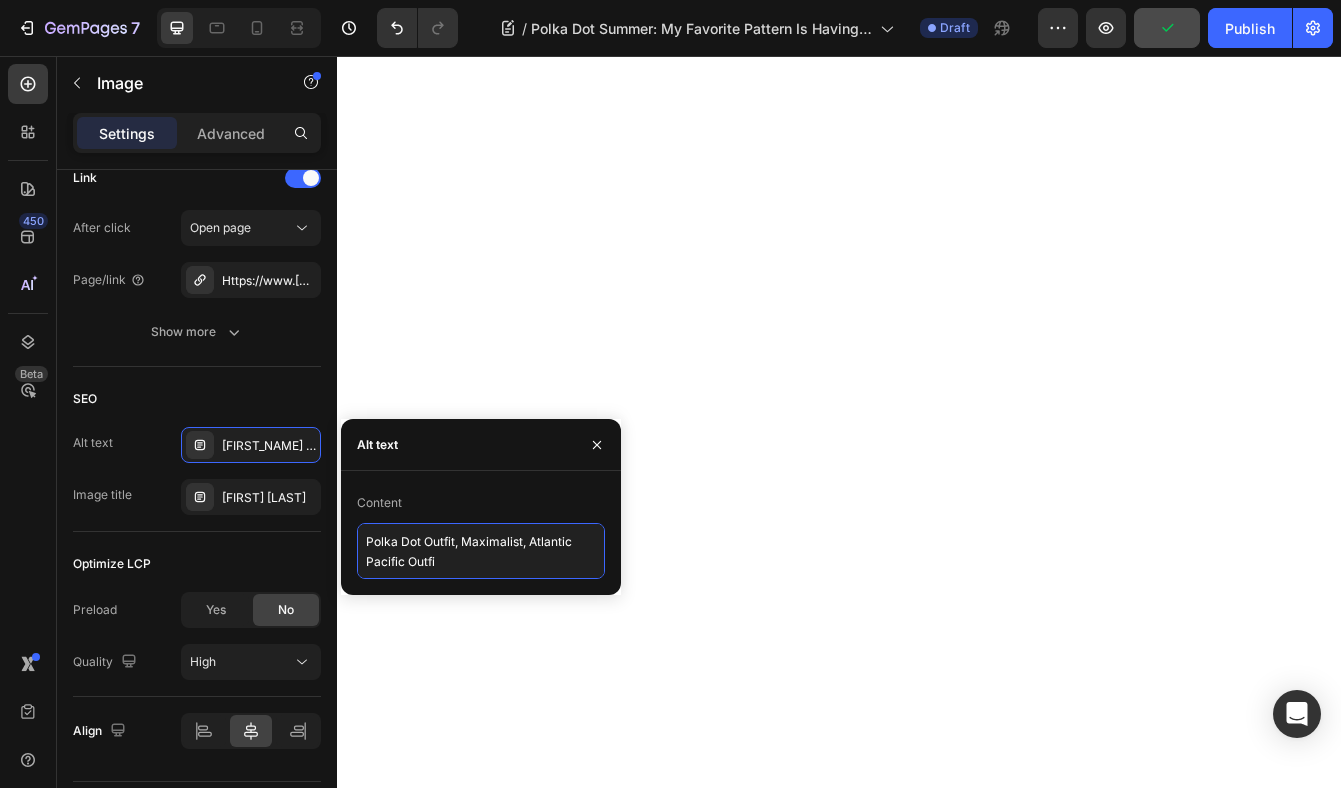 type on "Polka Dot Outfit, Maximalist, Atlantic Pacific Outfit" 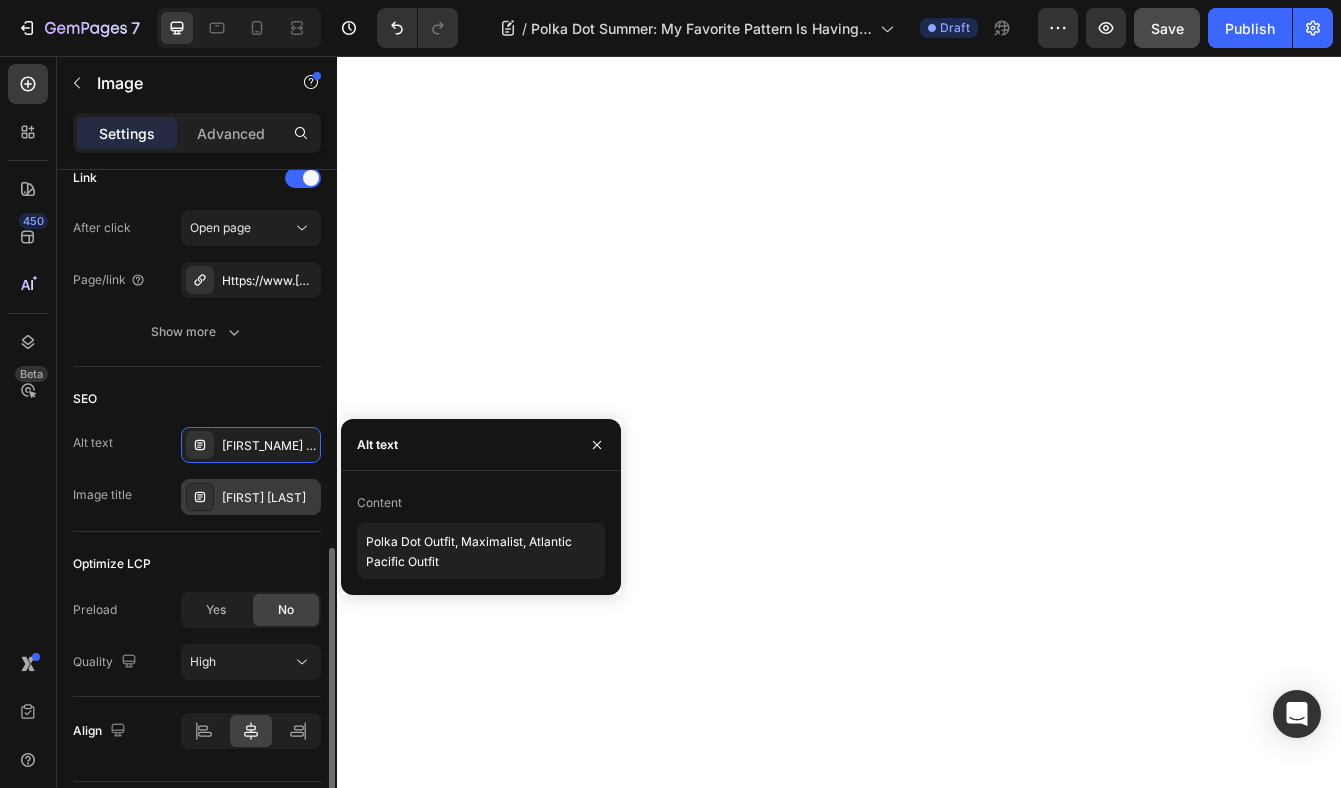 click on "[FIRST] [LAST]" at bounding box center (269, 498) 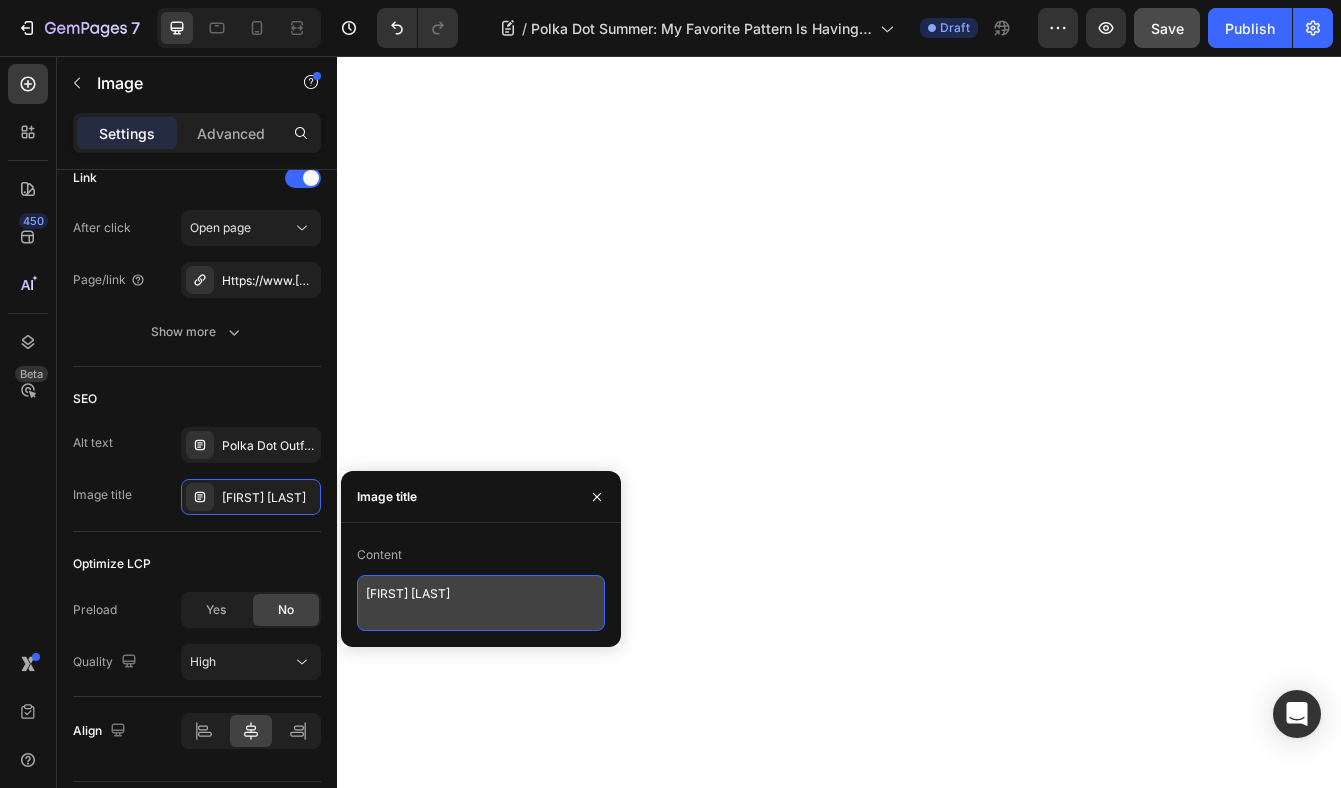 click on "[FIRST] [LAST]" at bounding box center [481, 603] 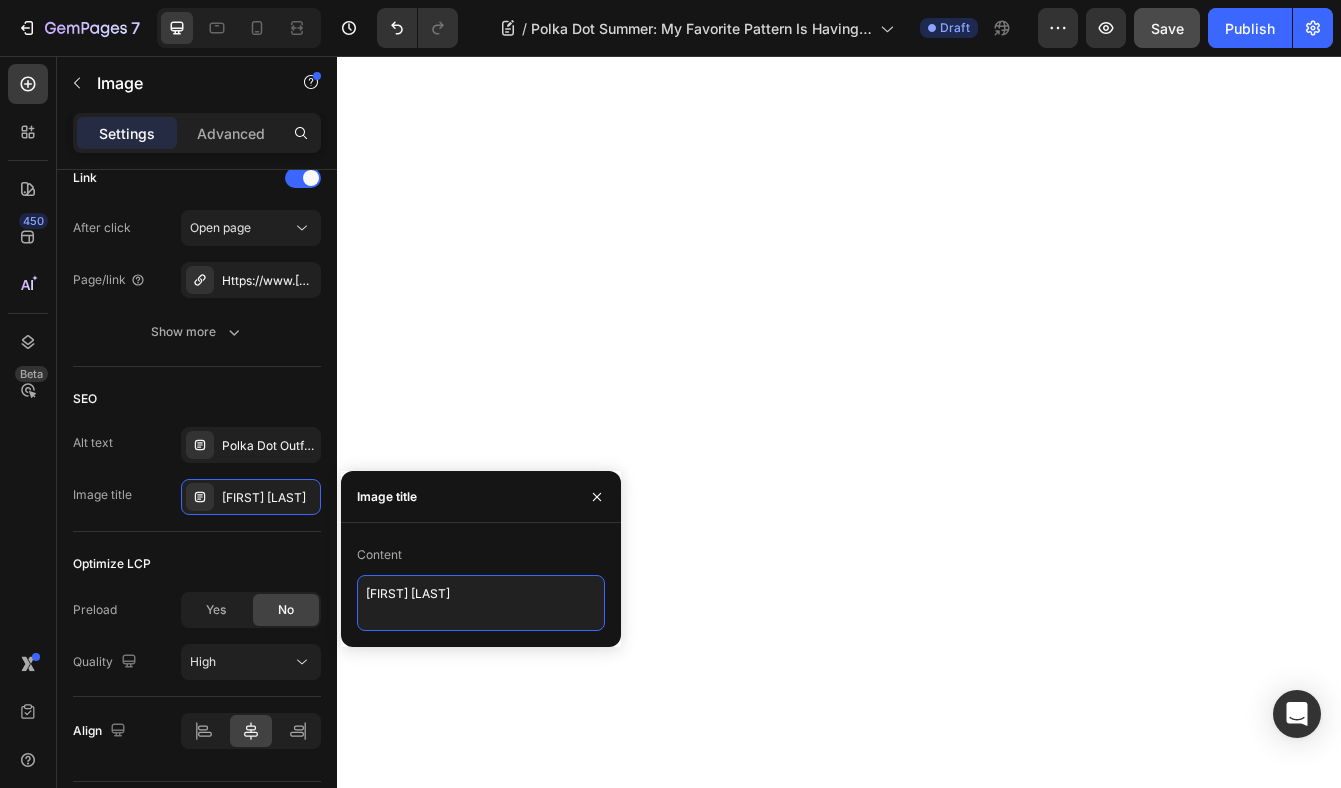 click on "[FIRST] [LAST]" at bounding box center [481, 603] 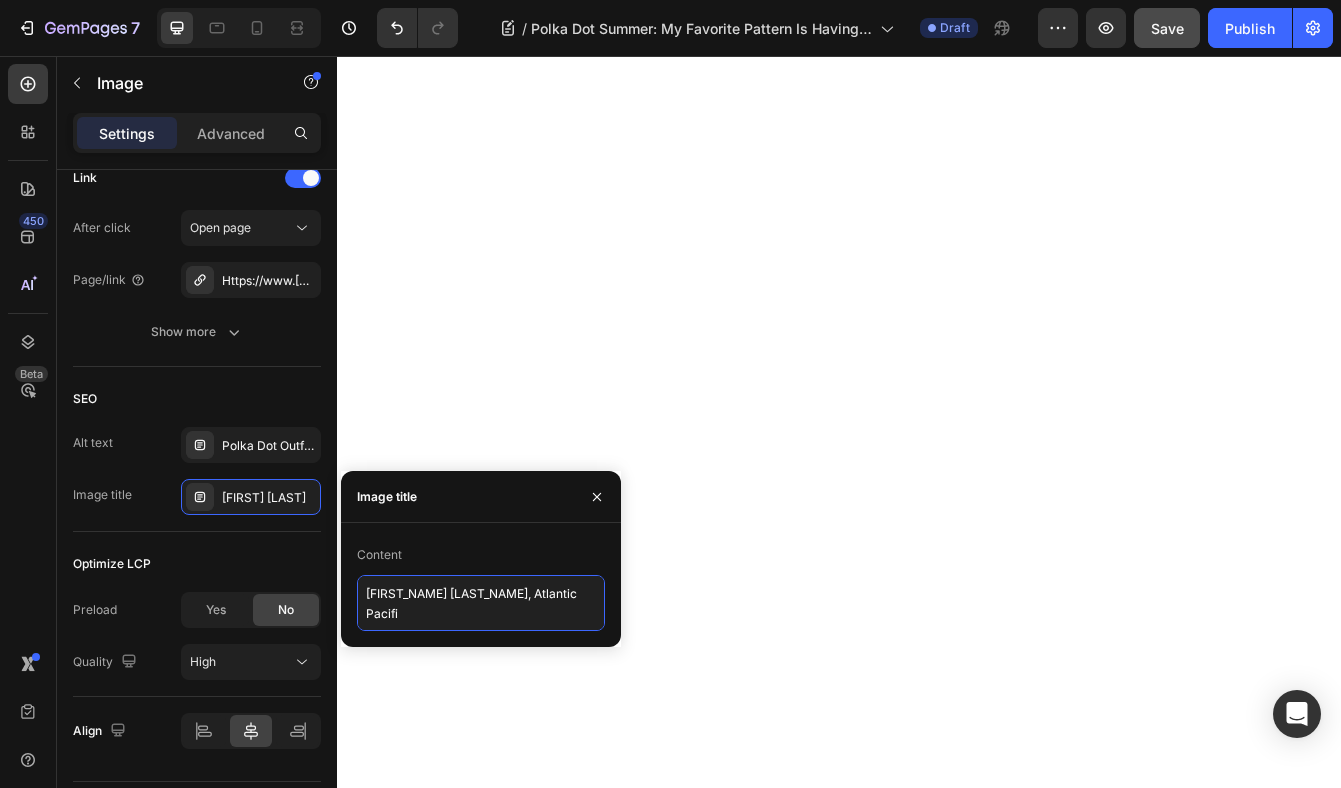 type on "[FIRST_NAME] [LAST_NAME], Atlantic Pacific" 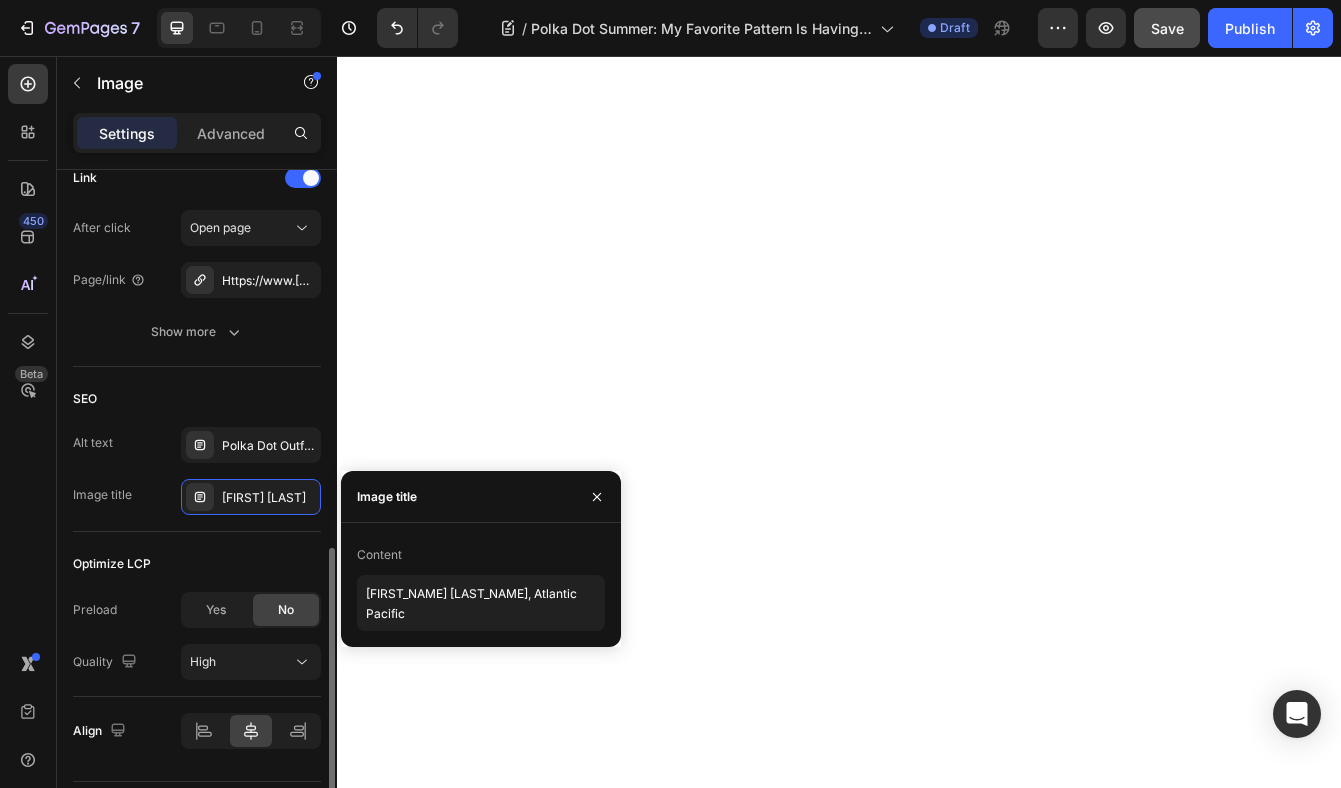 click on "SEO Alt text [FIRST] [LAST], [CITY] [CITY] Image title [FIRST] [LAST]" 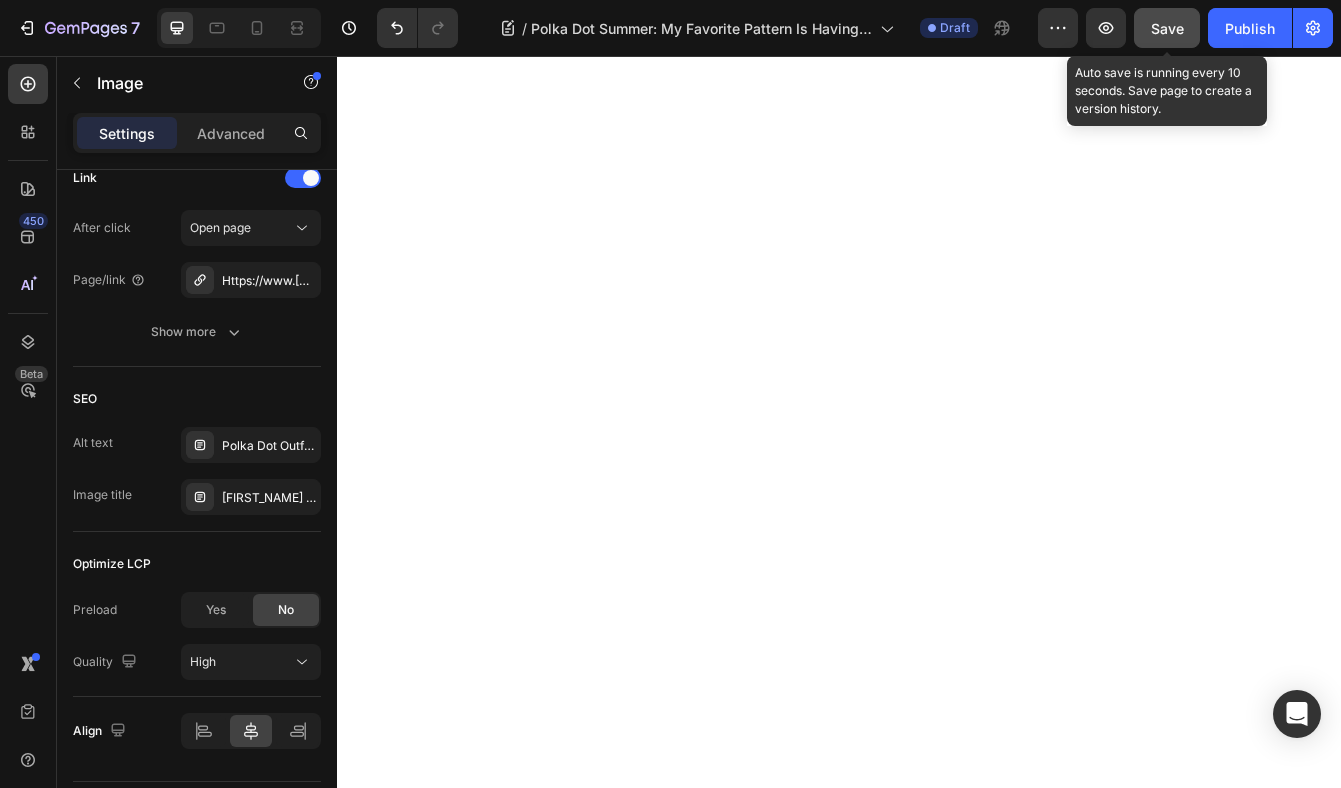 click on "Save" at bounding box center [1167, 28] 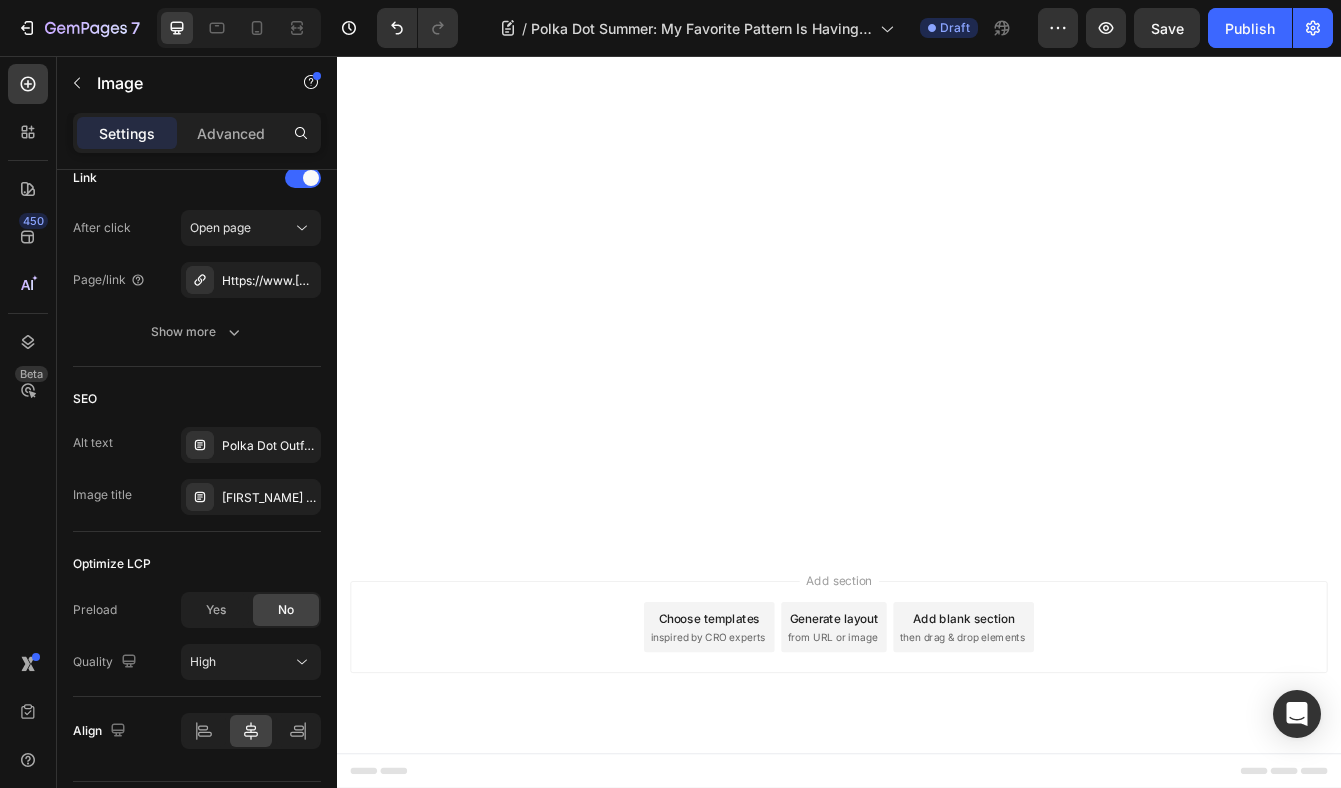 scroll, scrollTop: 3979, scrollLeft: 0, axis: vertical 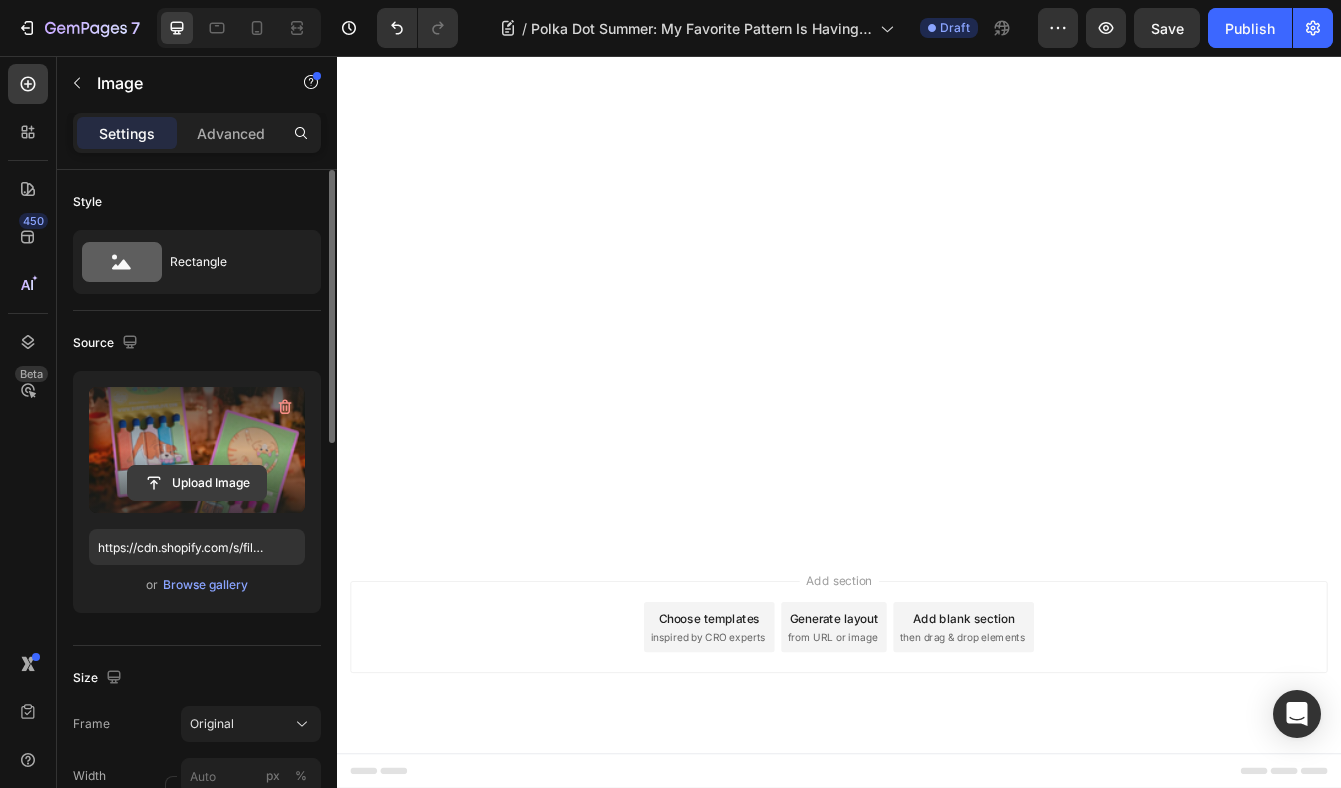 click 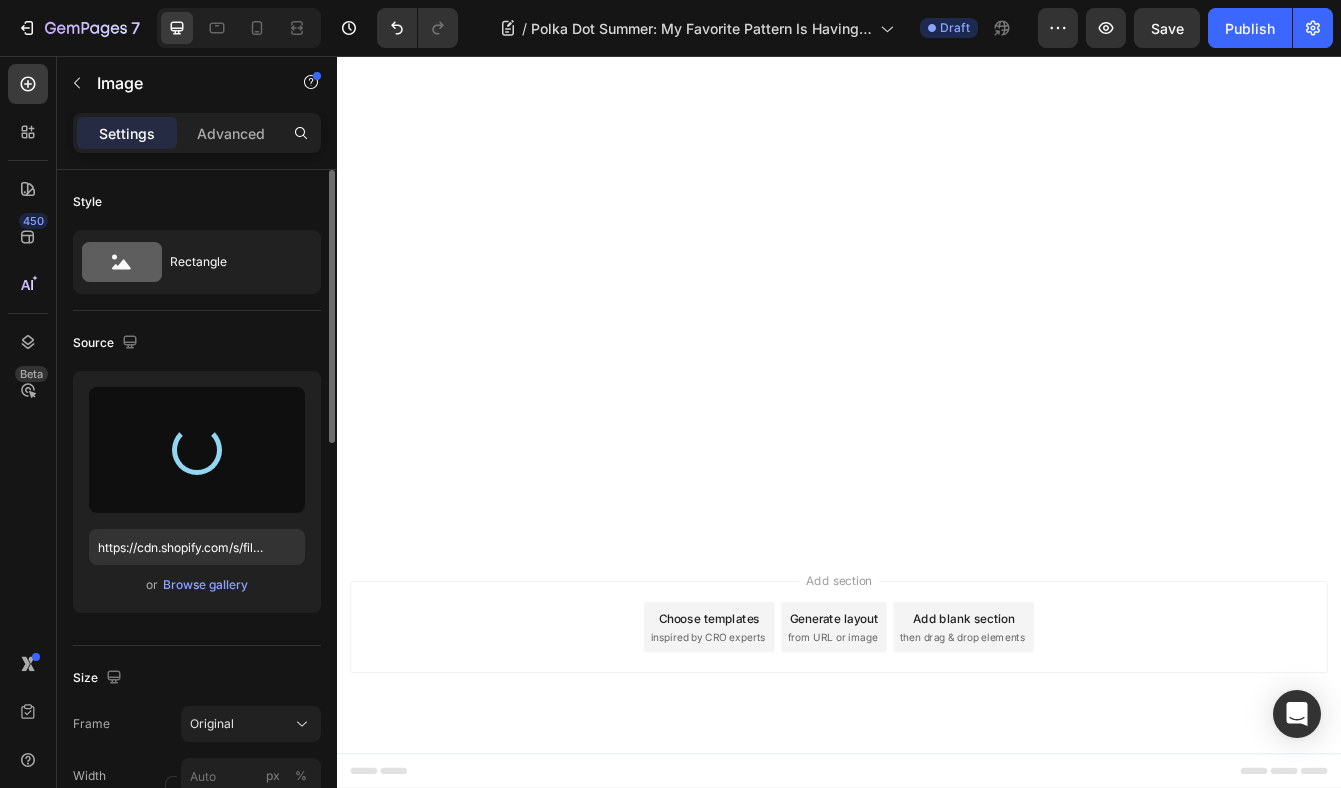 type on "https://cdn.shopify.com/s/files/1/0569/1513/2494/files/gempages_514813868476728135-0ccb8616-df7a-480e-9822-fa88e228bf6b.jpg" 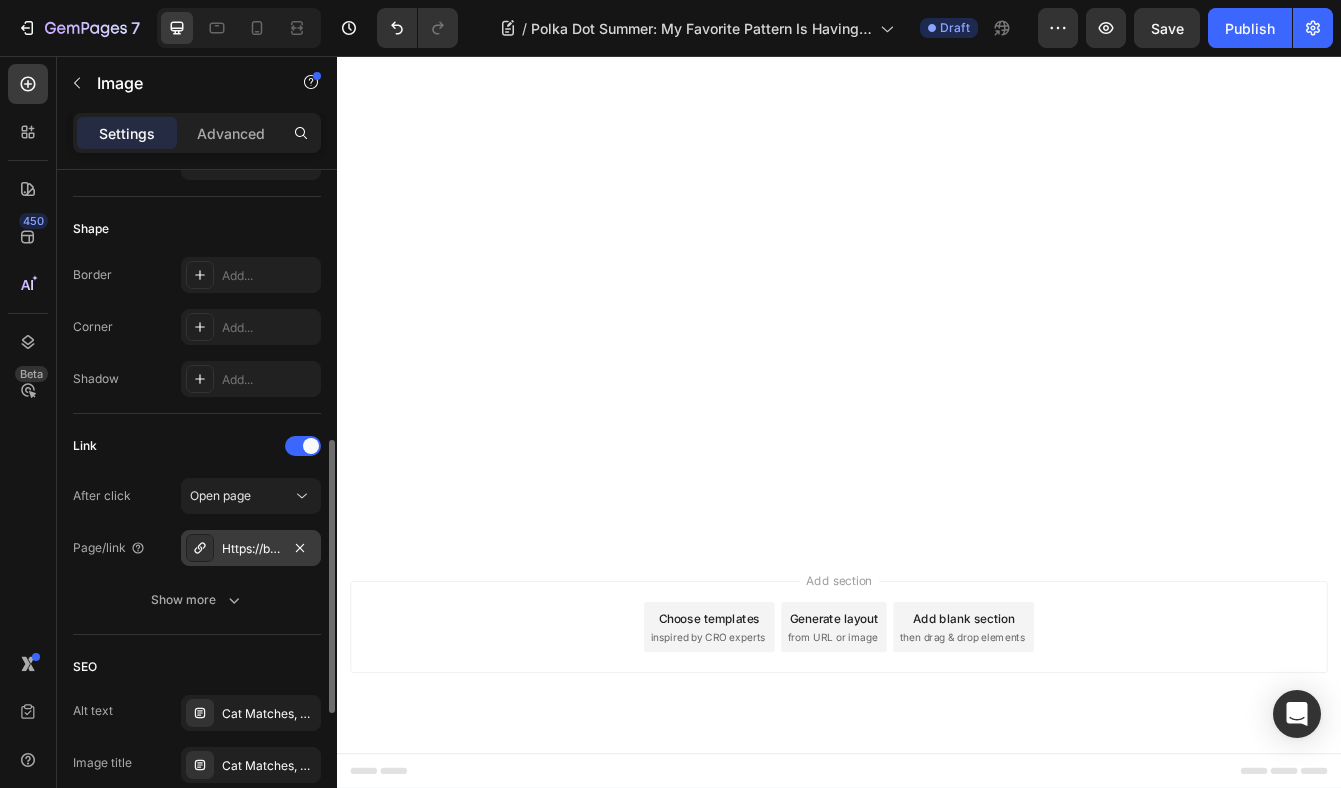 scroll, scrollTop: 687, scrollLeft: 0, axis: vertical 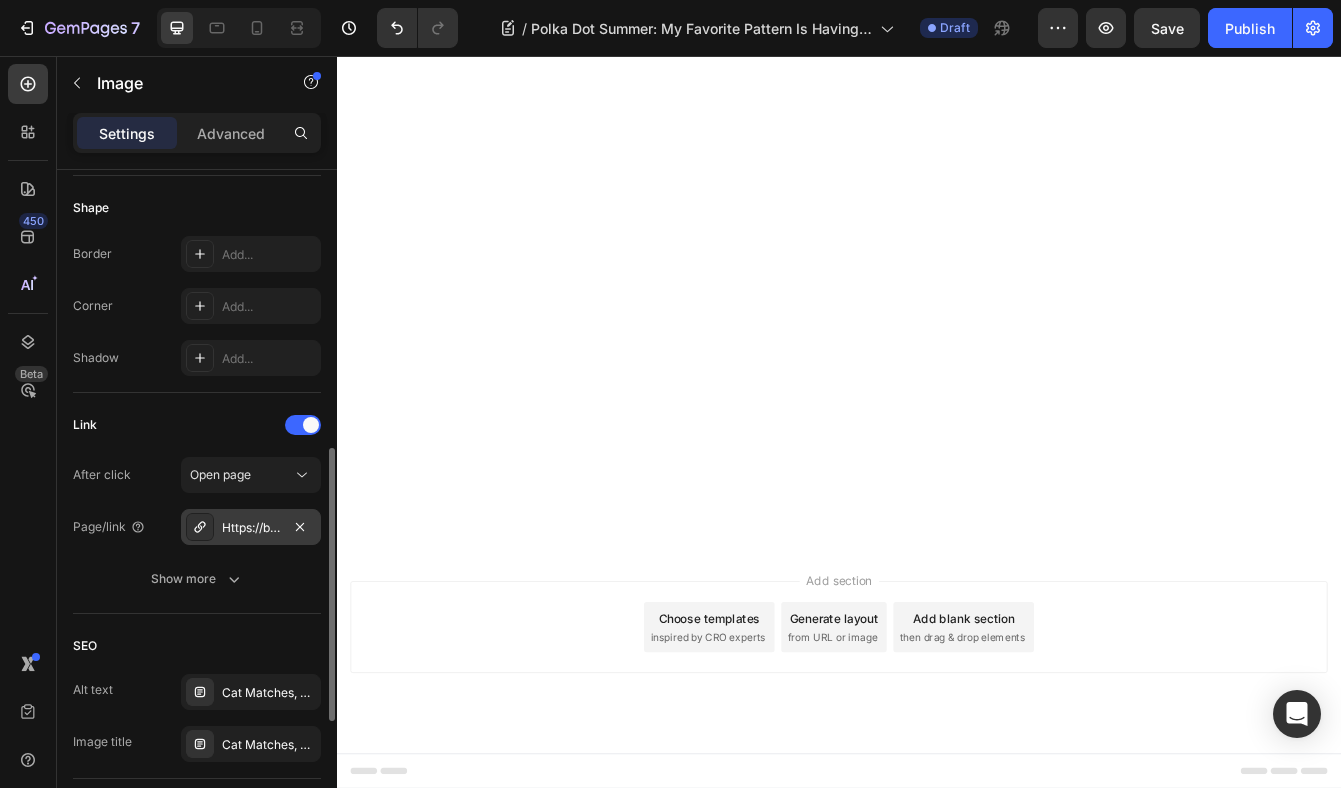 click on "Https://bonfemmes.Com/search?Q=matchbook&options%5Bprefix%5D=last" at bounding box center [251, 528] 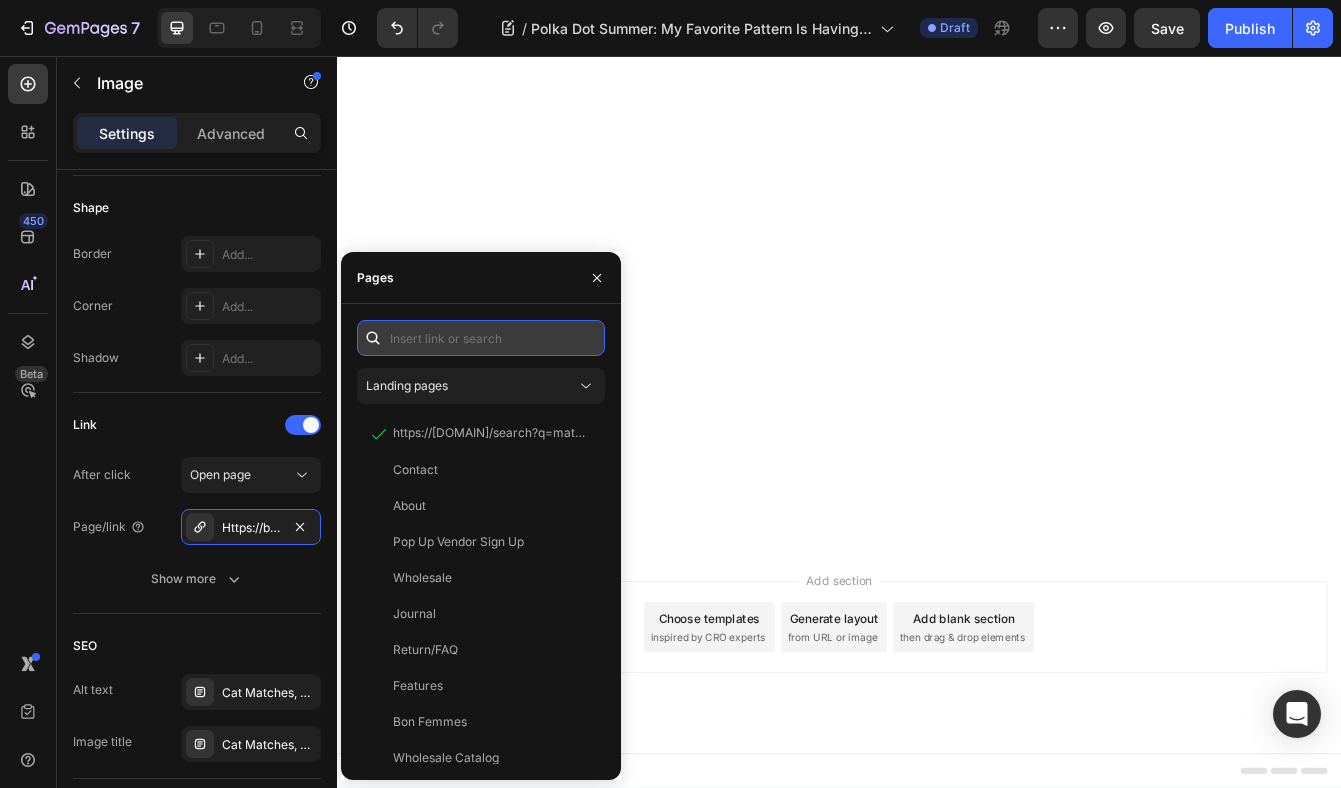 click at bounding box center [481, 338] 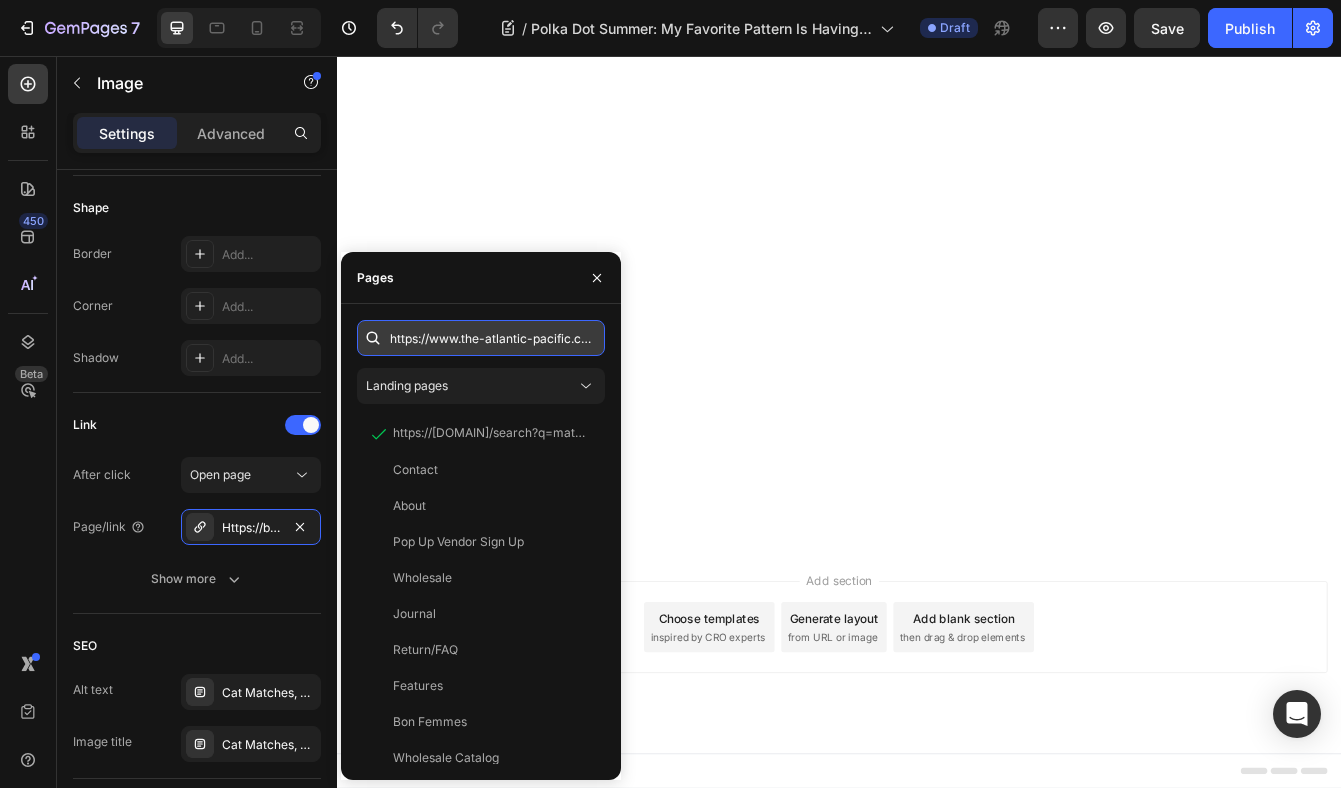 scroll, scrollTop: 0, scrollLeft: 395, axis: horizontal 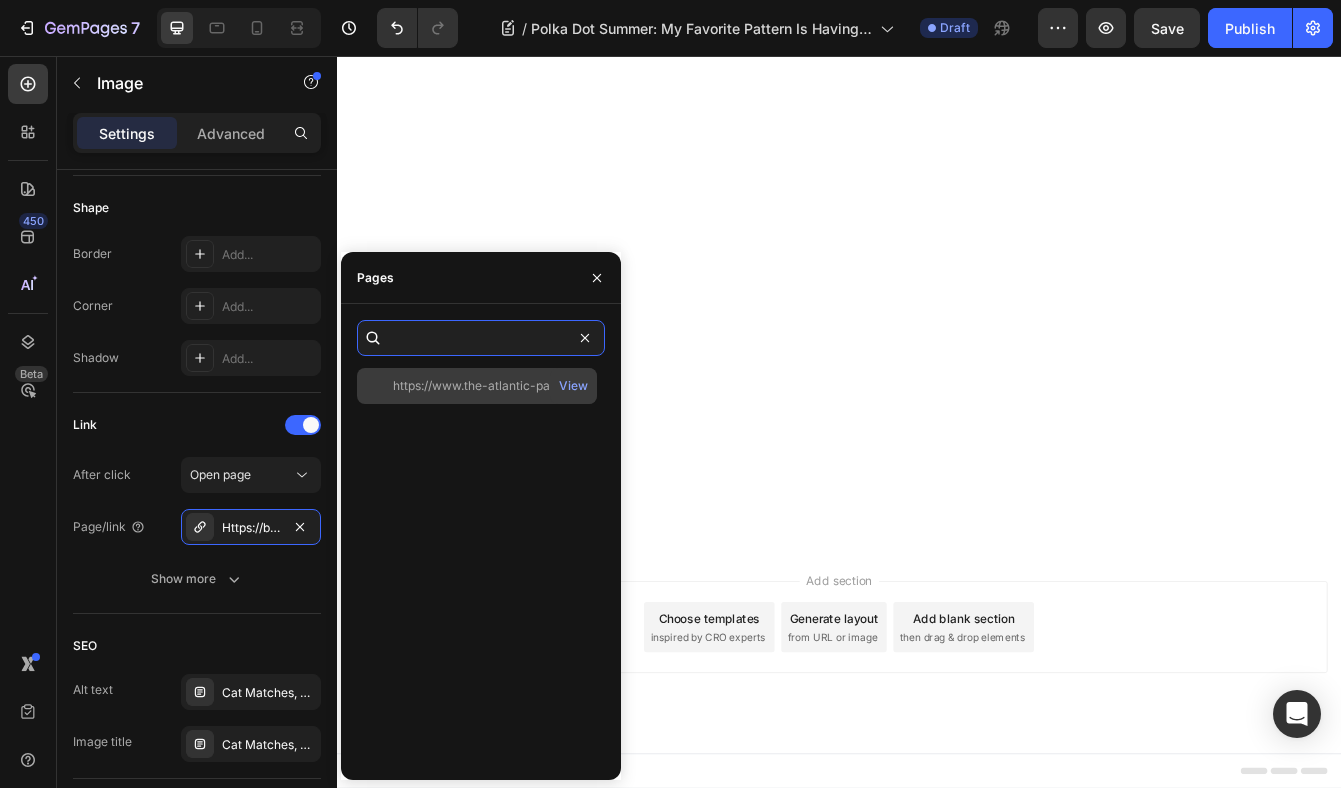 type on "https://www.the-atlantic-pacific.com/2018/03/21/spring-dress-week-cheat-day-polka-dot-jumpsuit/" 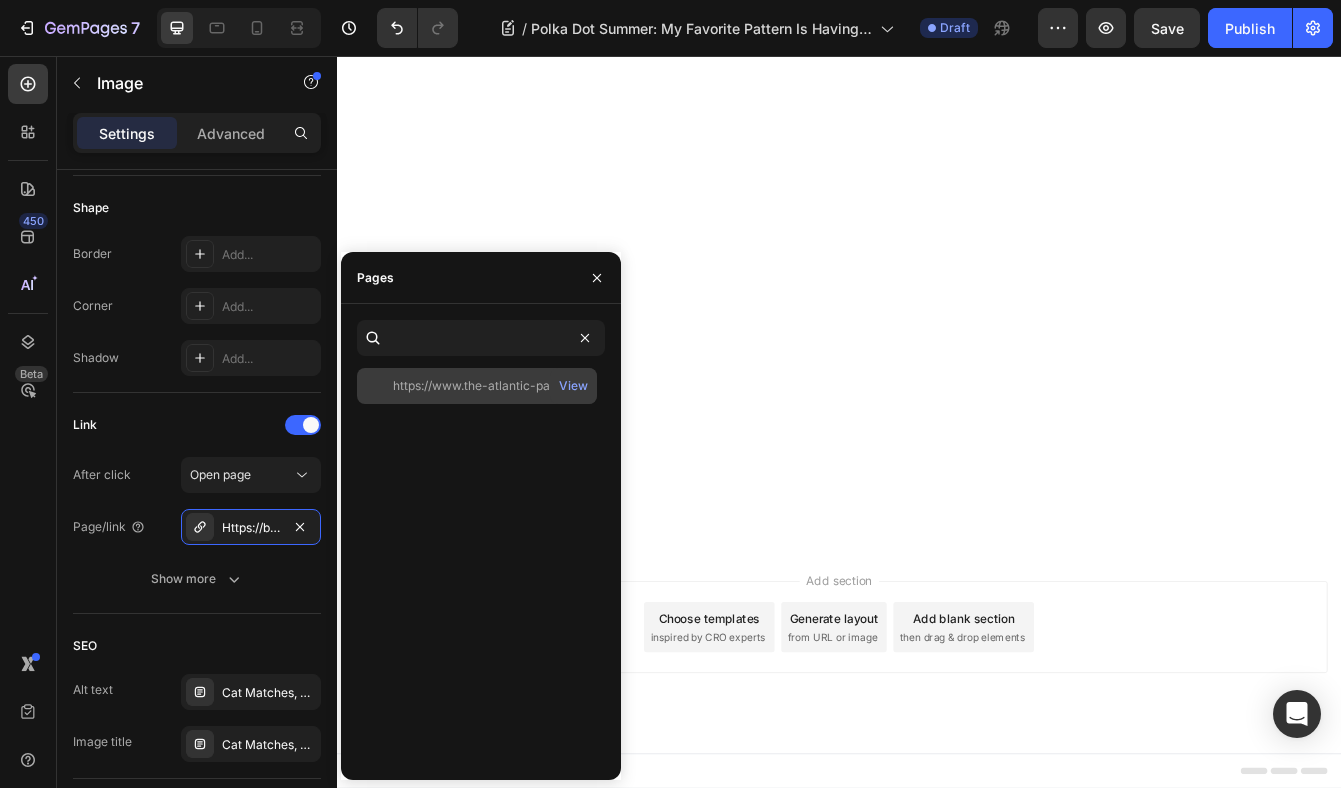 click on "https://www.the-atlantic-pacific.com/2018/03/21/spring-dress-week-cheat-day-polka-dot-jumpsuit/   View" 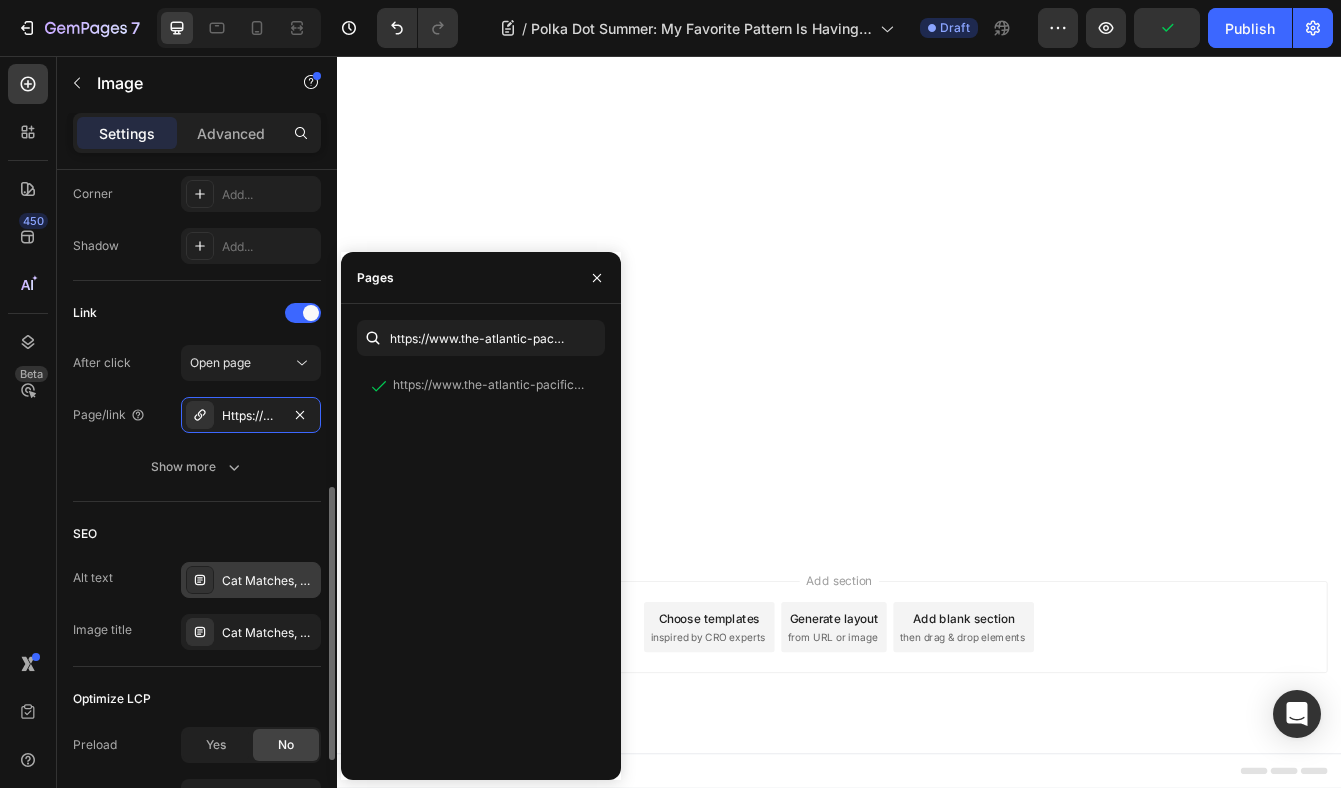 scroll, scrollTop: 818, scrollLeft: 0, axis: vertical 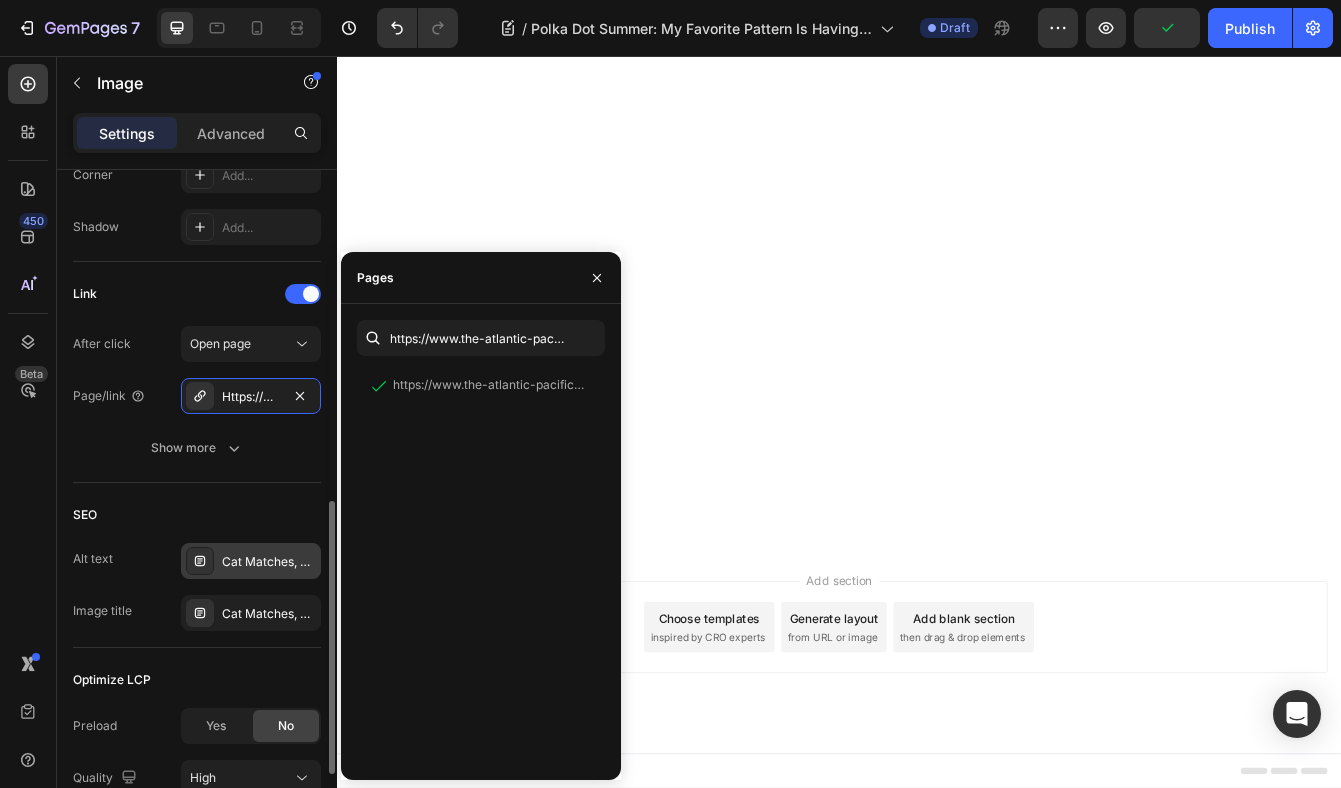 click on "Cat Matches, Dog Matches, Matchbook" at bounding box center [251, 561] 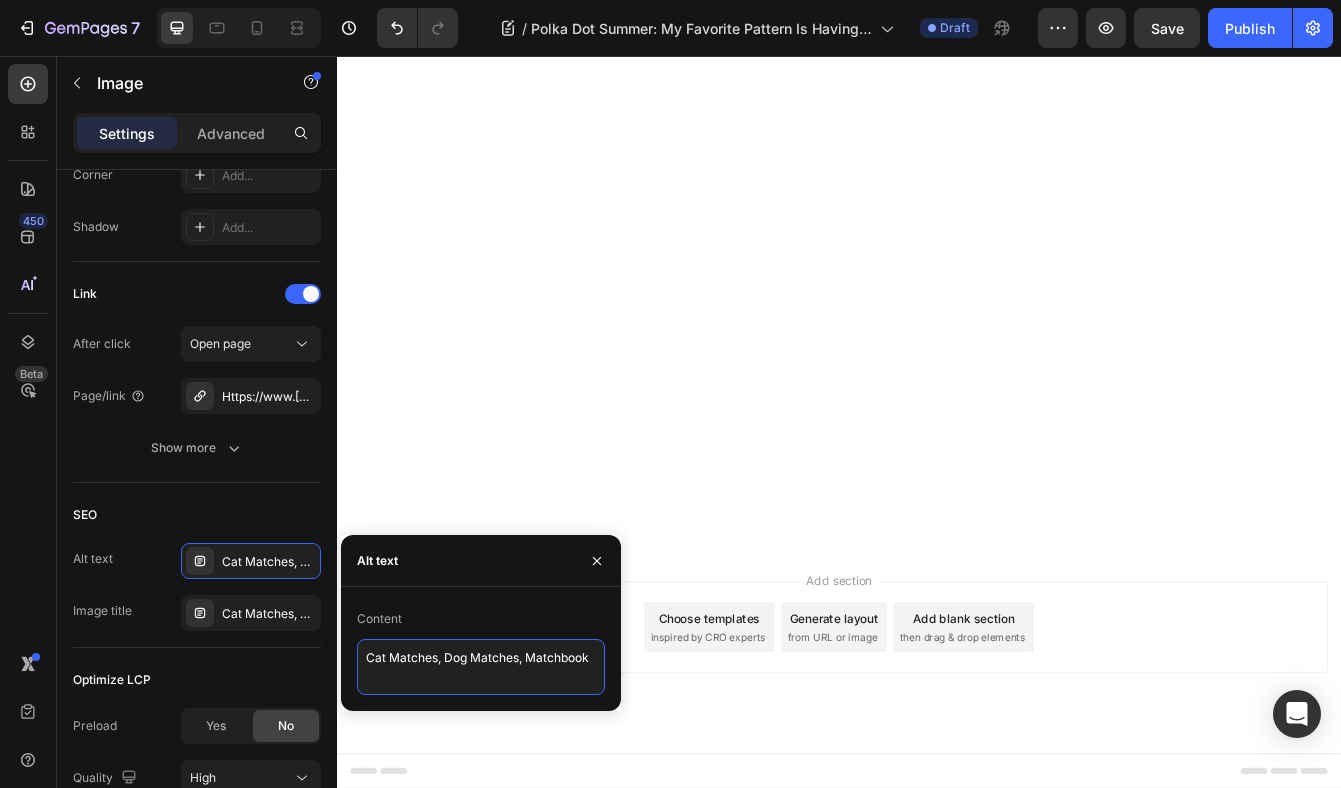 click on "Cat Matches, Dog Matches, Matchbook" at bounding box center (481, 667) 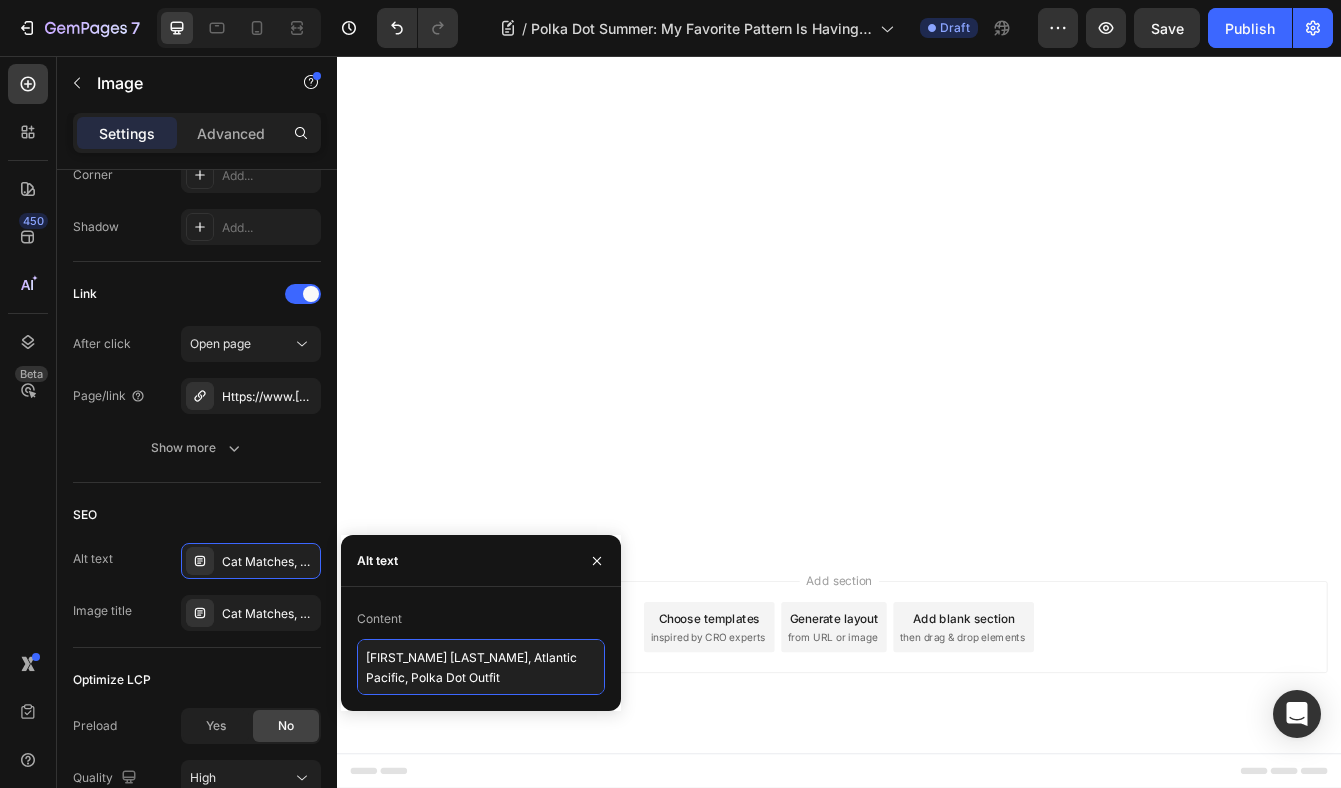 click on "[FIRST_NAME] [LAST_NAME], Atlantic Pacific, Polka Dot Outfit" at bounding box center [481, 667] 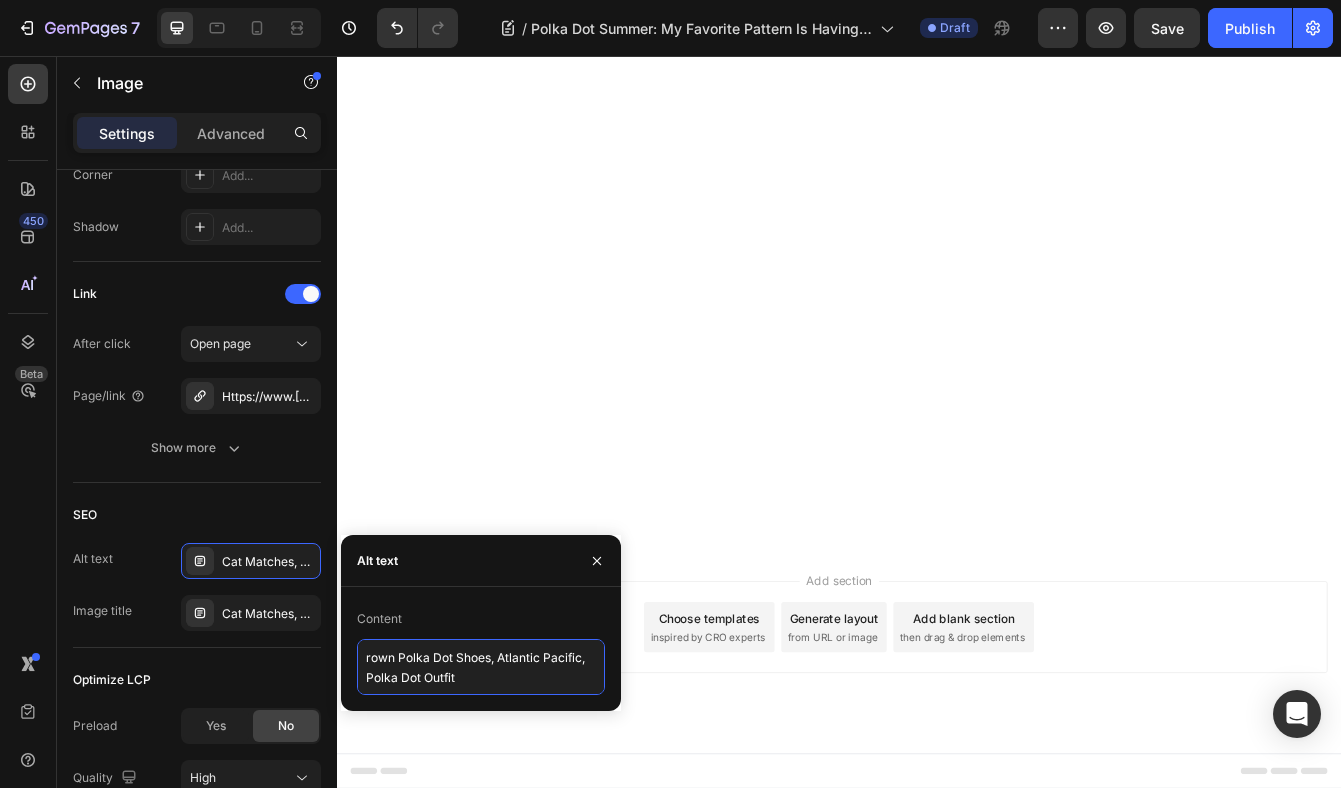 type on "Brown Polka Dot Shoes, Atlantic Pacific, Polka Dot Outfit" 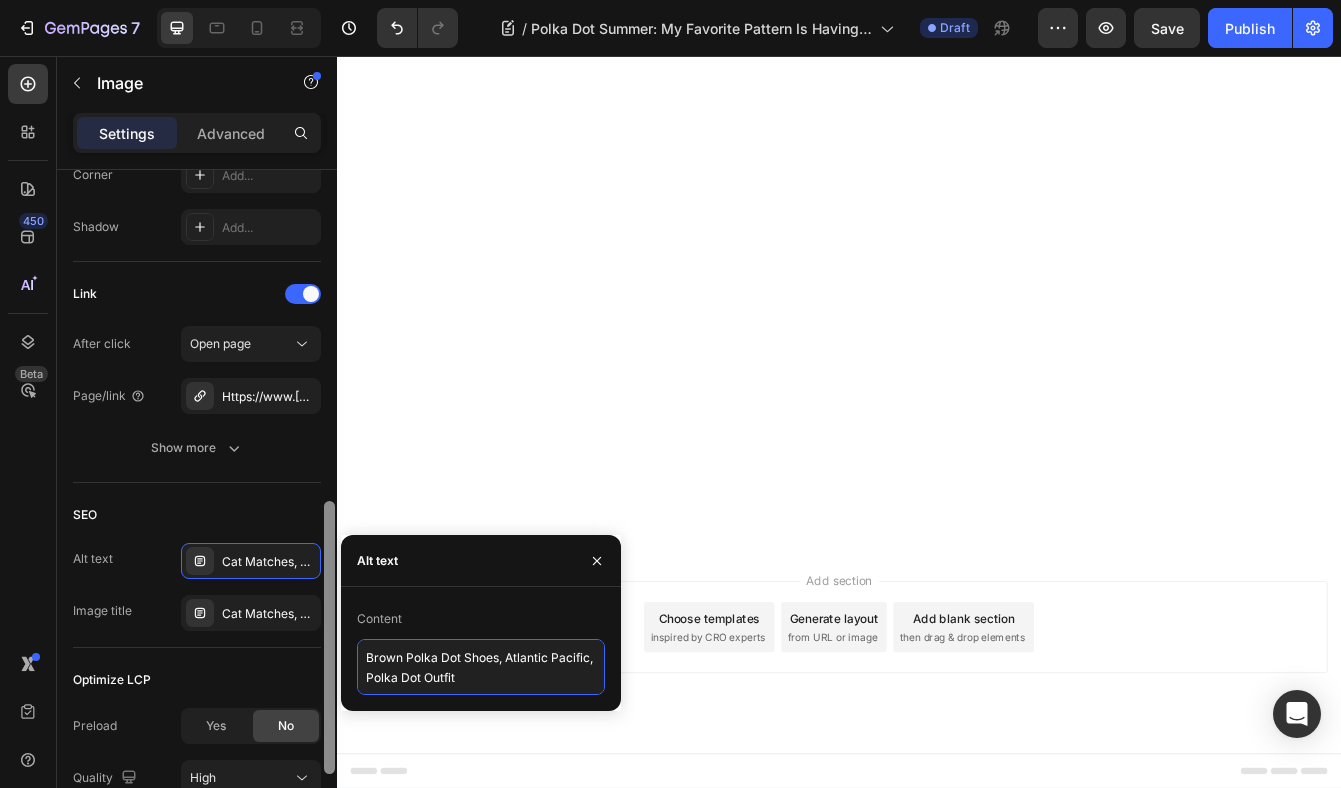 drag, startPoint x: 518, startPoint y: 686, endPoint x: 334, endPoint y: 638, distance: 190.15782 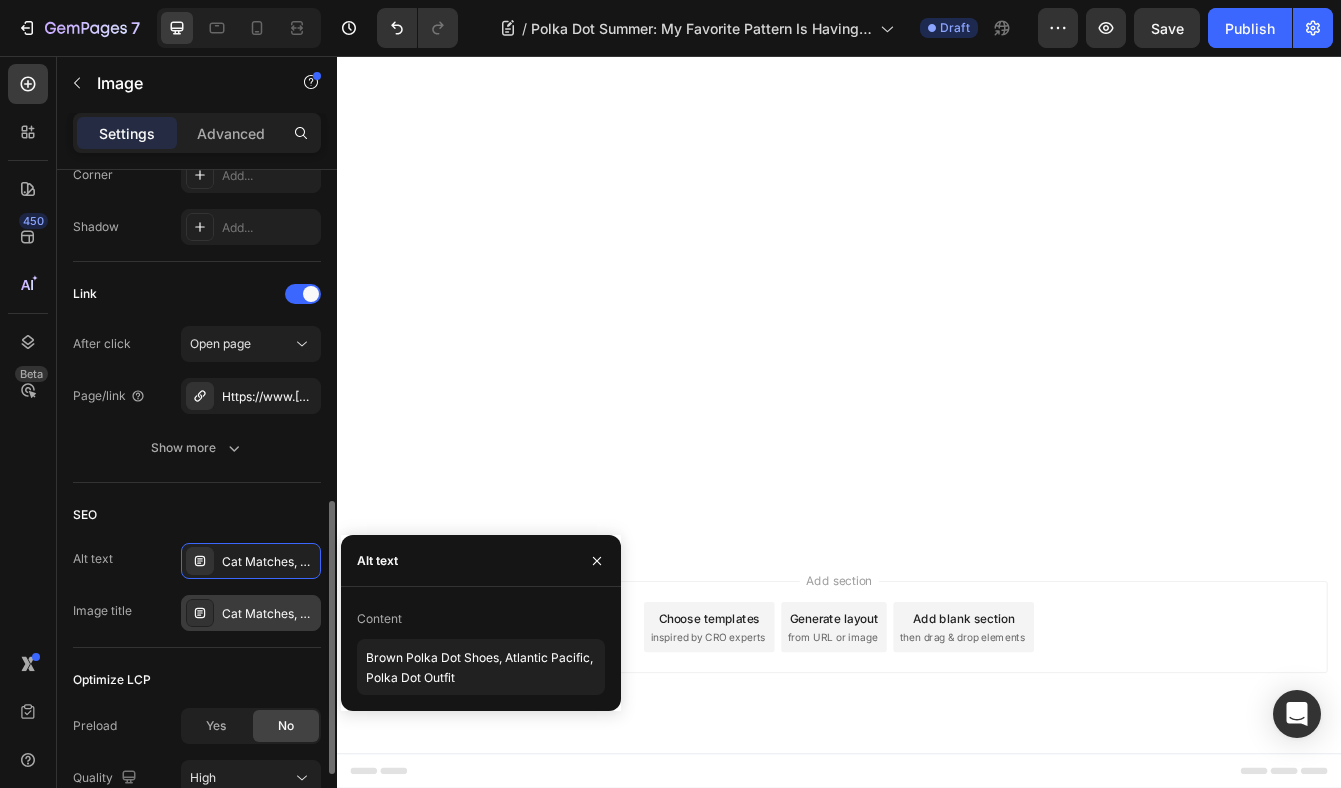 click on "Cat Matches, Dog Matches, Matchbook" at bounding box center (251, 613) 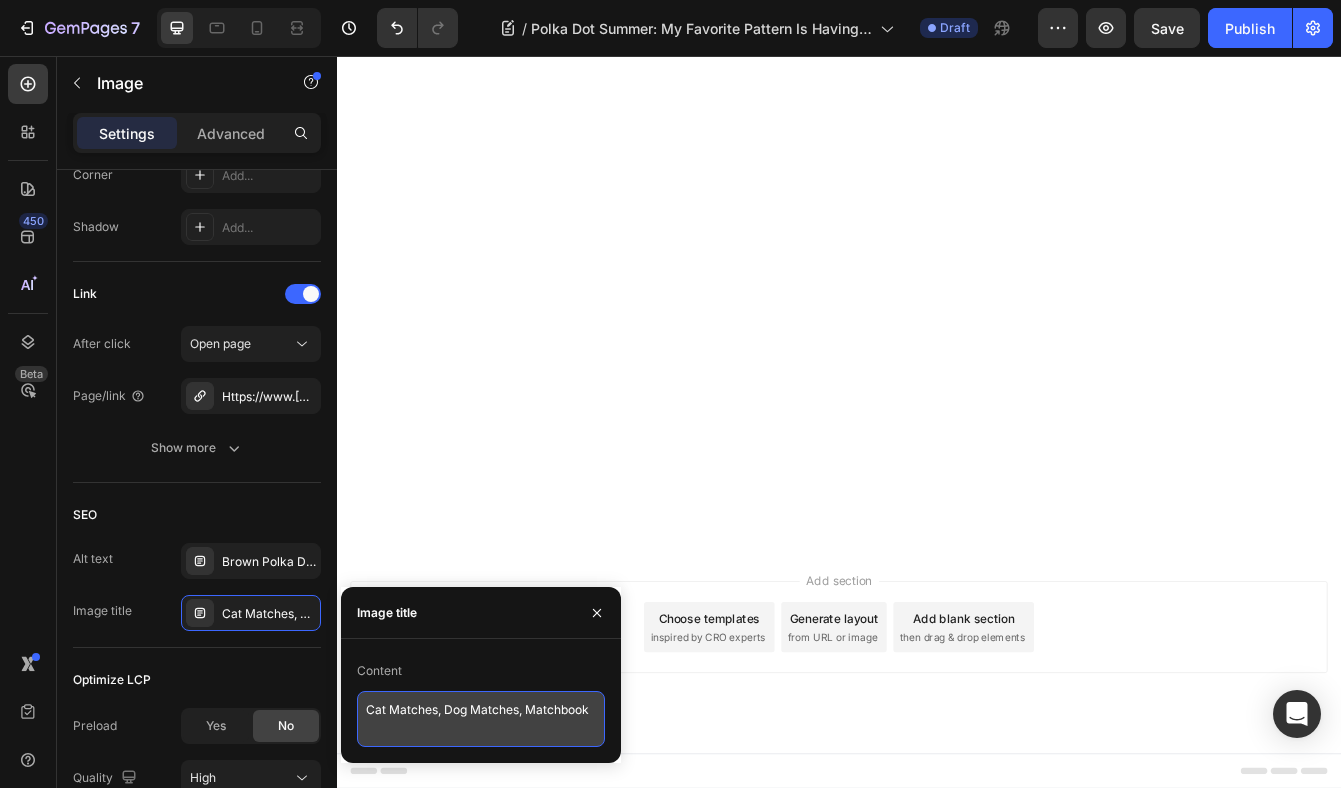 click on "Cat Matches, Dog Matches, Matchbook" at bounding box center (481, 719) 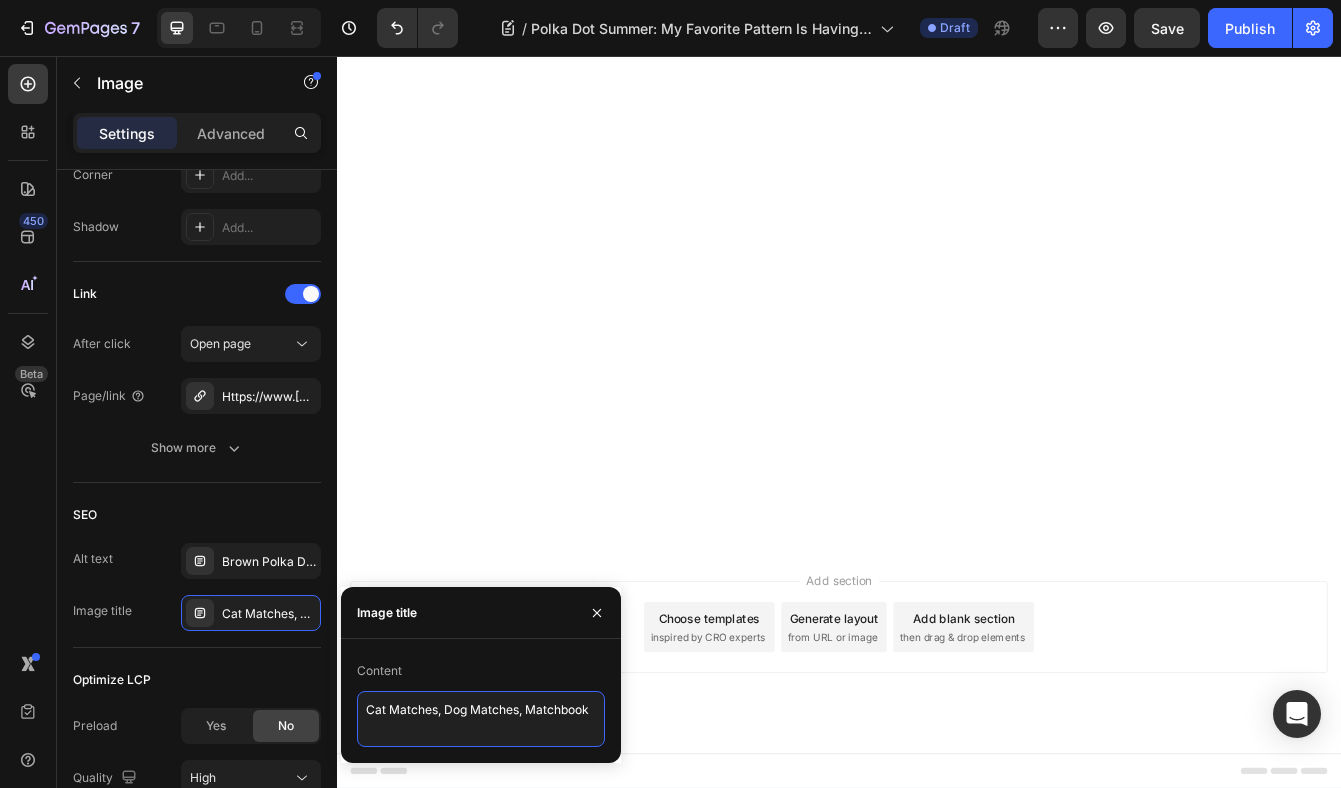 click on "Cat Matches, Dog Matches, Matchbook" at bounding box center (481, 719) 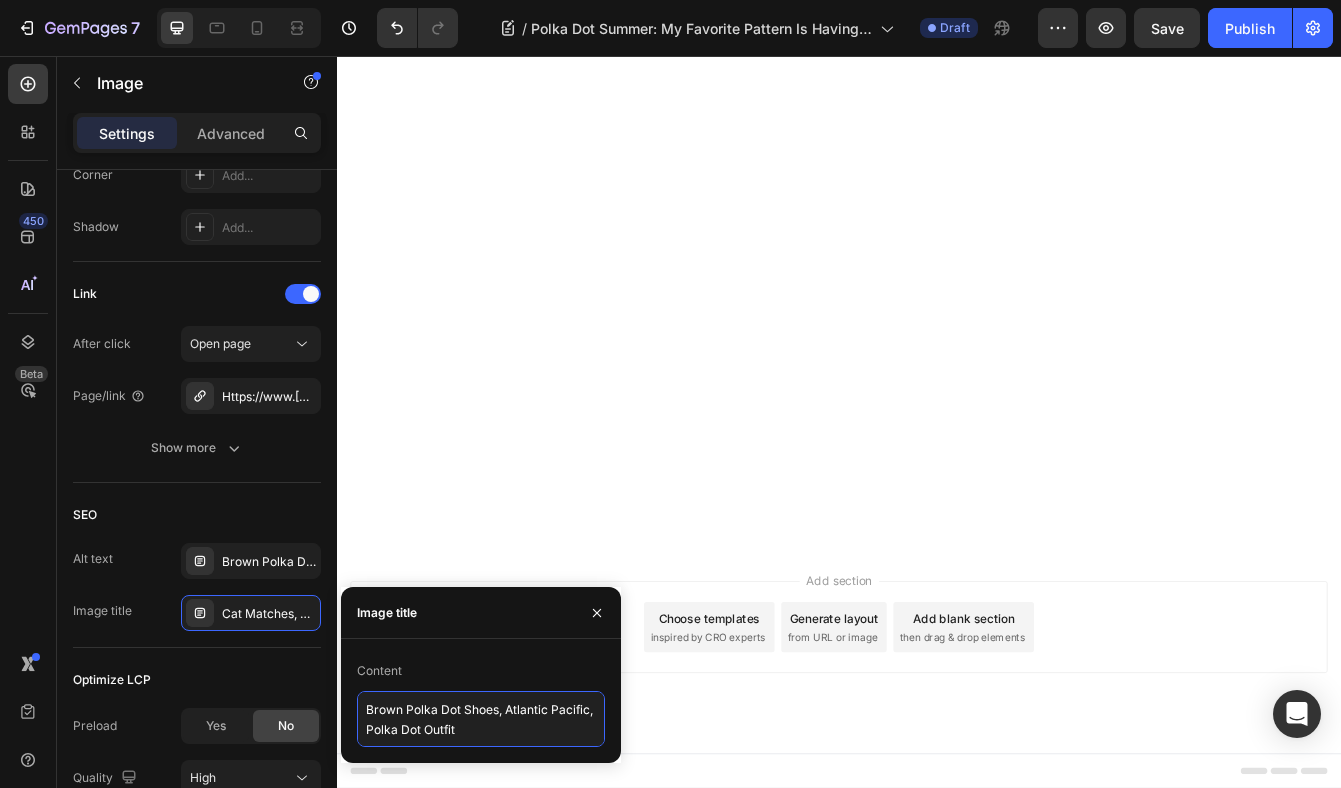 scroll, scrollTop: 4191, scrollLeft: 0, axis: vertical 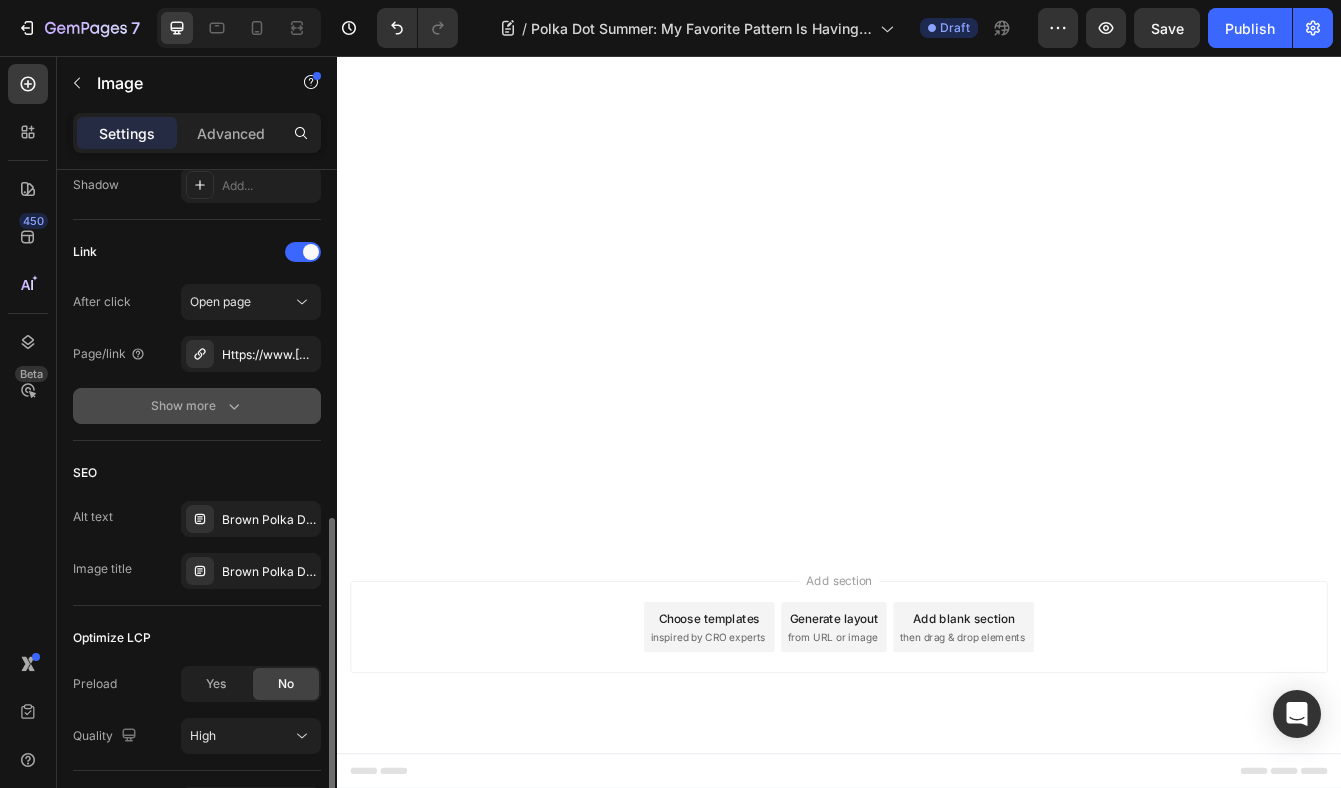 click 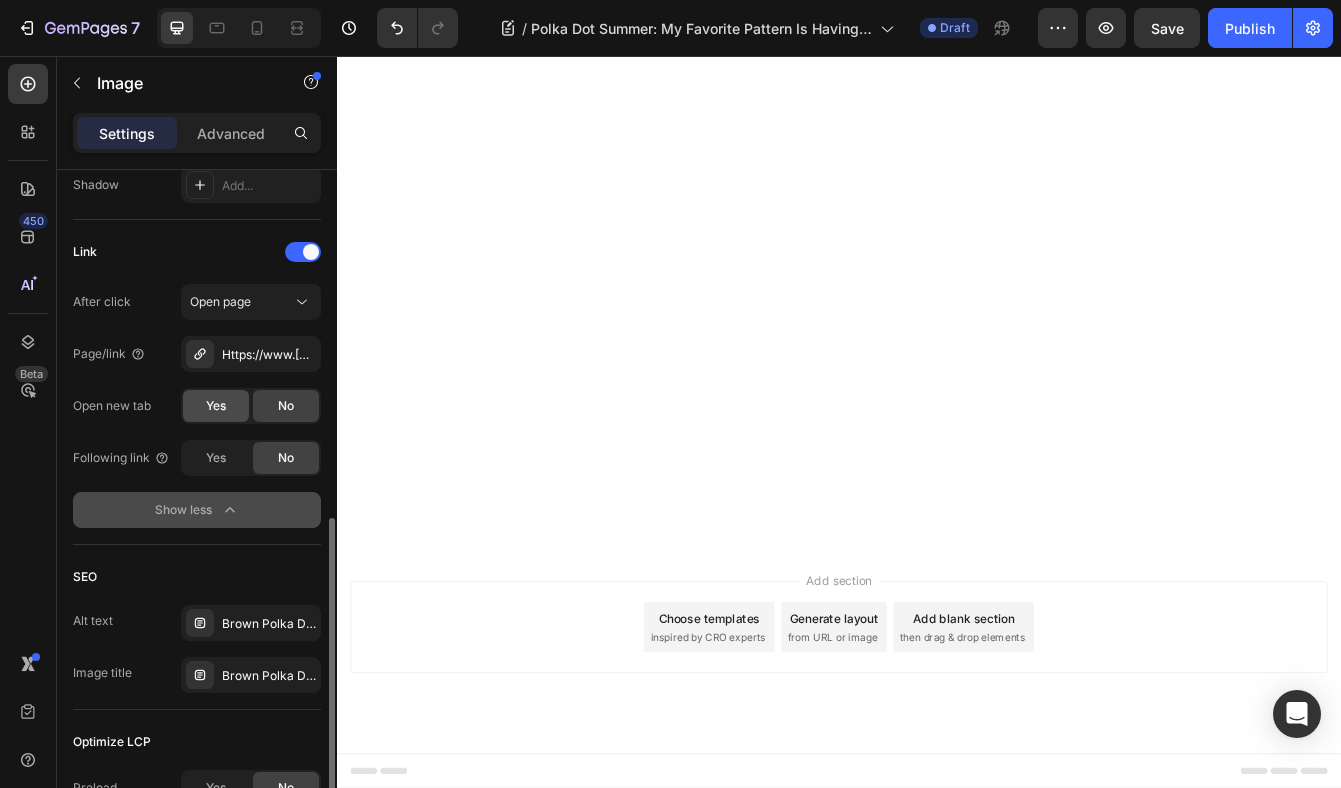 click on "Yes" 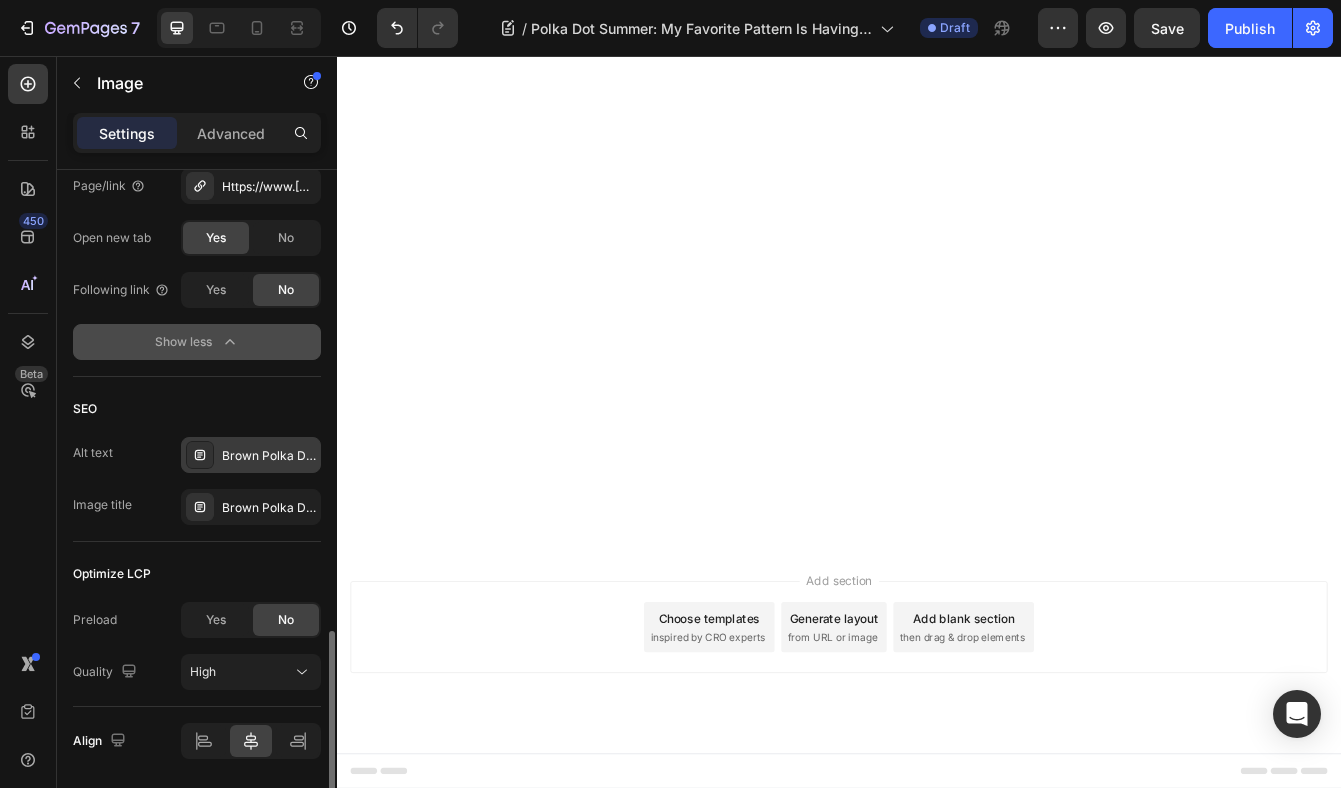 scroll, scrollTop: 1095, scrollLeft: 0, axis: vertical 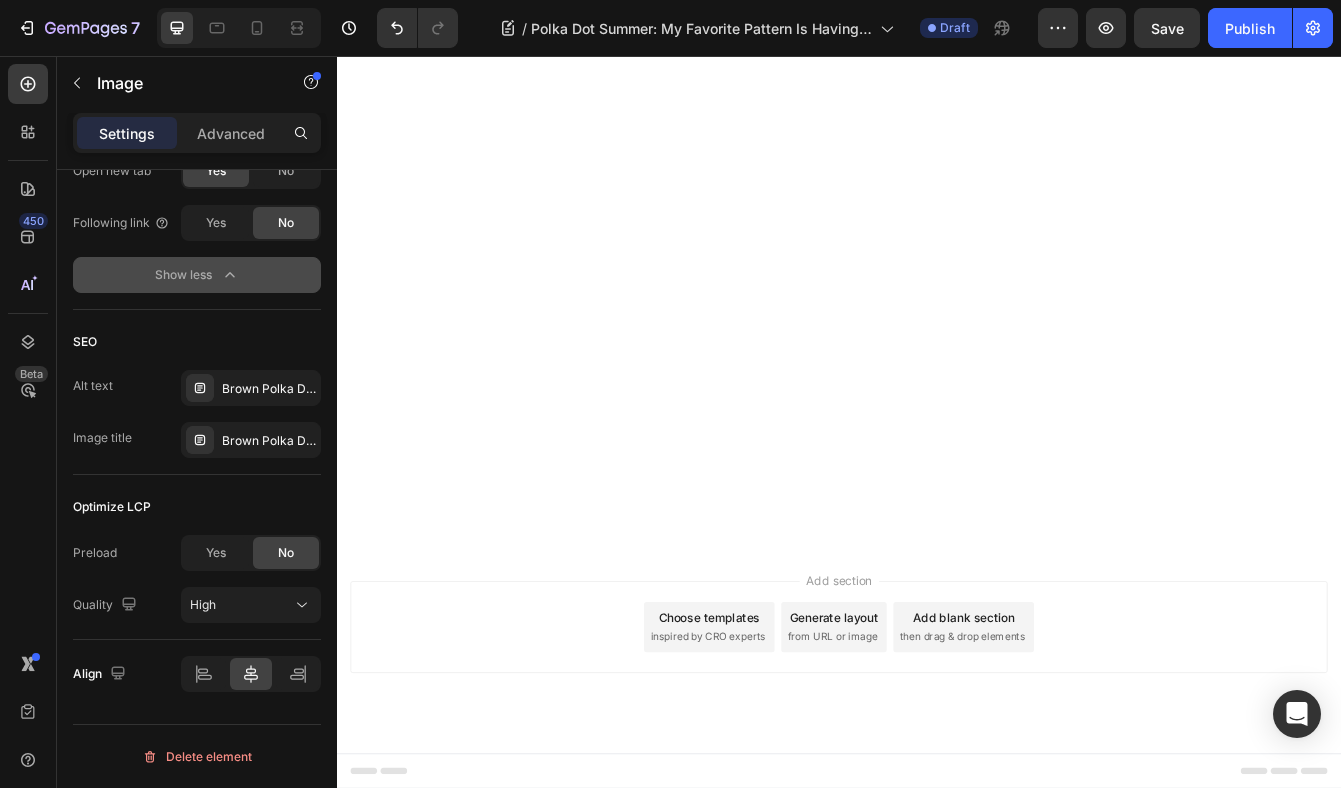 click at bounding box center [691, -478] 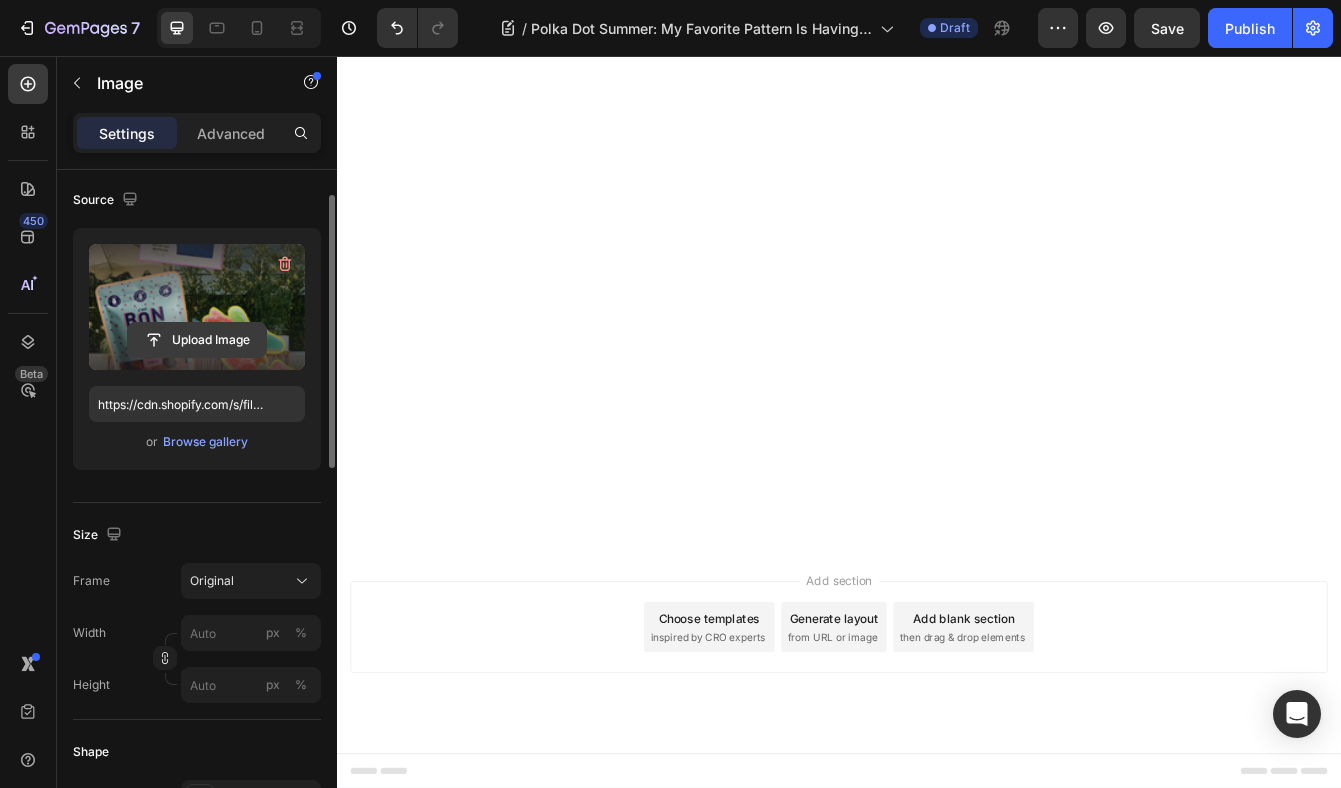 scroll, scrollTop: 159, scrollLeft: 0, axis: vertical 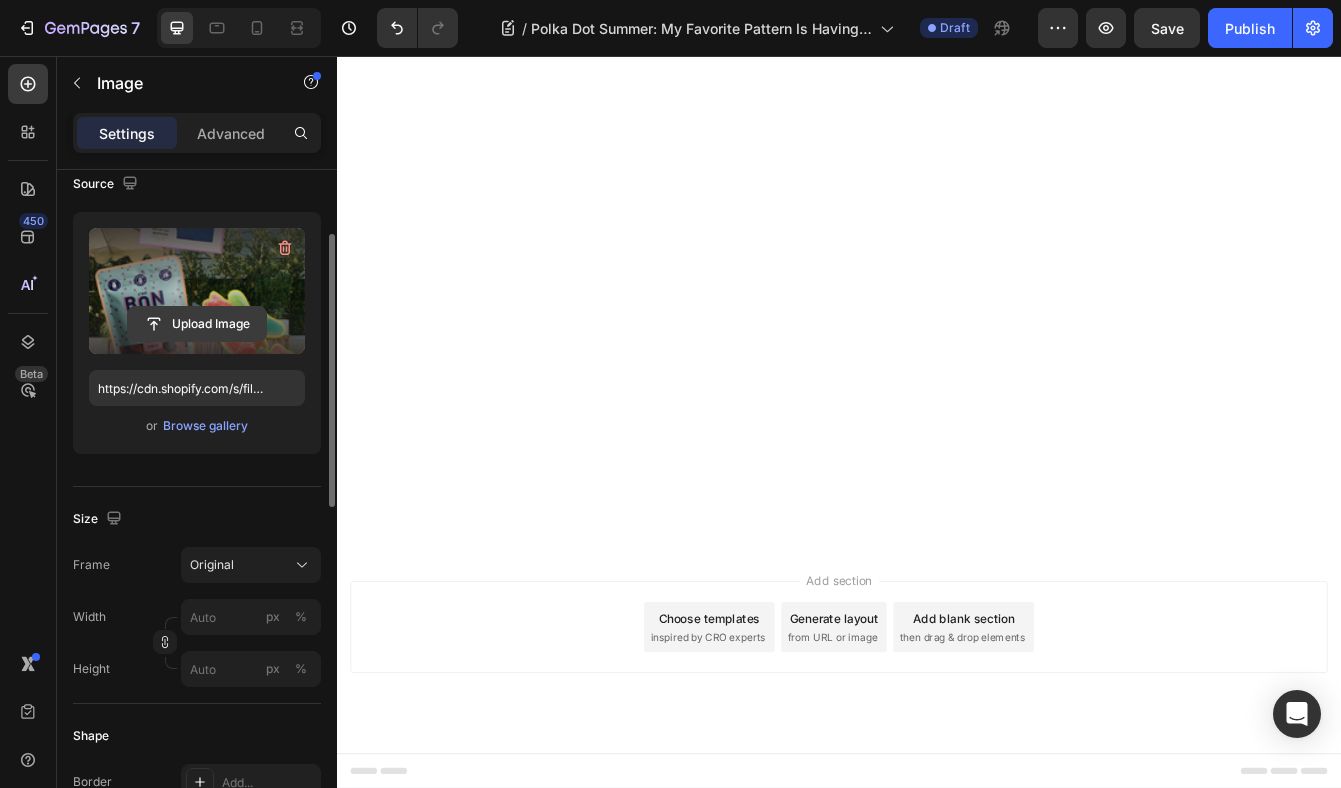 click 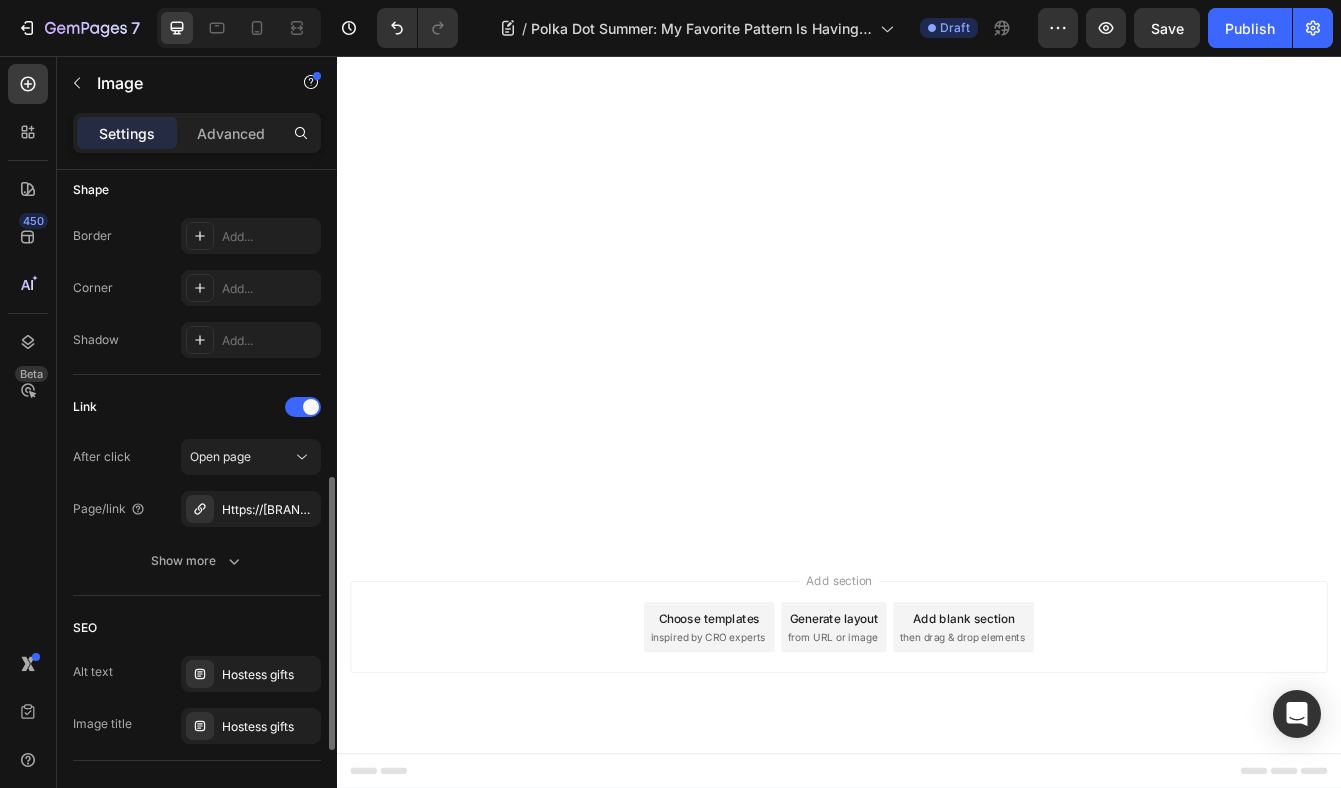 scroll, scrollTop: 720, scrollLeft: 0, axis: vertical 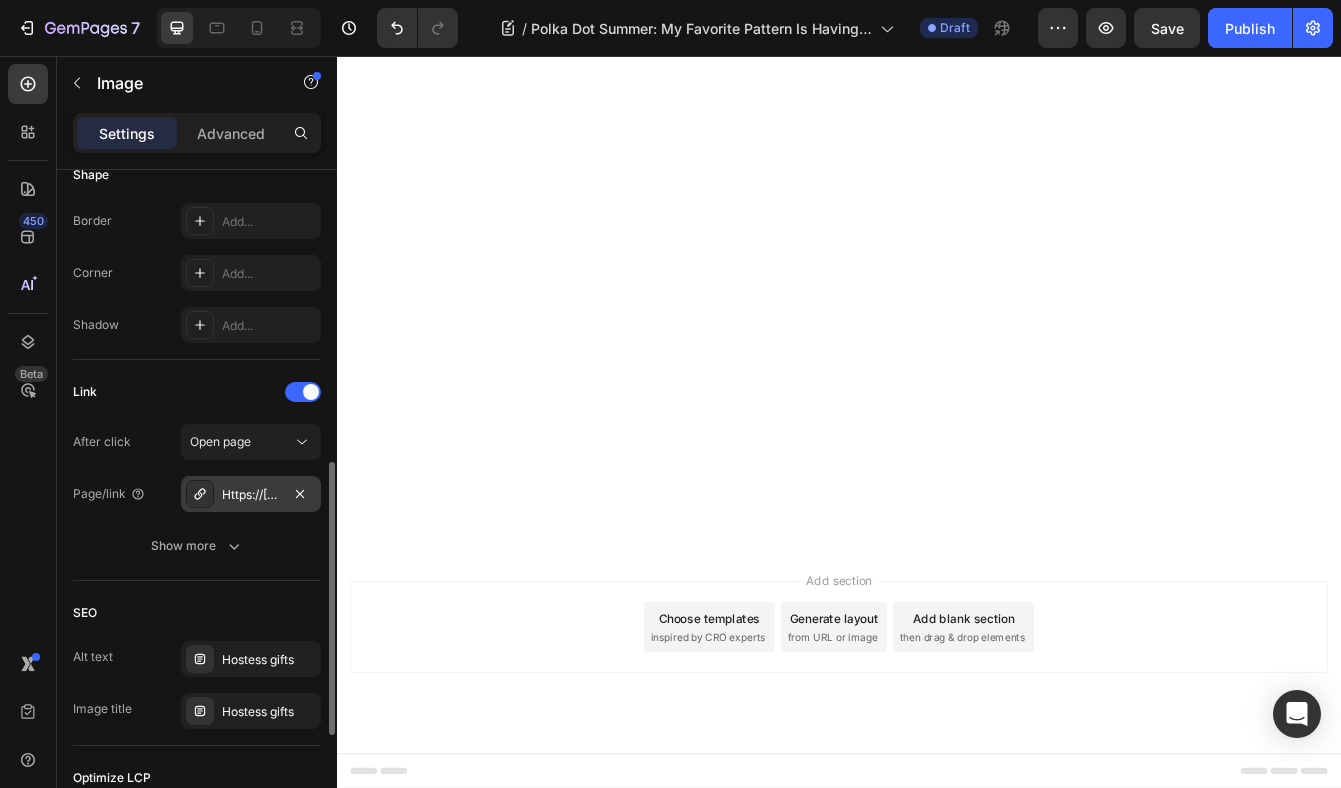 click on "Https://[BRAND]/" at bounding box center (251, 495) 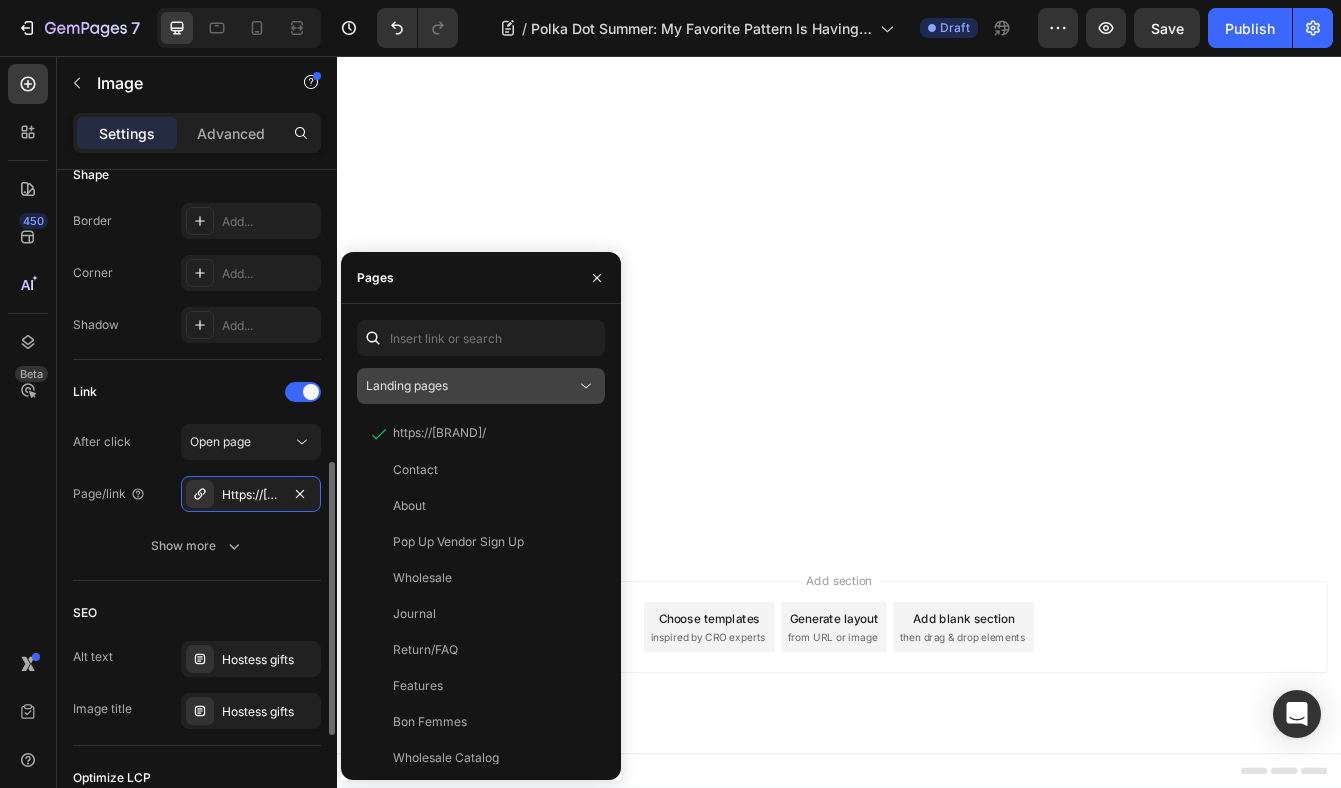 type on "https://cdn.shopify.com/s/files/1/0569/1513/2494/files/gempages_514813868476728135-348c13f6-4973-4e77-ac96-110aafd2584d.jpg" 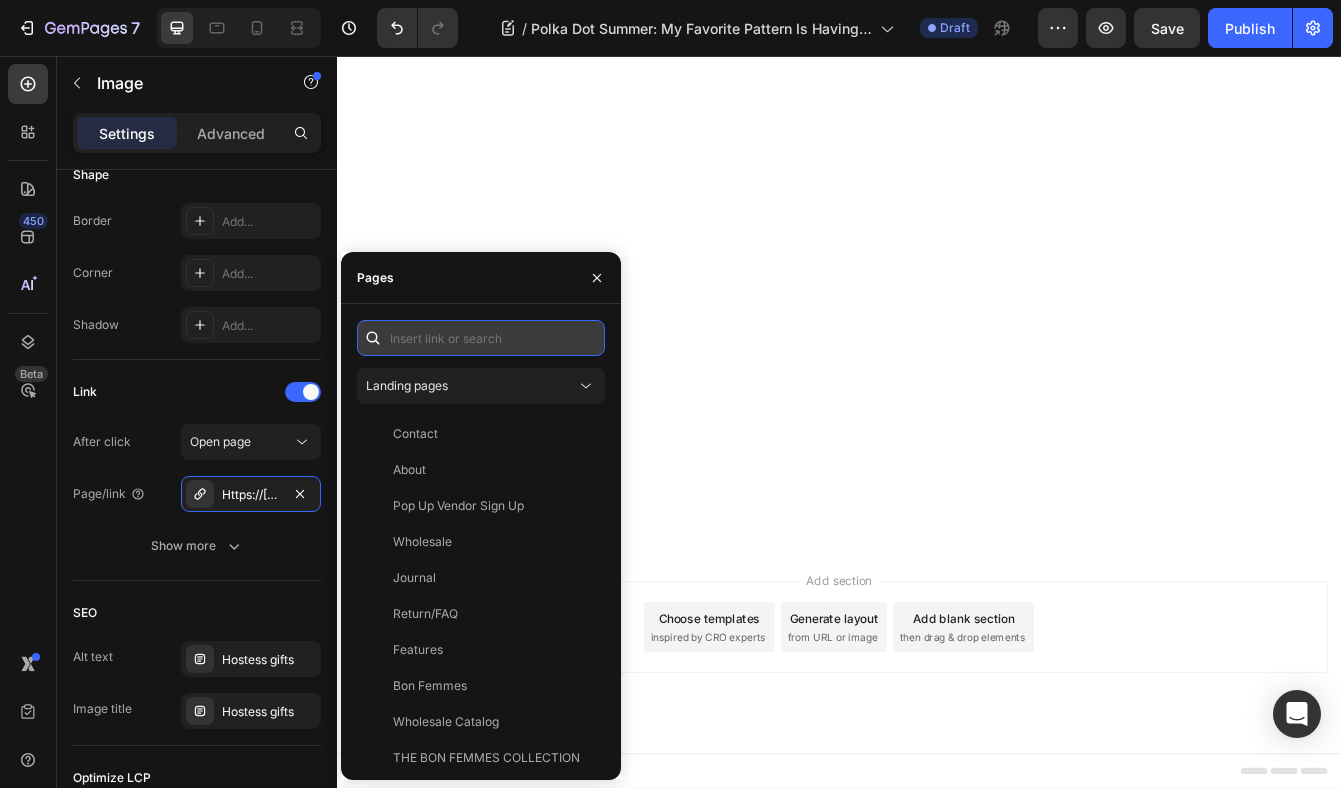 click at bounding box center [481, 338] 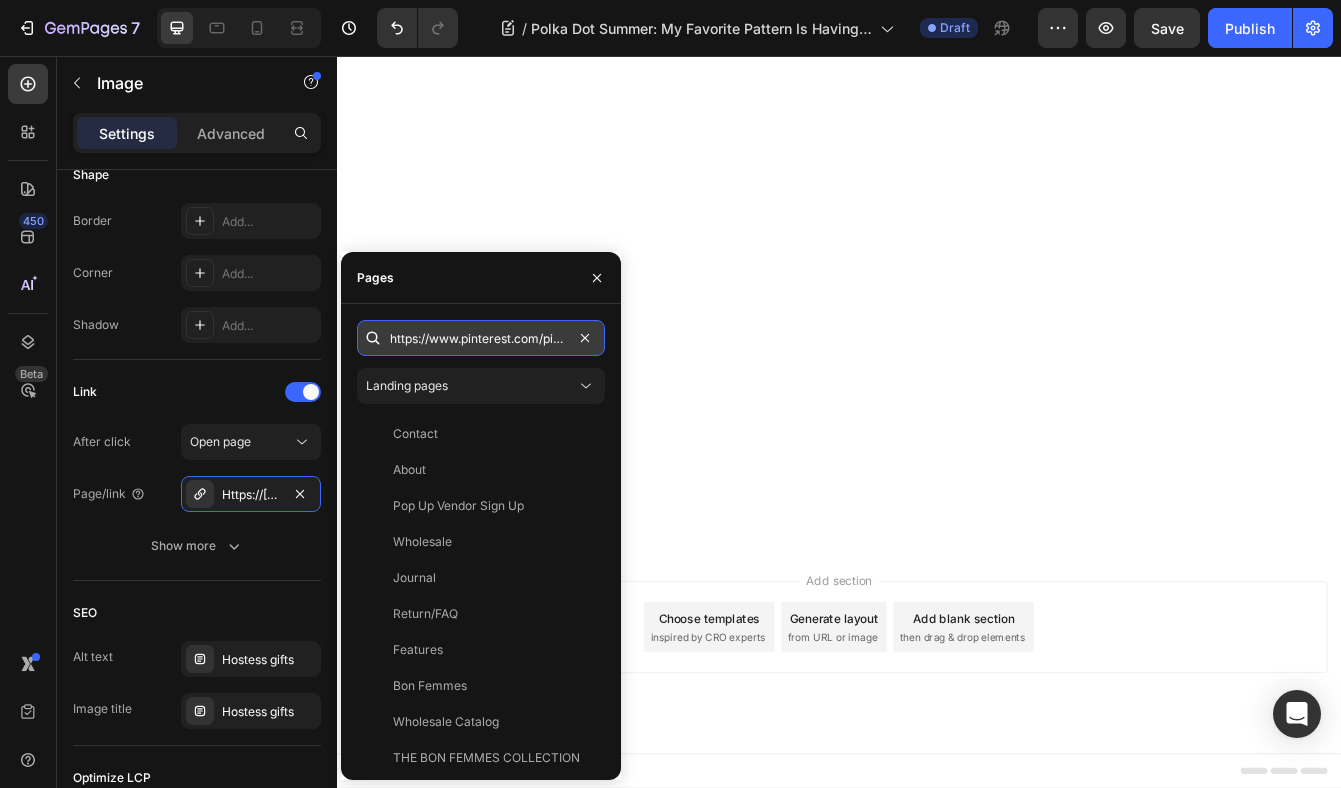 scroll, scrollTop: 0, scrollLeft: 120, axis: horizontal 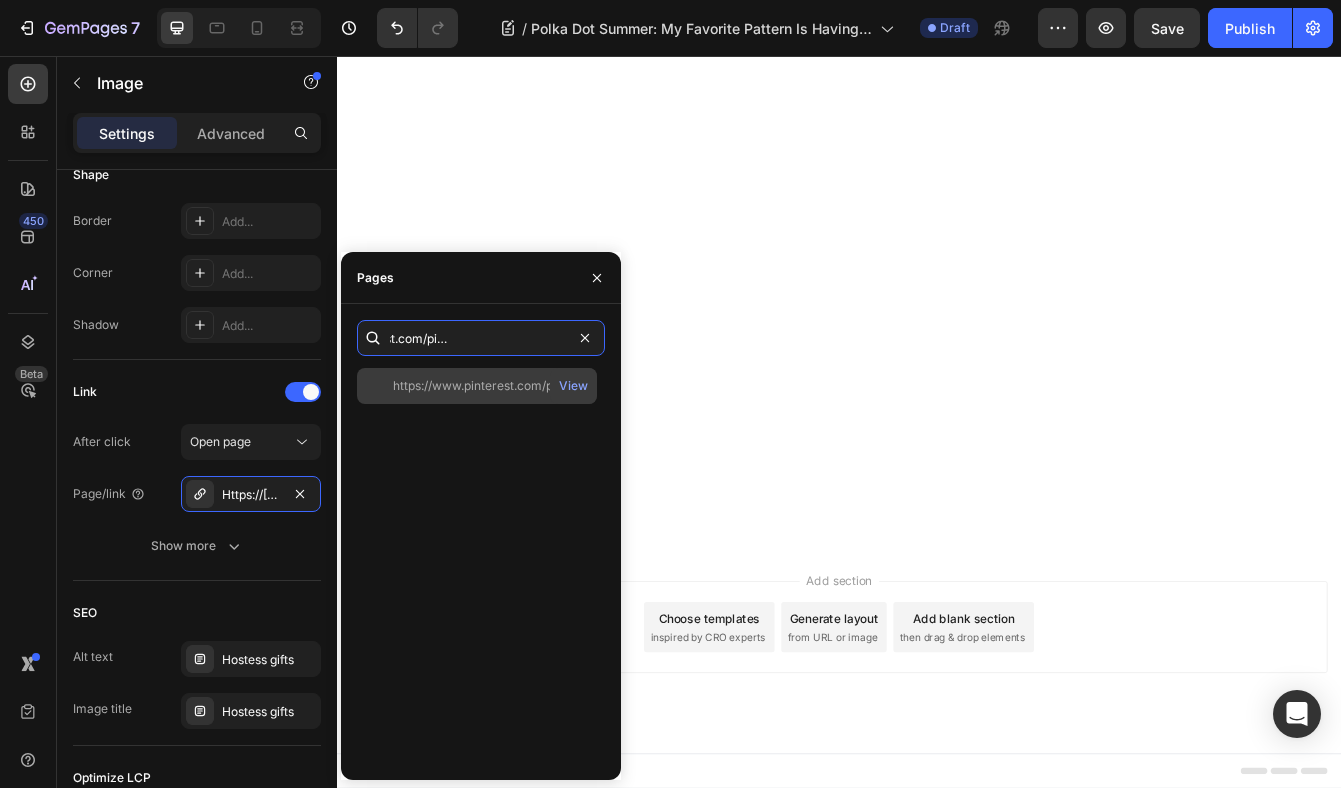 type on "https://www.pinterest.com/pin/1759287348558467/" 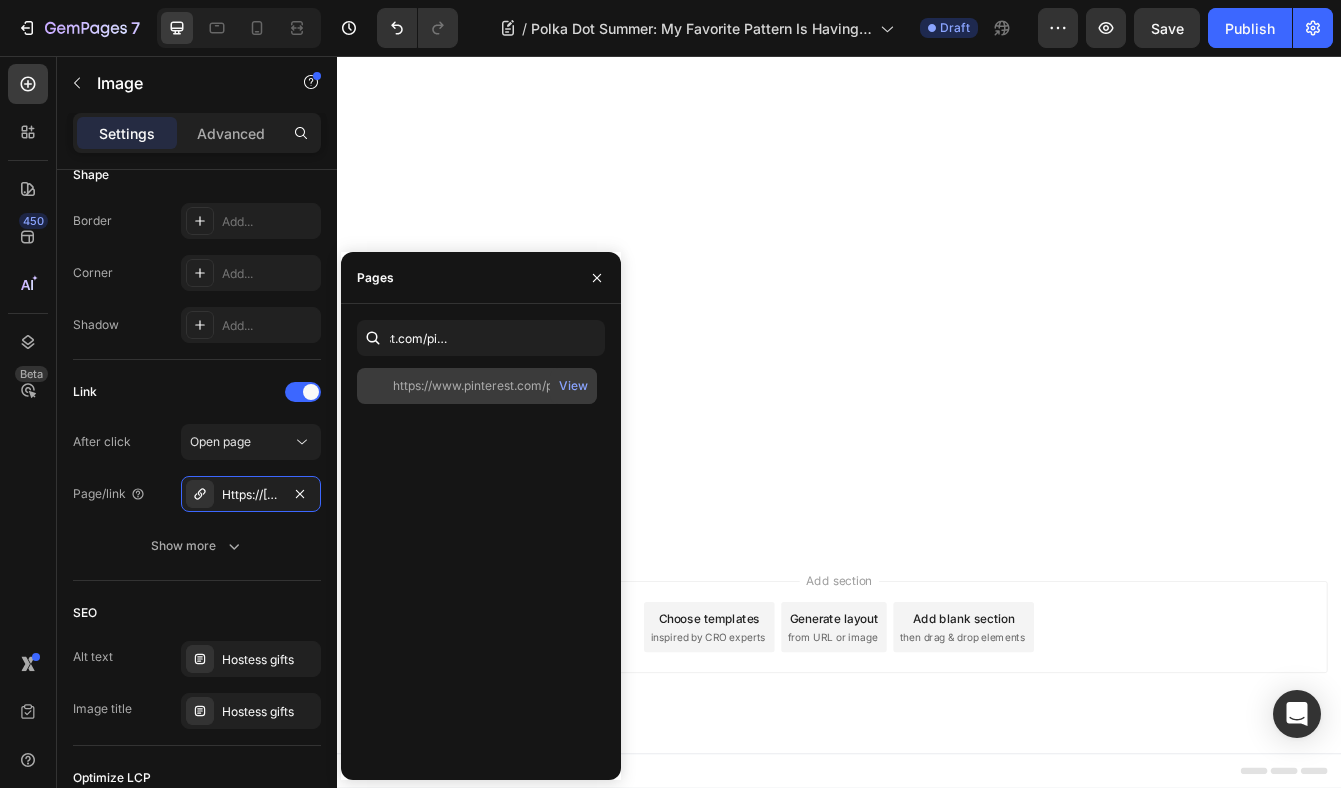click on "https://www.pinterest.com/pin/1759287348558467/" 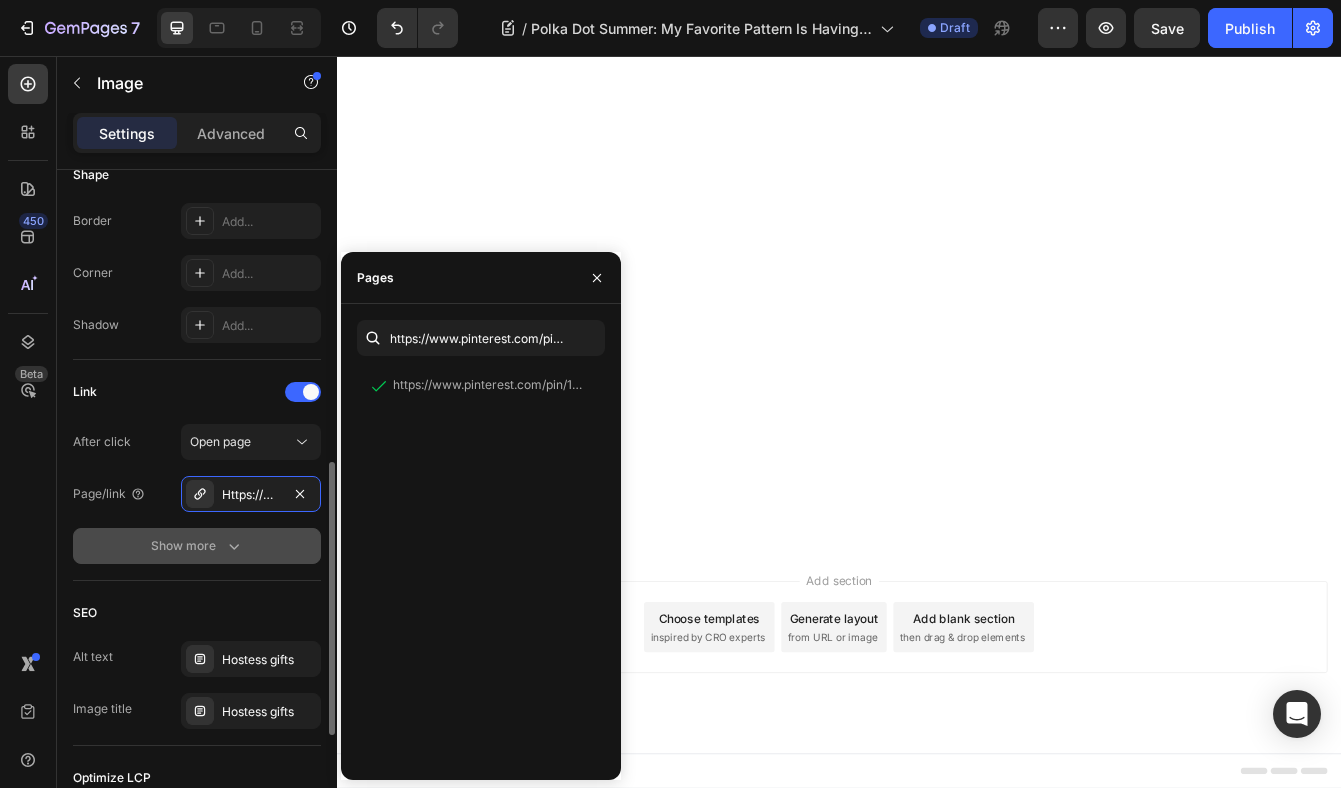 click 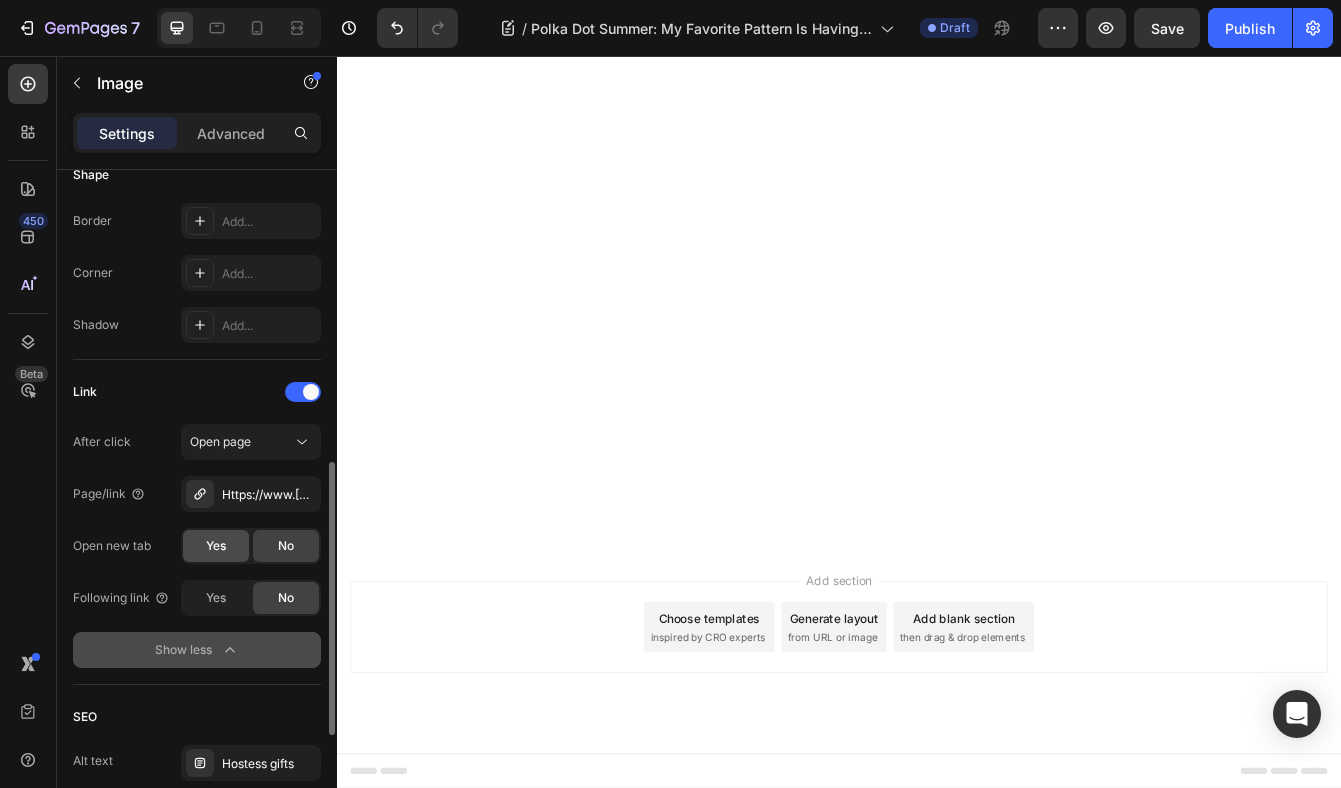 click on "Yes" 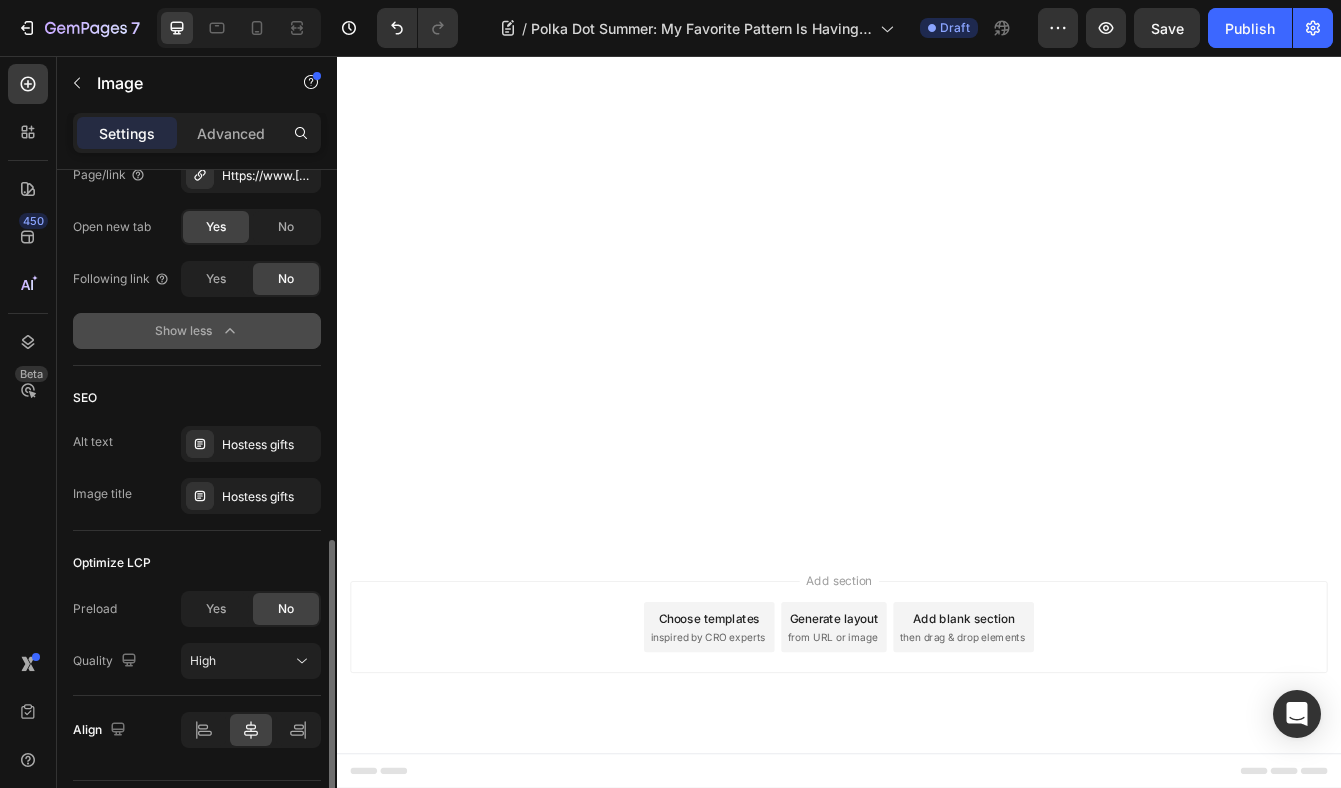 scroll, scrollTop: 1056, scrollLeft: 0, axis: vertical 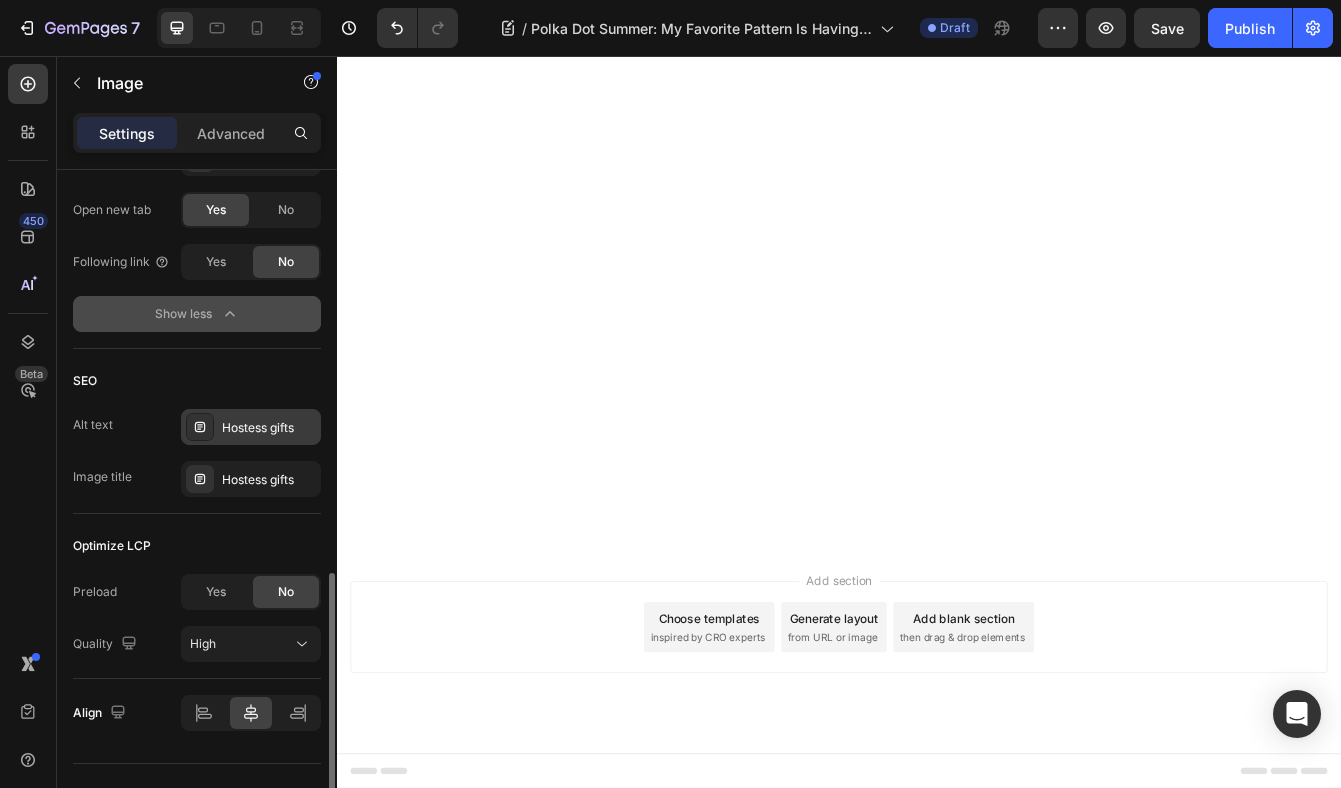 click on "Hostess gifts" at bounding box center [269, 428] 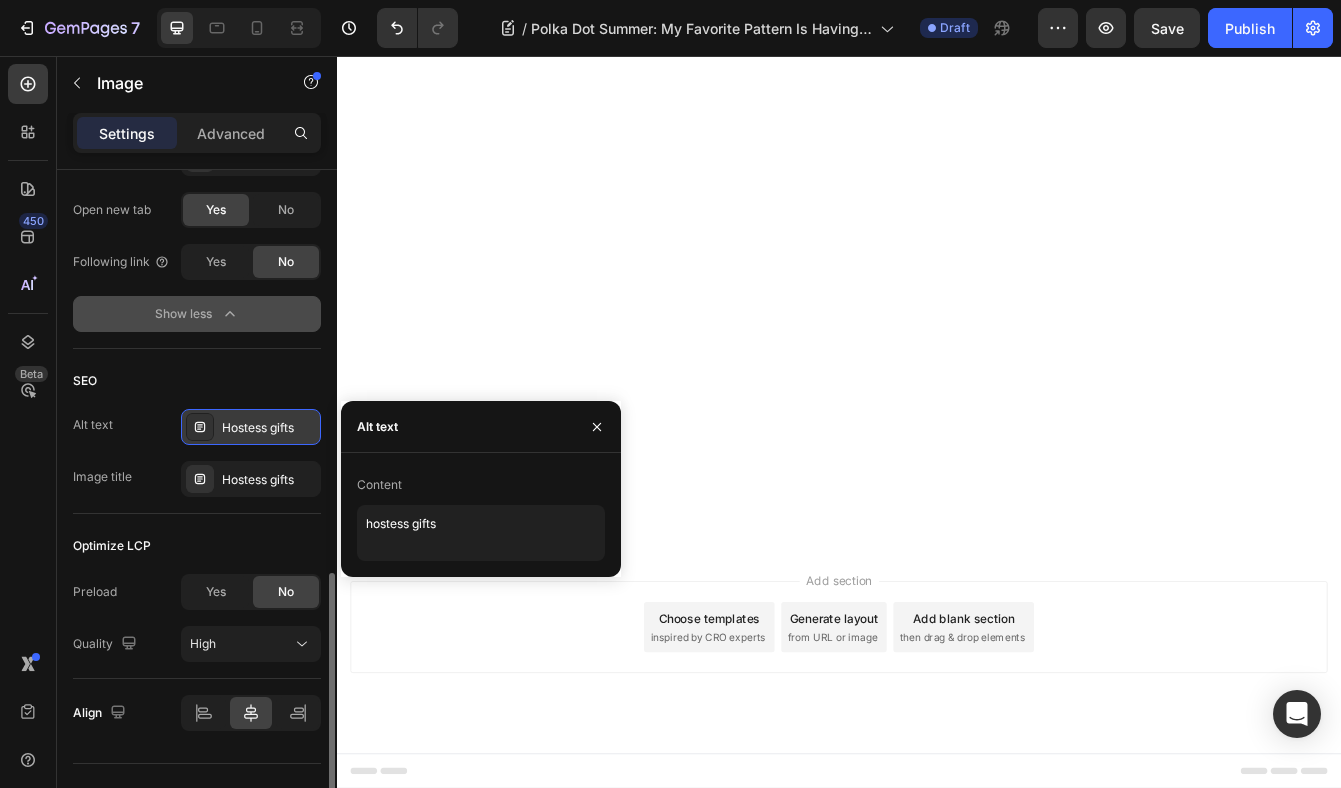 click on "Hostess gifts" at bounding box center [269, 428] 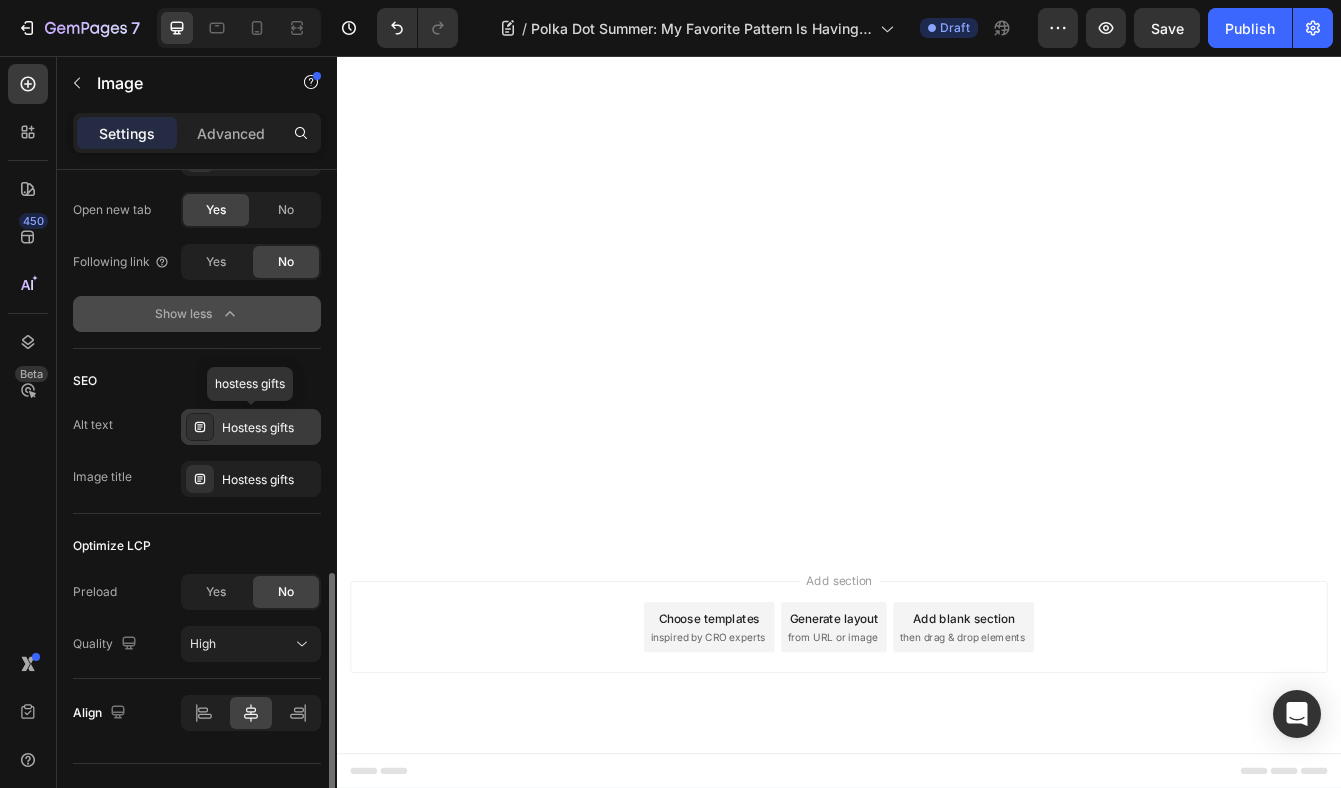 click on "Hostess gifts" at bounding box center [269, 428] 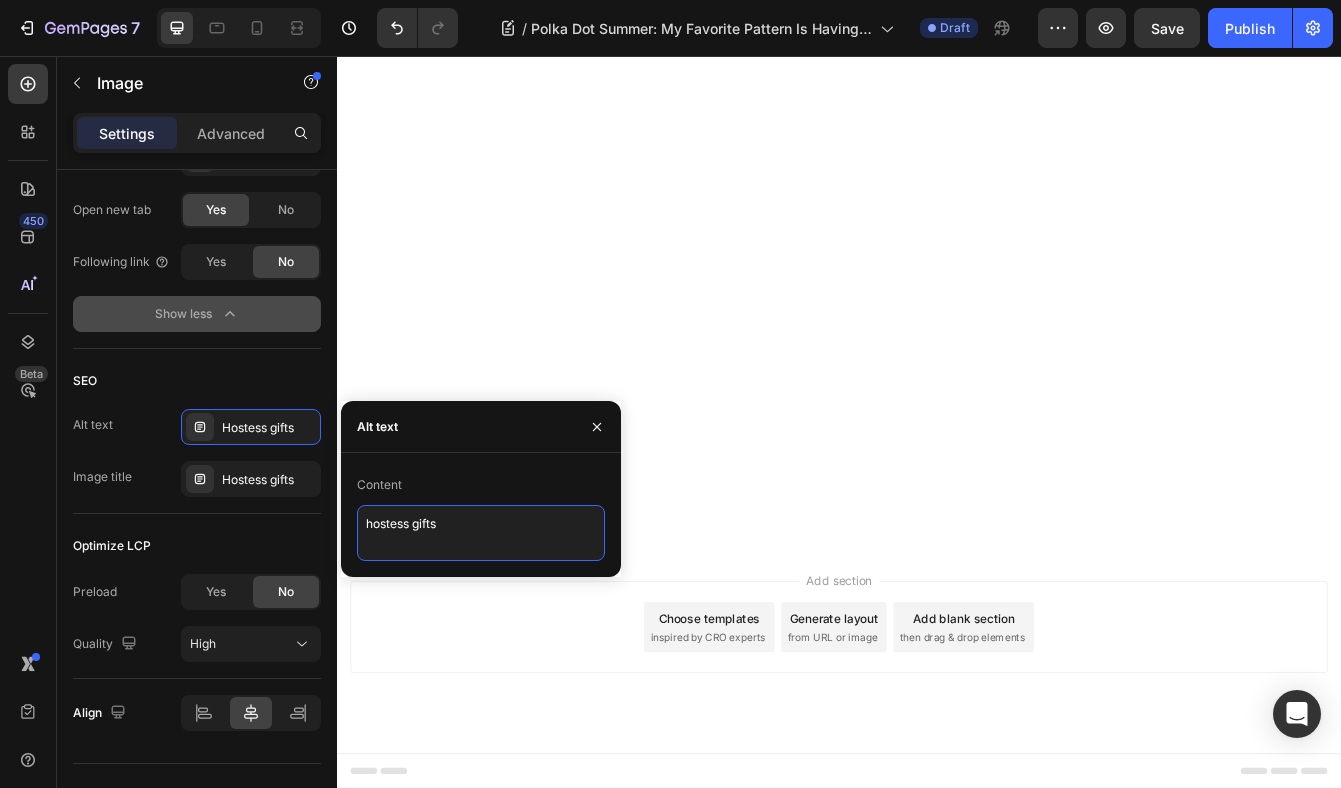 click on "hostess gifts" at bounding box center (481, 533) 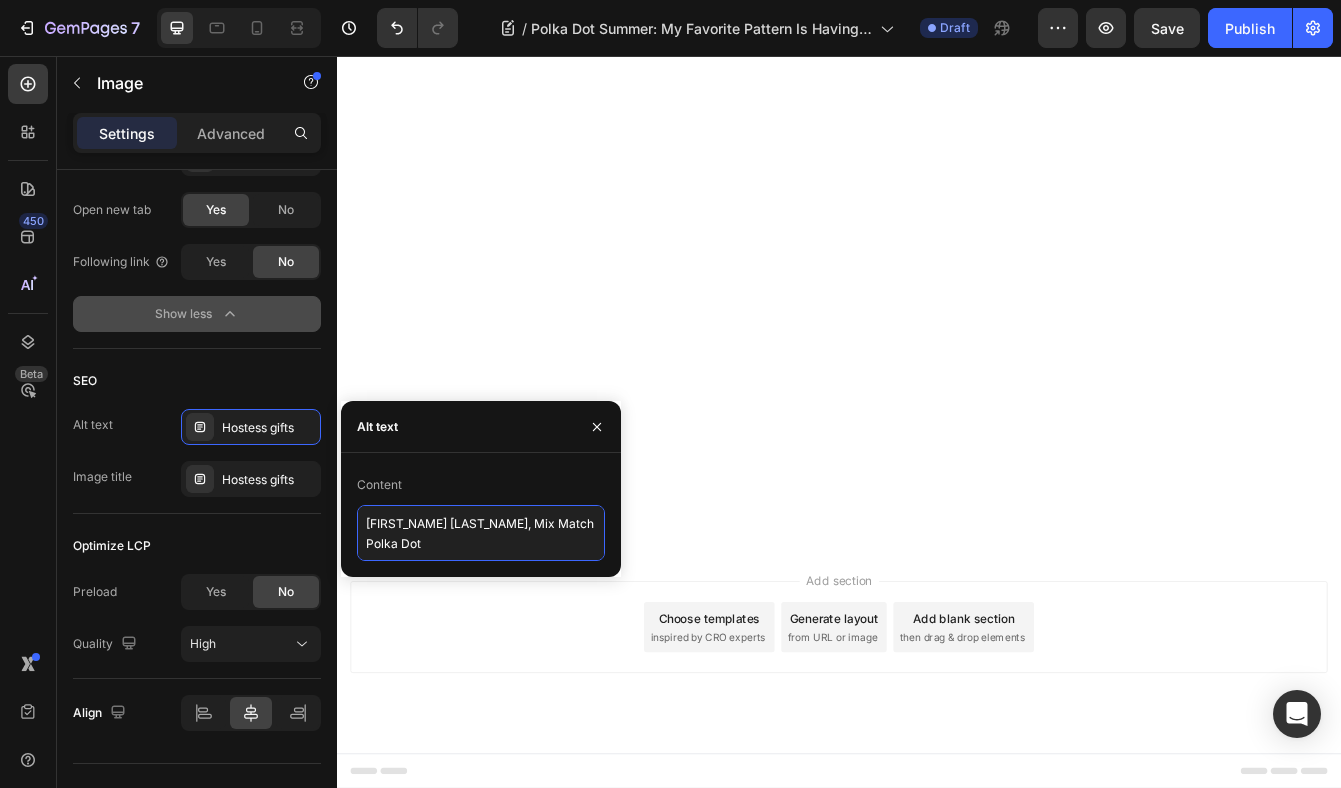 type on "Polka Dot Outfit, Mix Match Polka Dots" 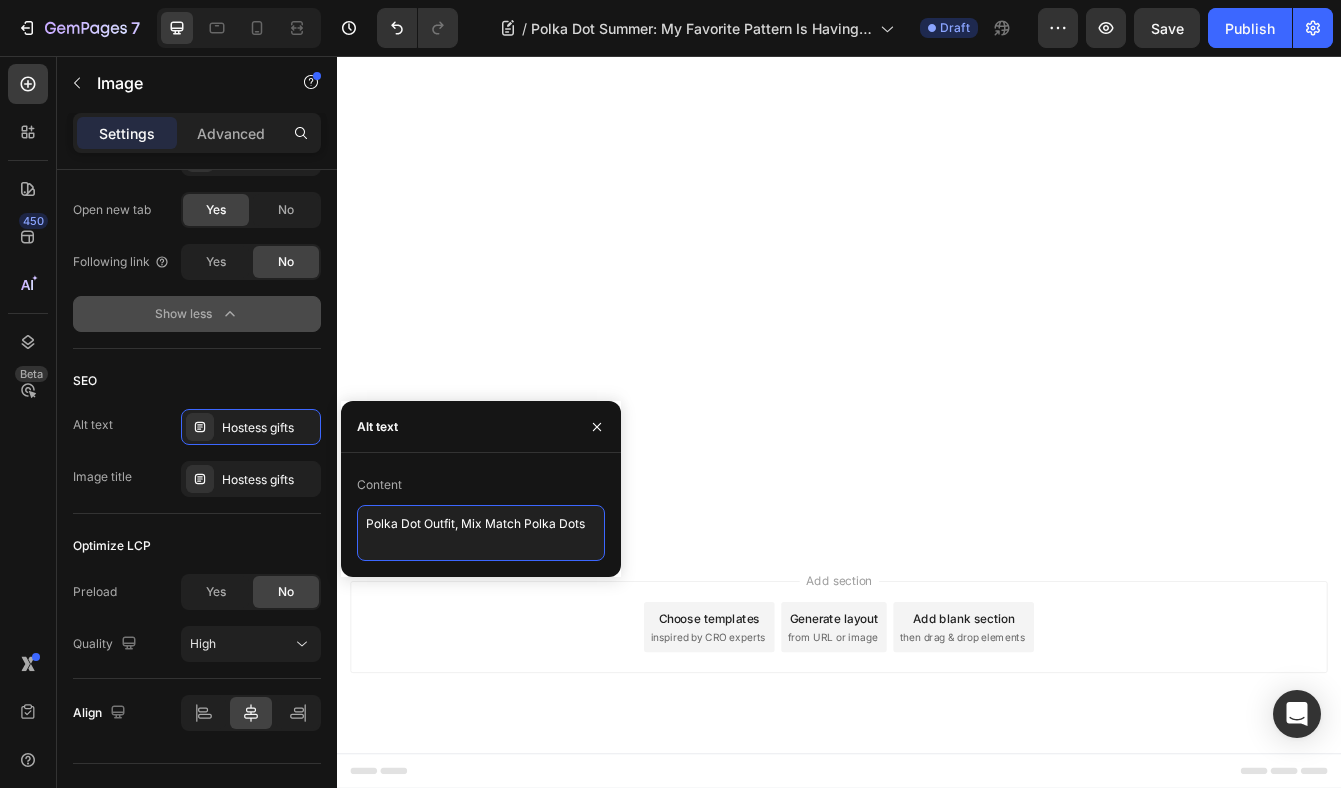 click on "Polka Dot Outfit, Mix Match Polka Dots" at bounding box center [481, 533] 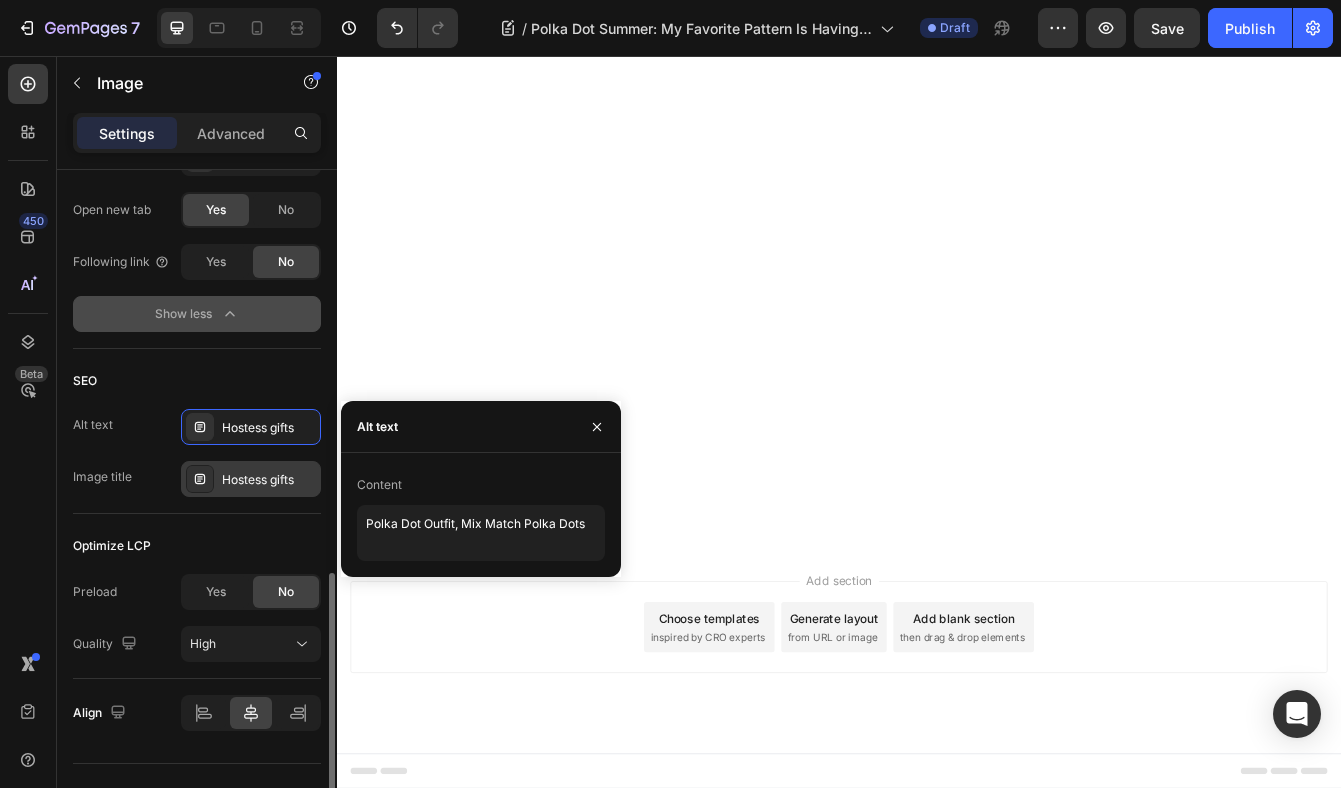 click on "Hostess gifts" at bounding box center (269, 480) 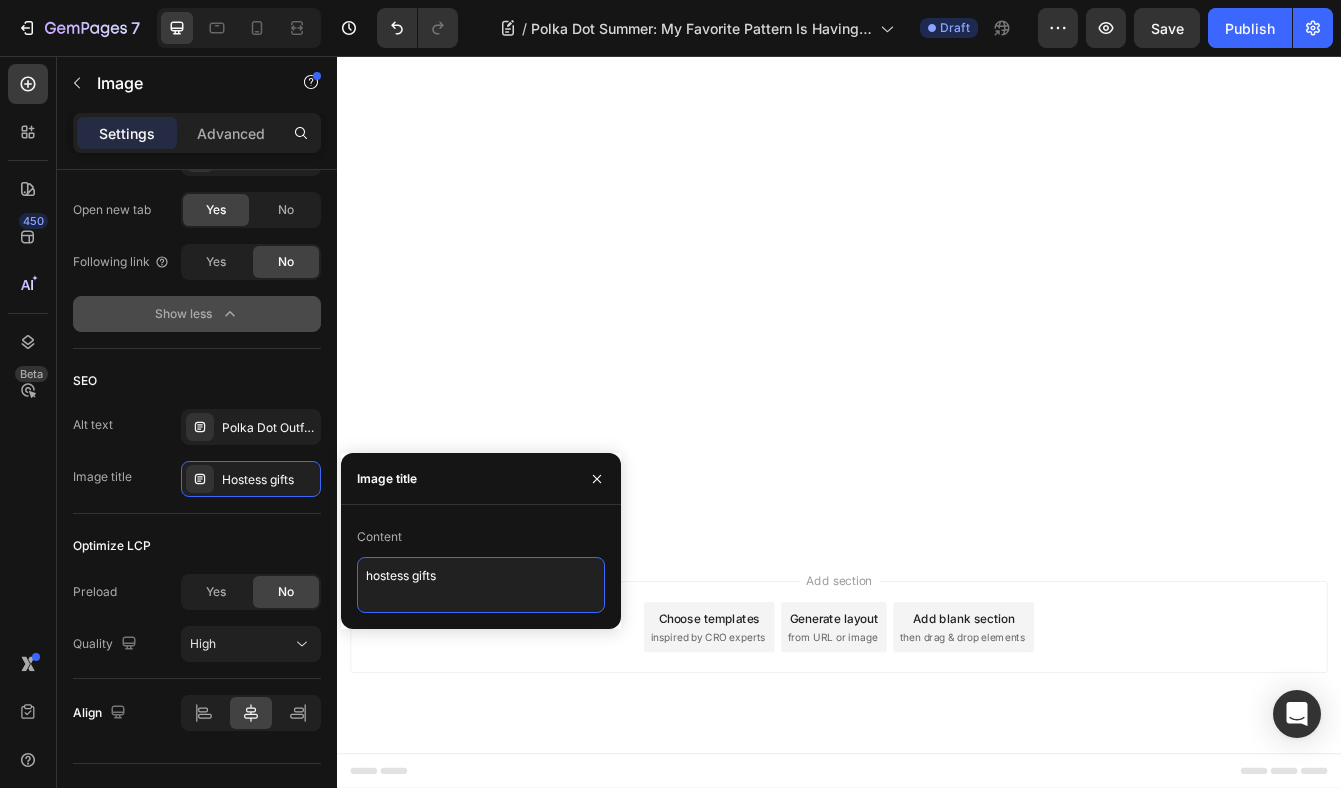 click on "hostess gifts" at bounding box center (481, 585) 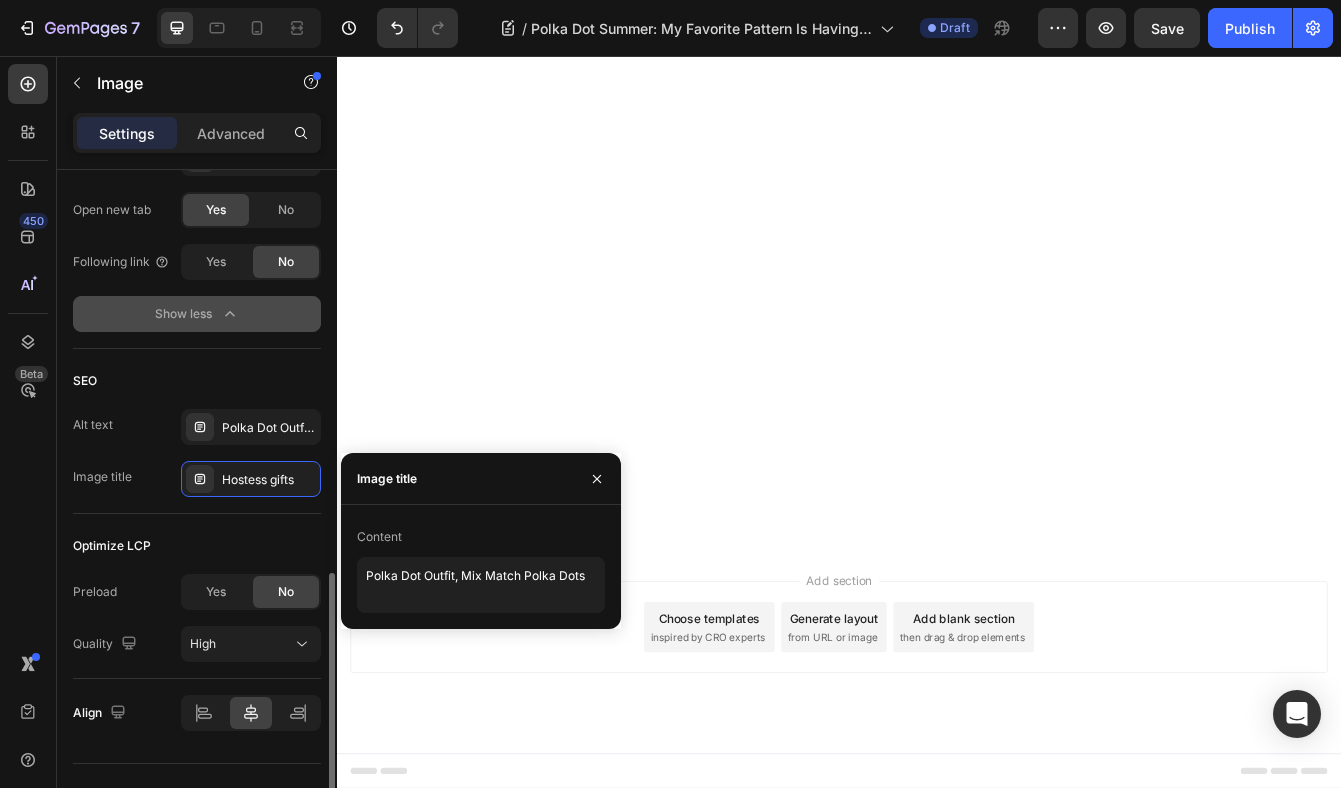 click on "SEO" at bounding box center [197, 381] 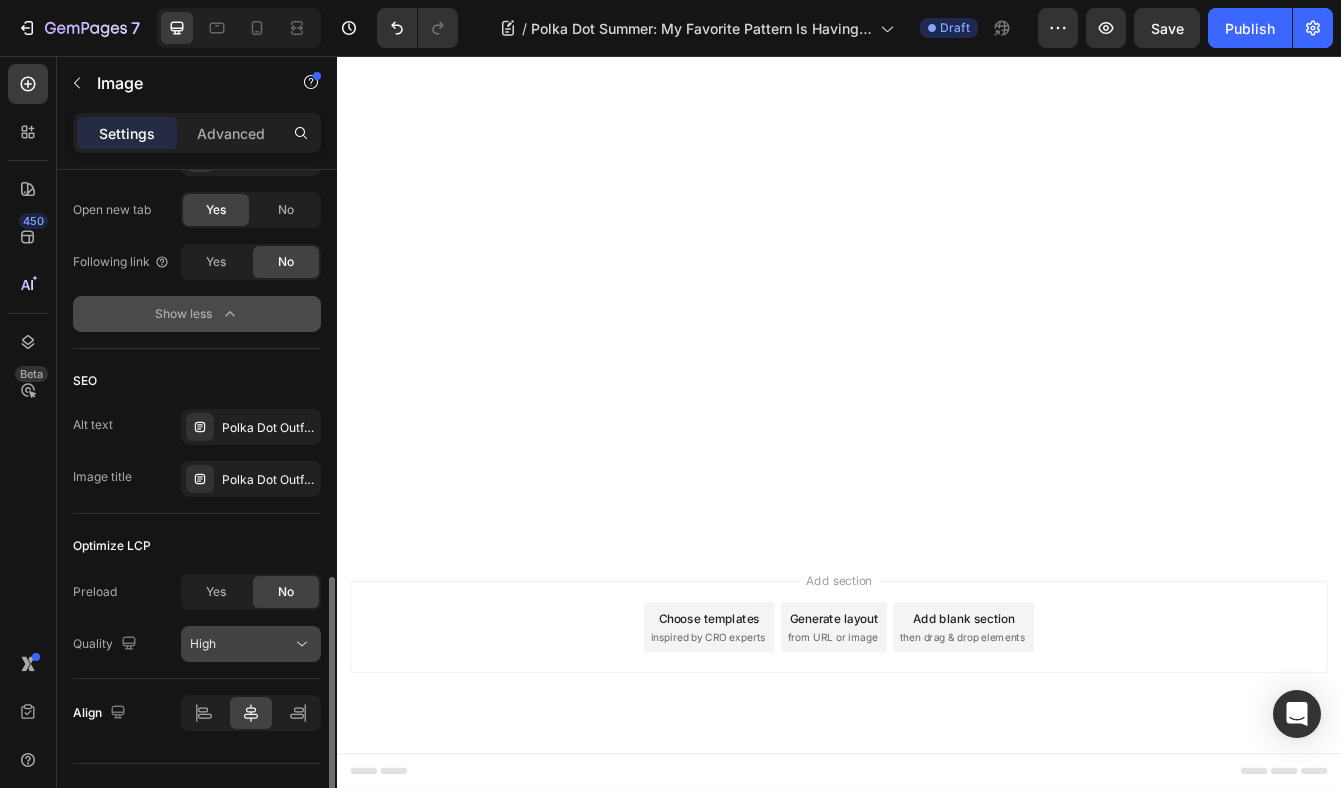 scroll, scrollTop: 1095, scrollLeft: 0, axis: vertical 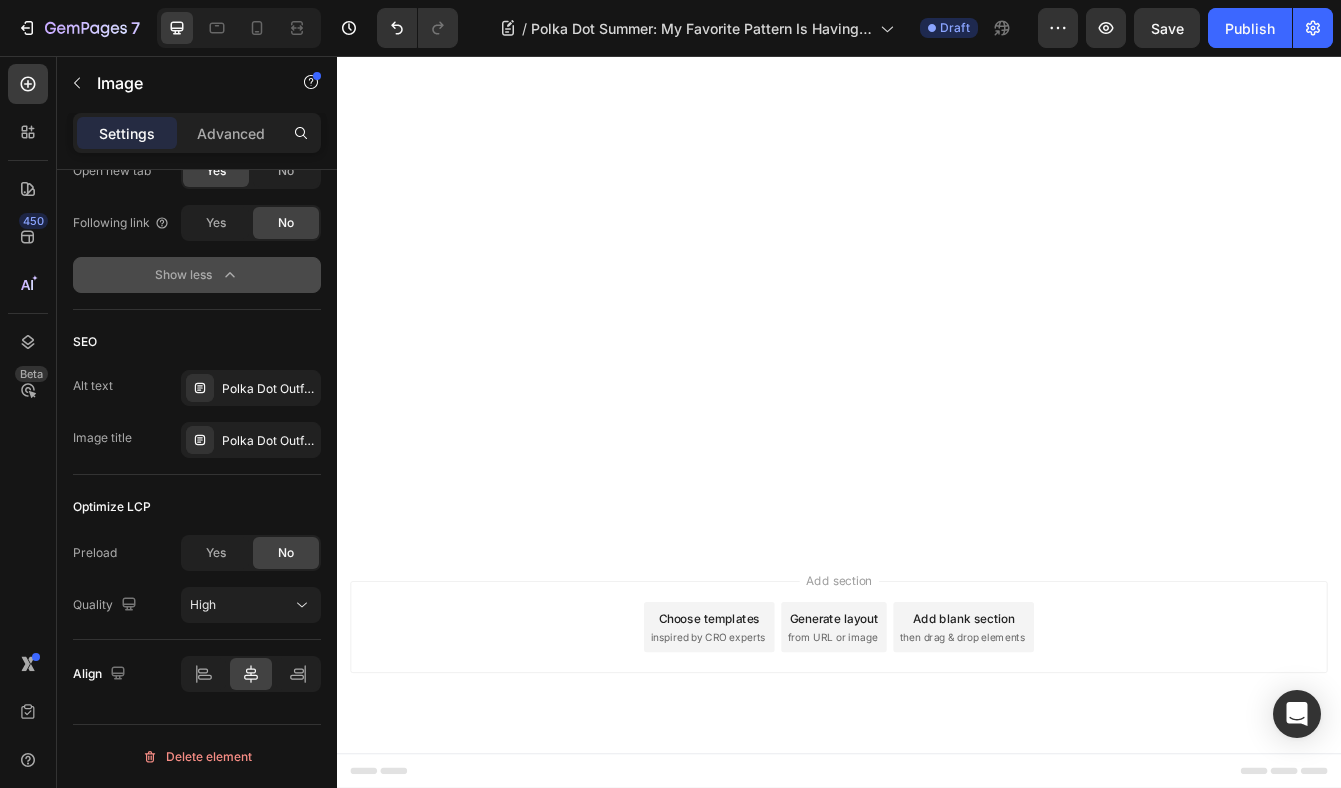 click at bounding box center [1183, -1000] 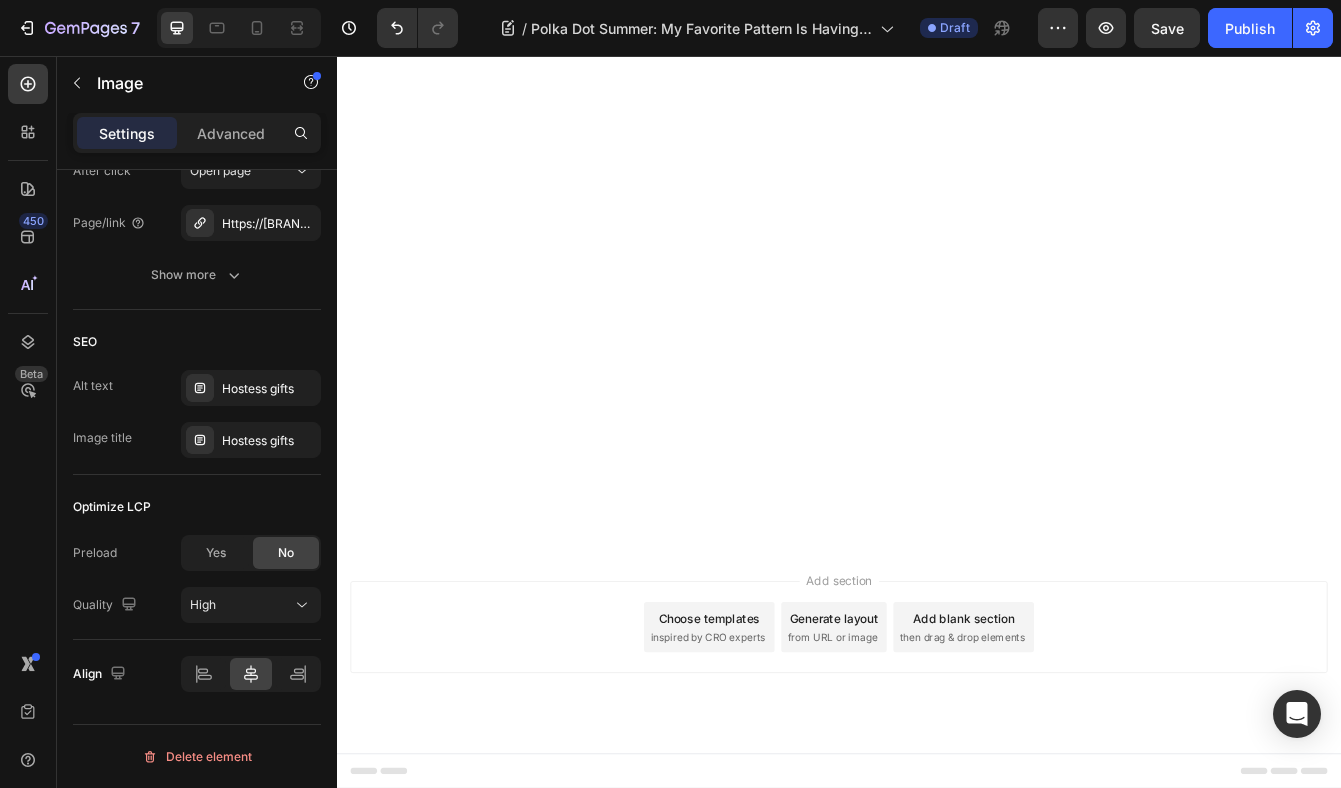 click 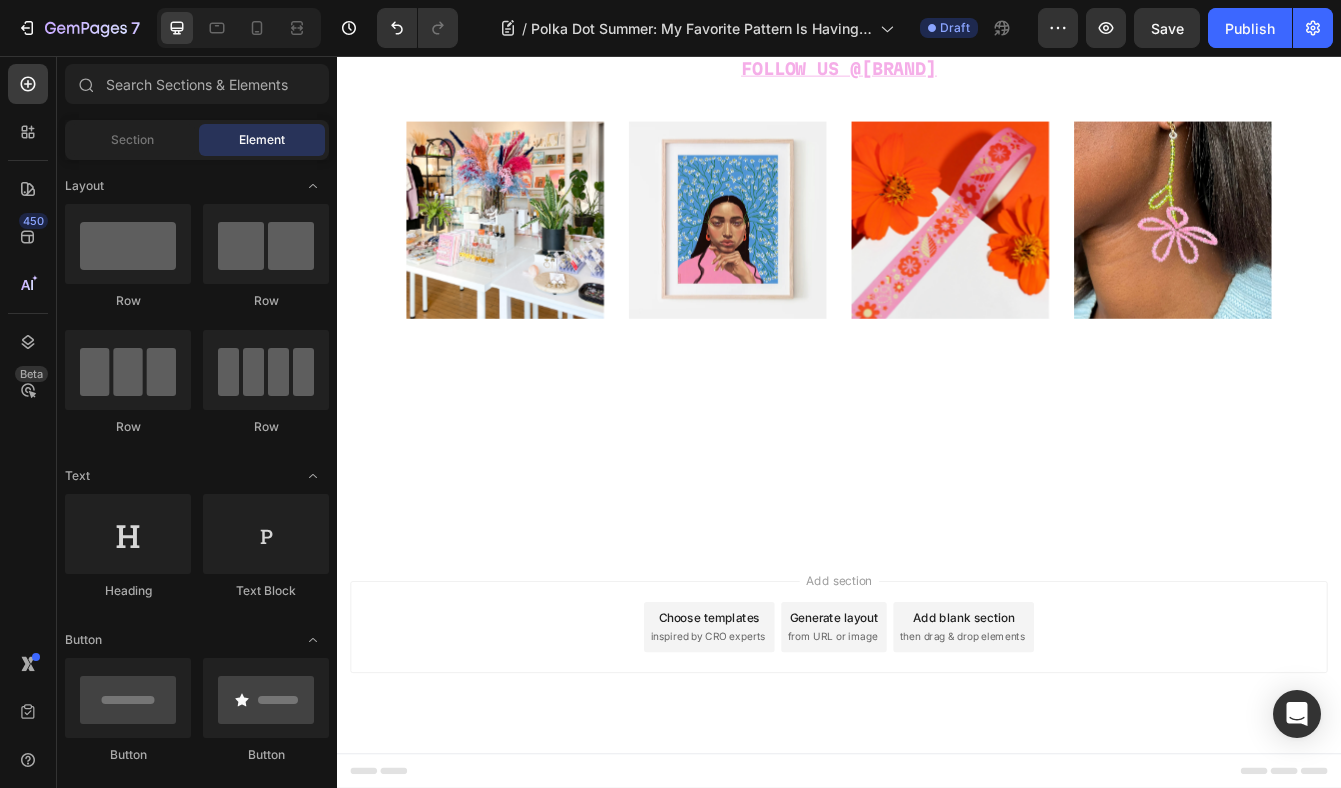 scroll, scrollTop: 5132, scrollLeft: 0, axis: vertical 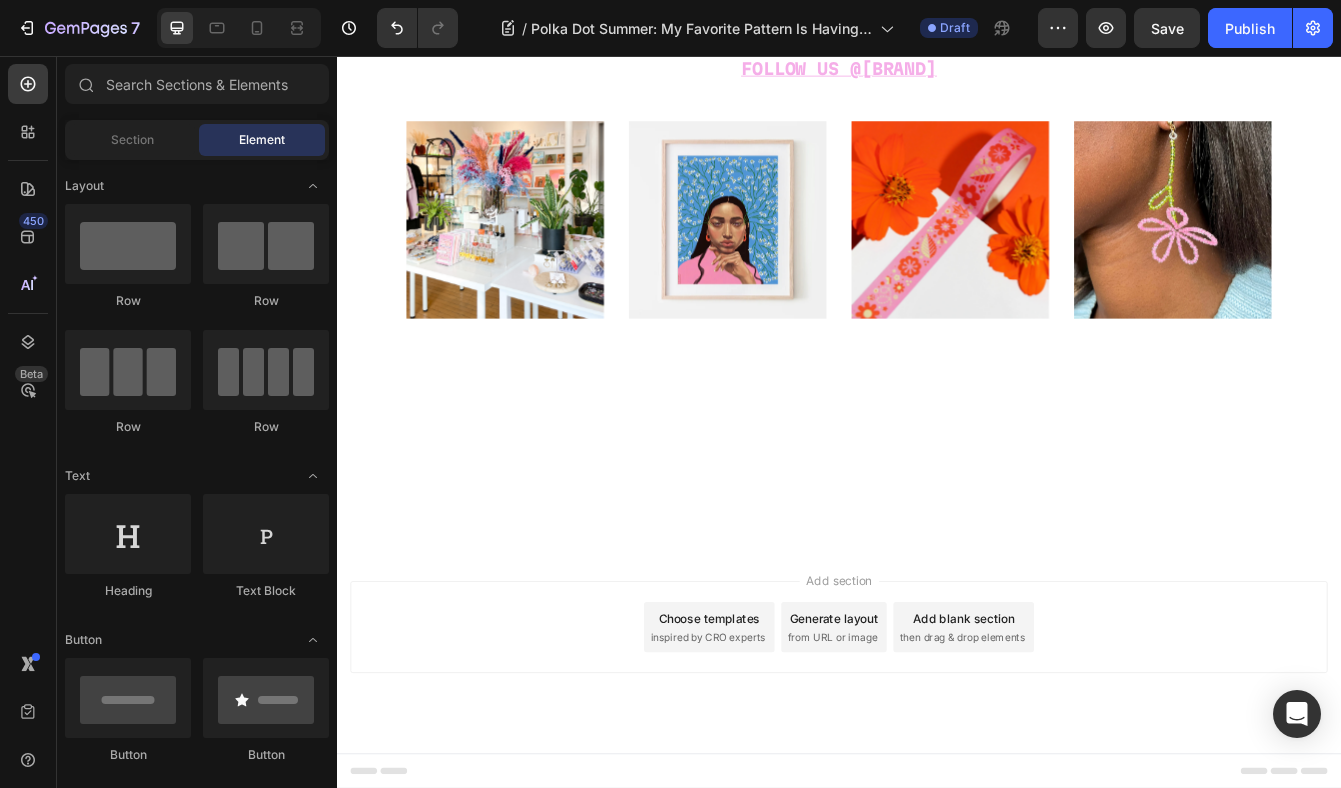 click on "Whether you're planning something big or keeping it super chill, [BRAND] has all the women-owned summer hosting essentials to make it extra sweet. Swing by the shop or browse online to stock up, get inspired, and make this your cutest, most joy-filled summer yet. 🌞" at bounding box center (937, -923) 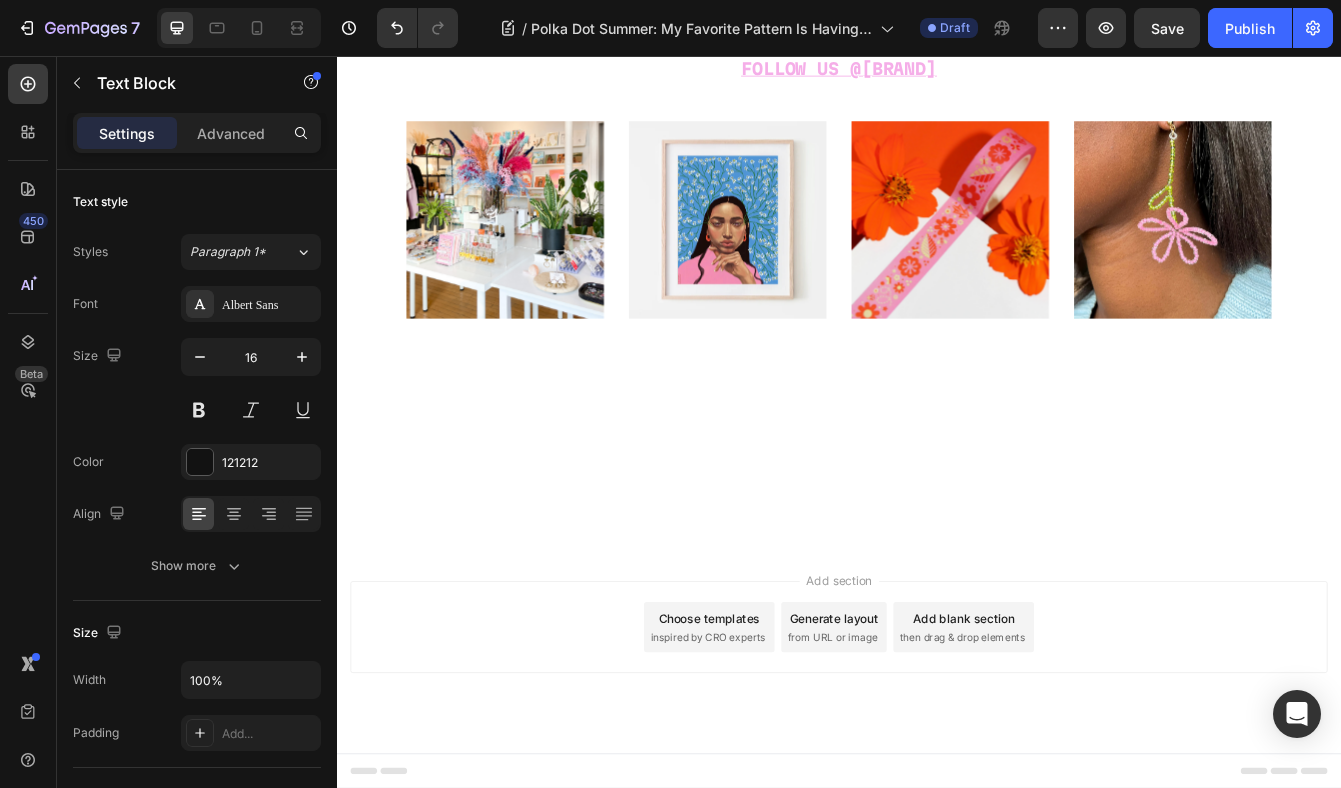 click 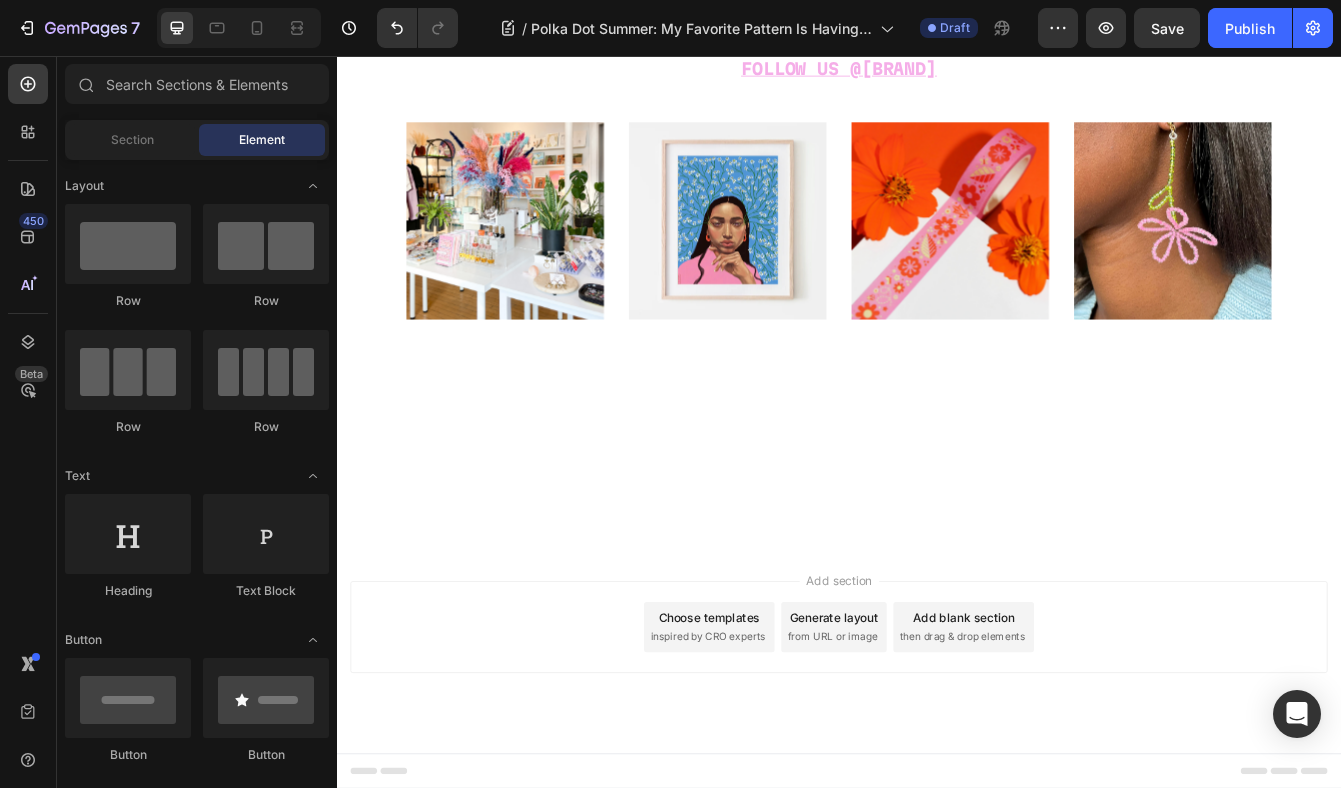 click on "Drop element here" at bounding box center (937, -908) 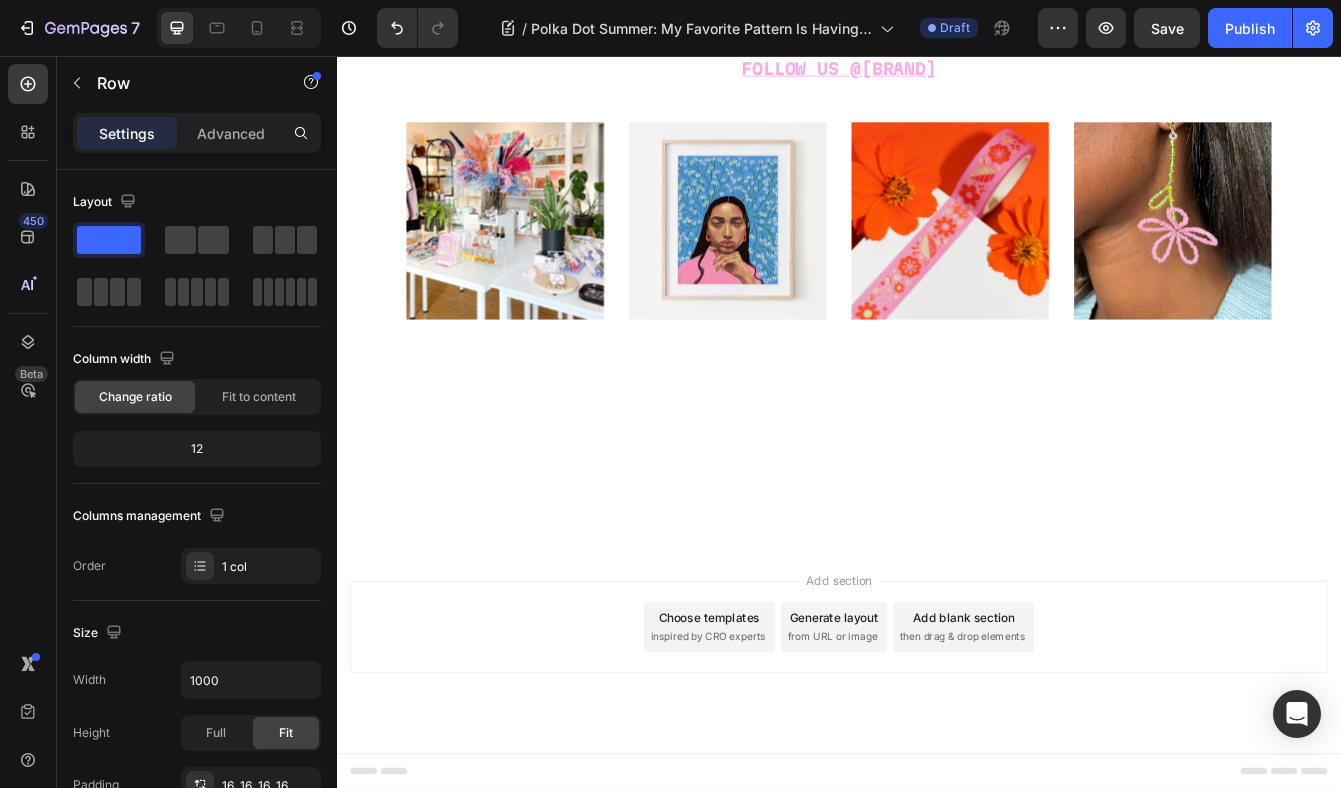 click 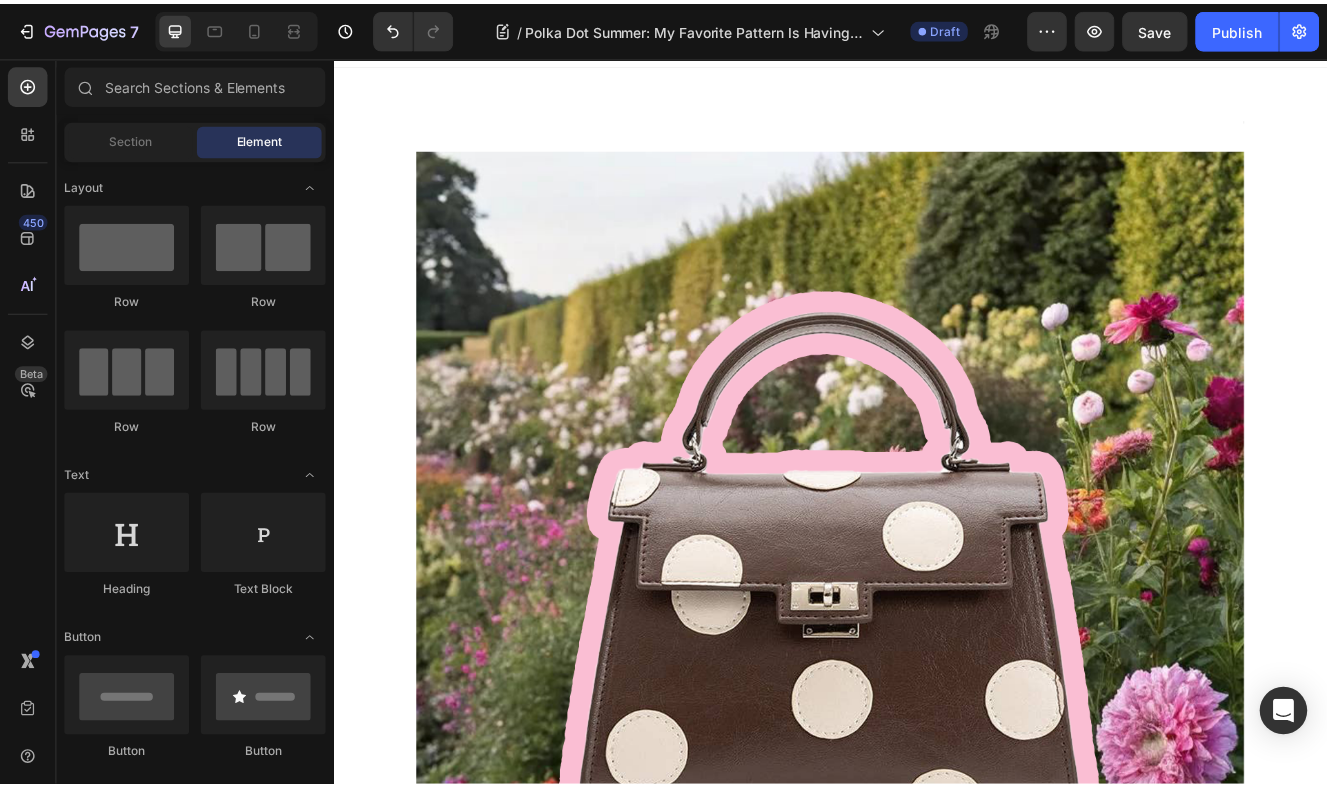 scroll, scrollTop: 0, scrollLeft: 0, axis: both 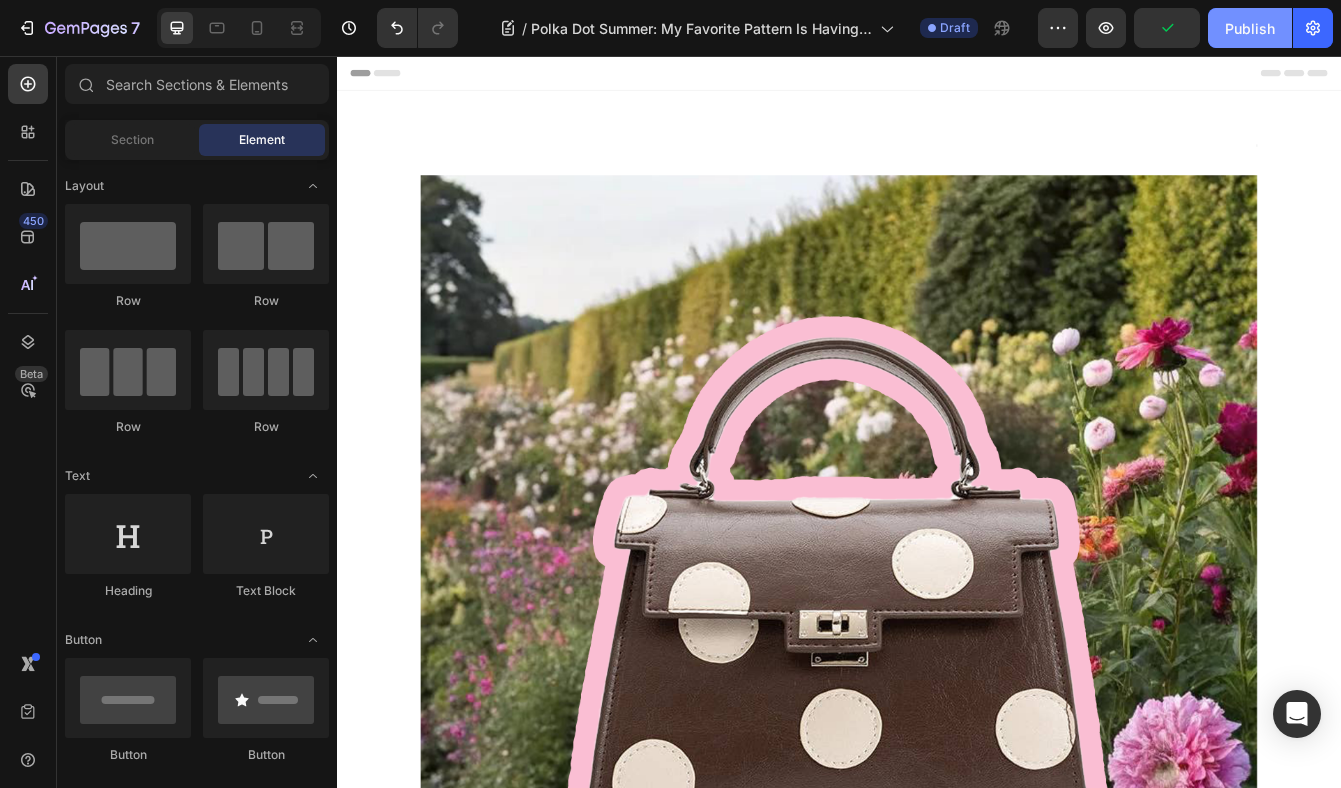 click on "Publish" at bounding box center (1250, 28) 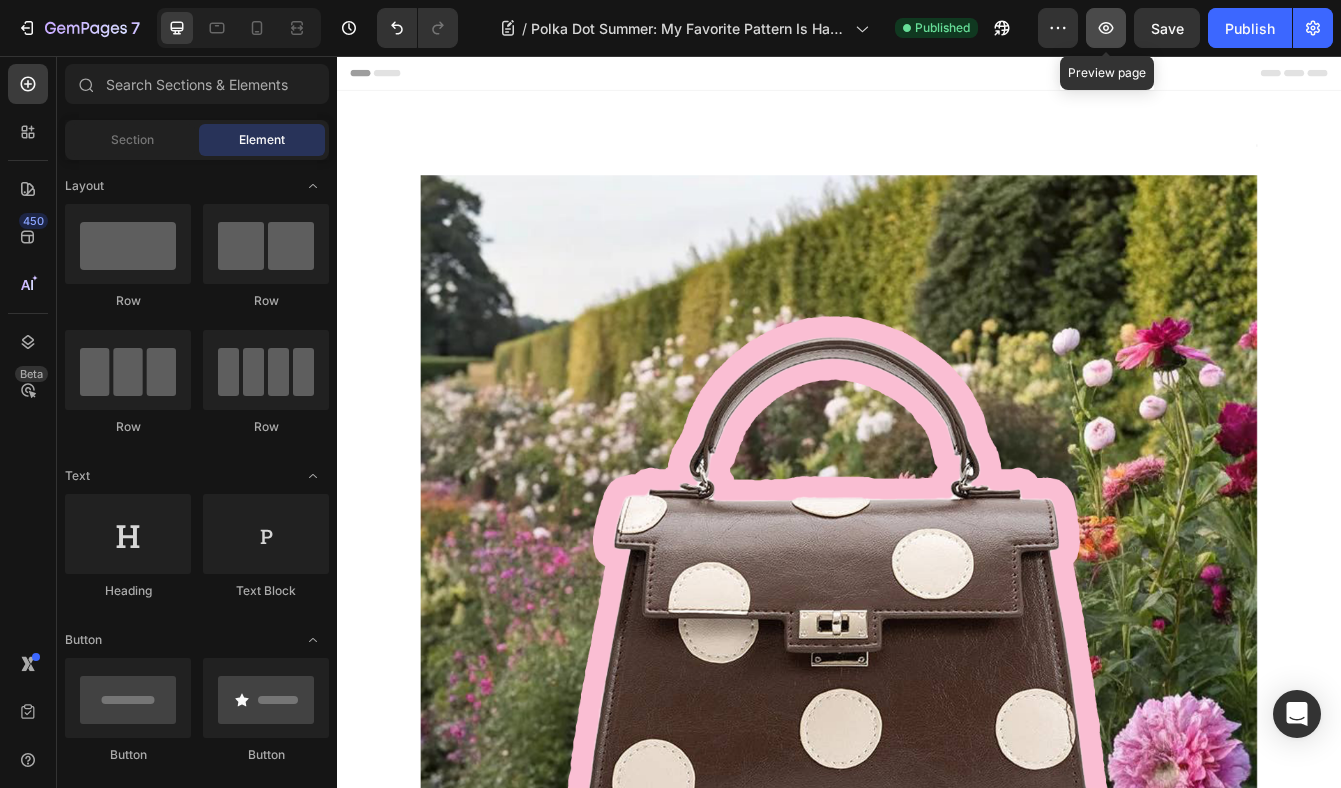 click 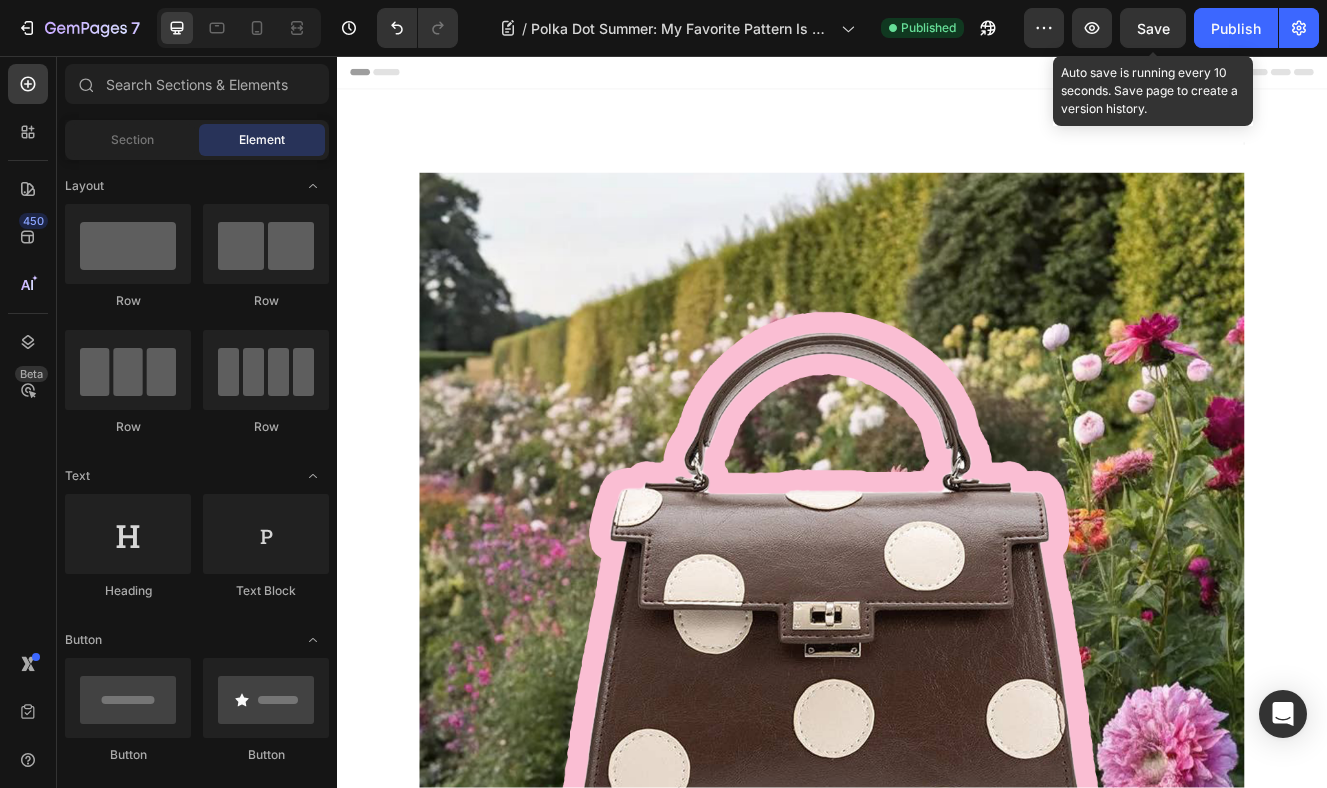 click on "Save" at bounding box center (1153, 28) 